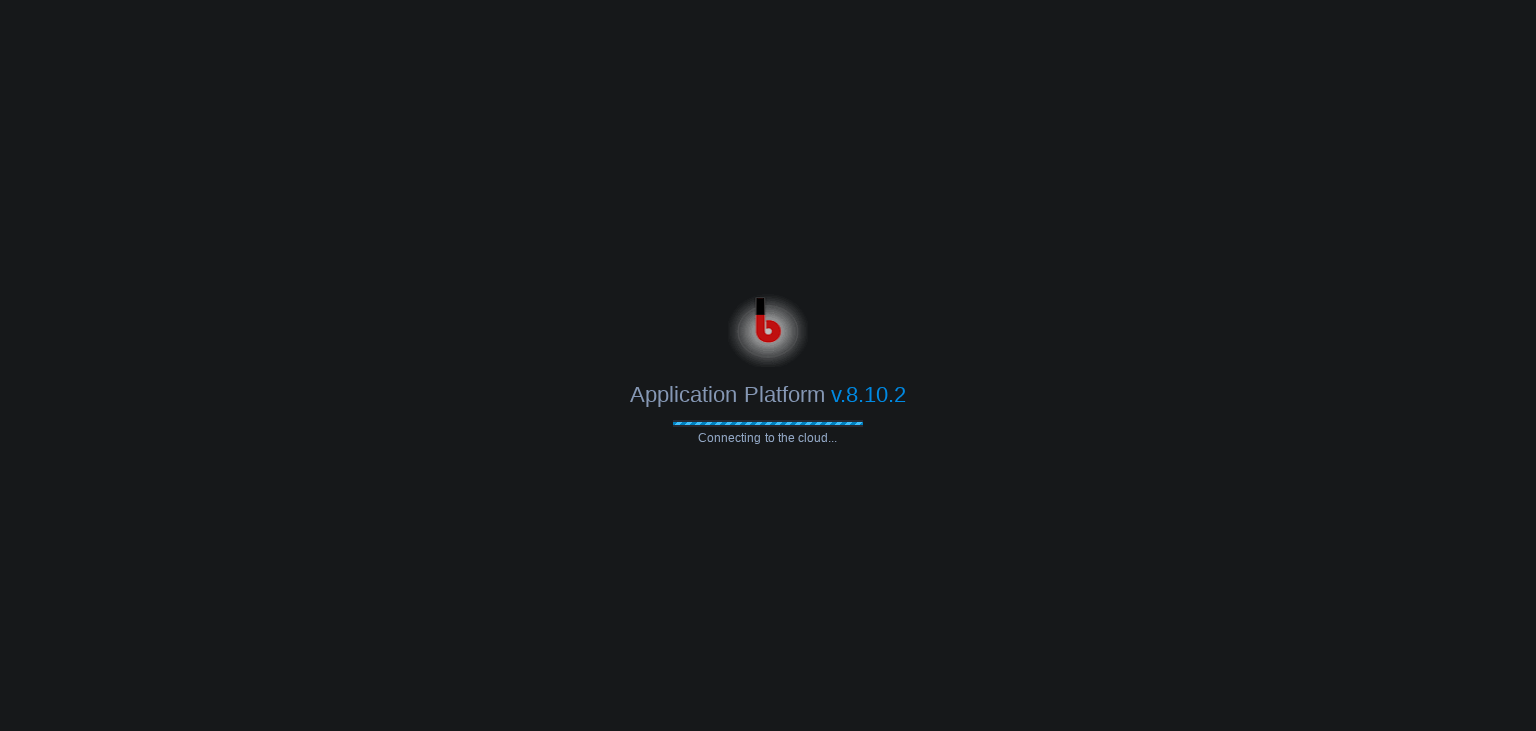 scroll, scrollTop: 0, scrollLeft: 0, axis: both 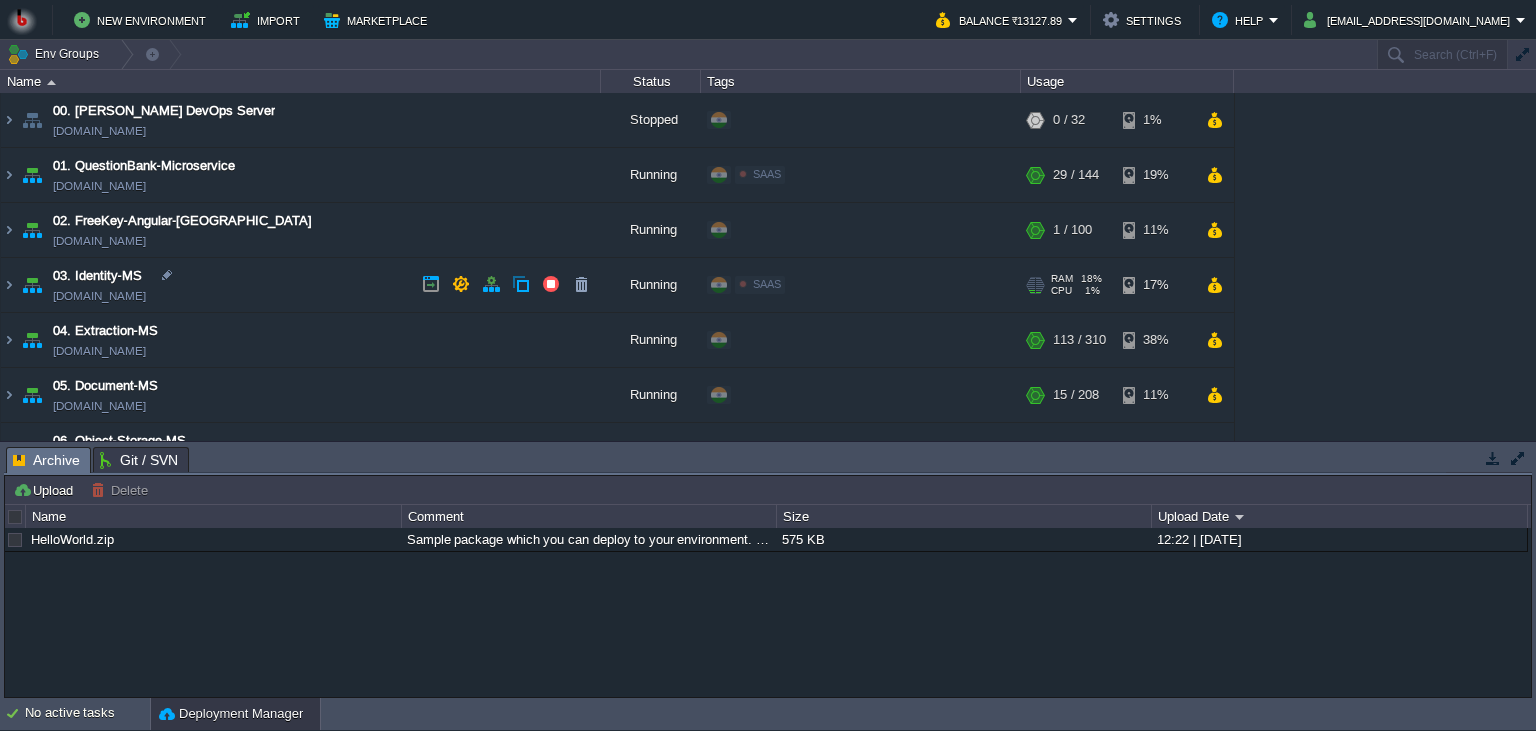 click on "03. Identity-MS [DOMAIN_NAME]" at bounding box center (301, 285) 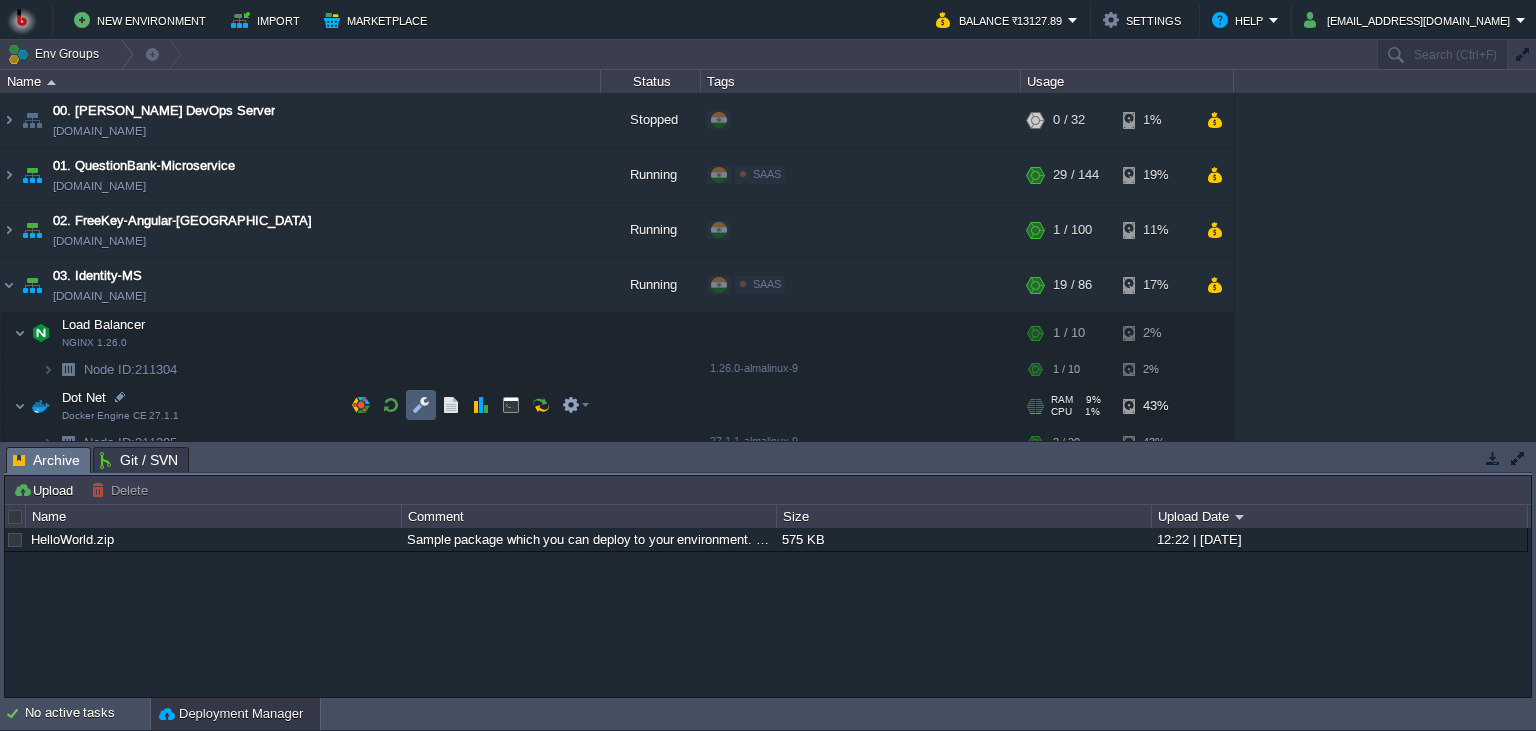click at bounding box center [421, 405] 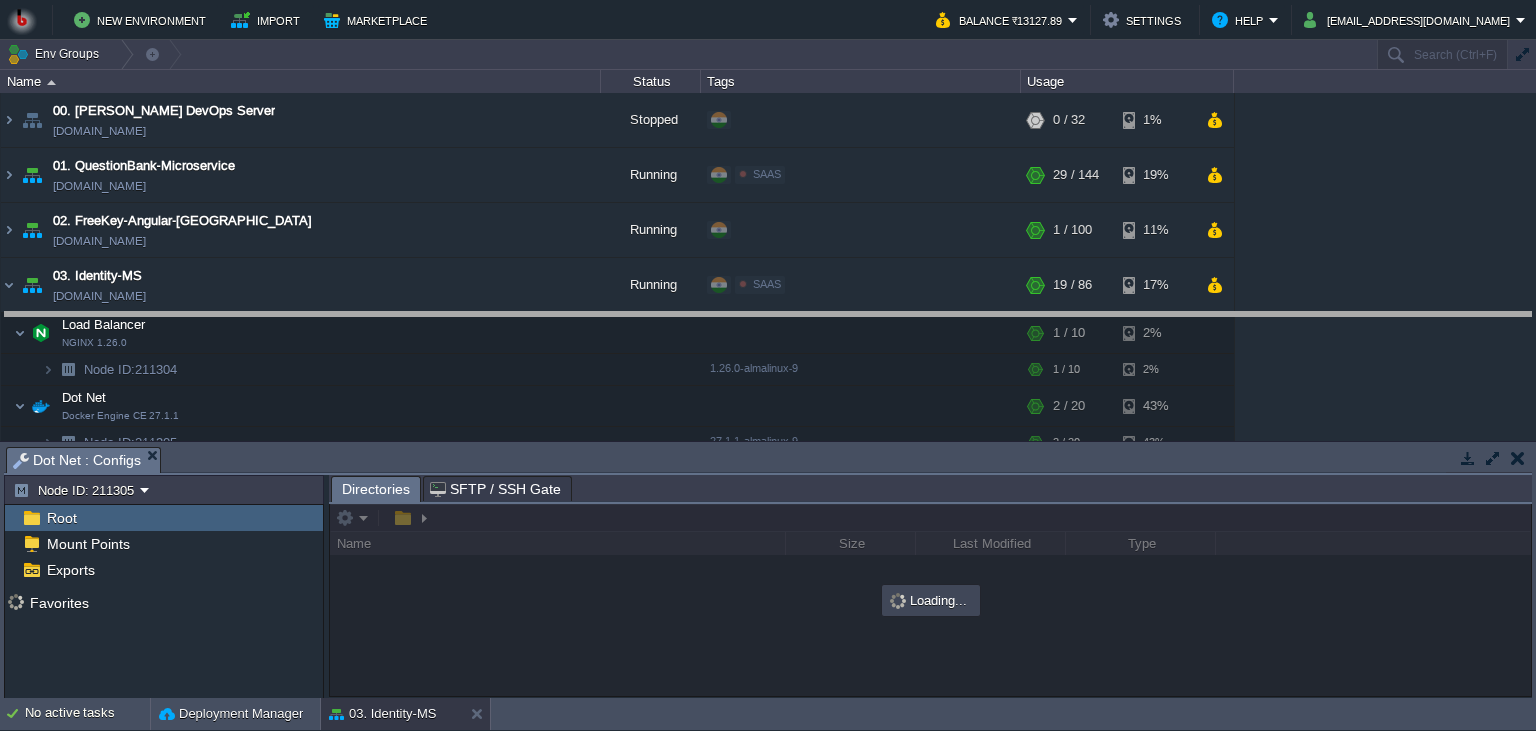 drag, startPoint x: 484, startPoint y: 458, endPoint x: 507, endPoint y: 323, distance: 136.94525 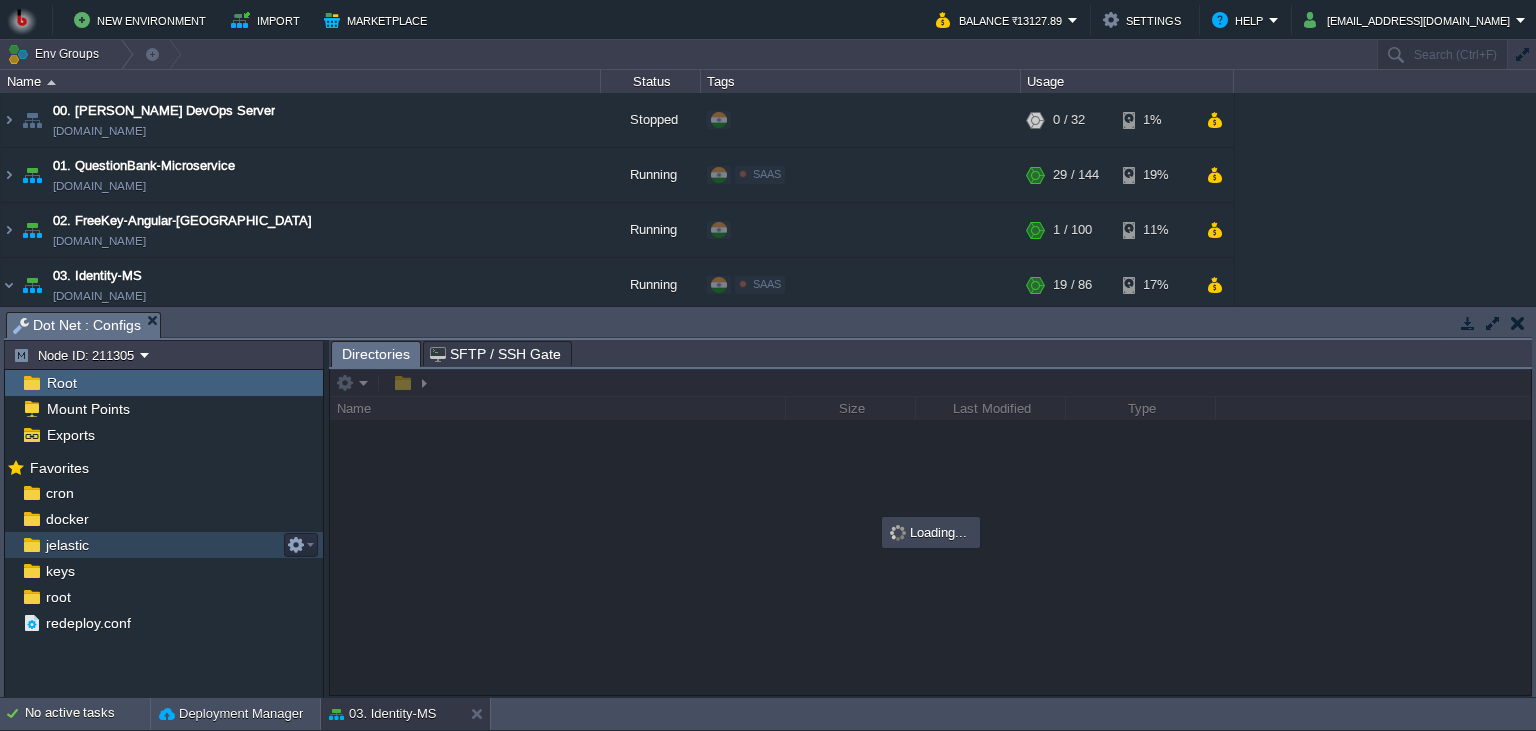 click on "jelastic" at bounding box center (164, 545) 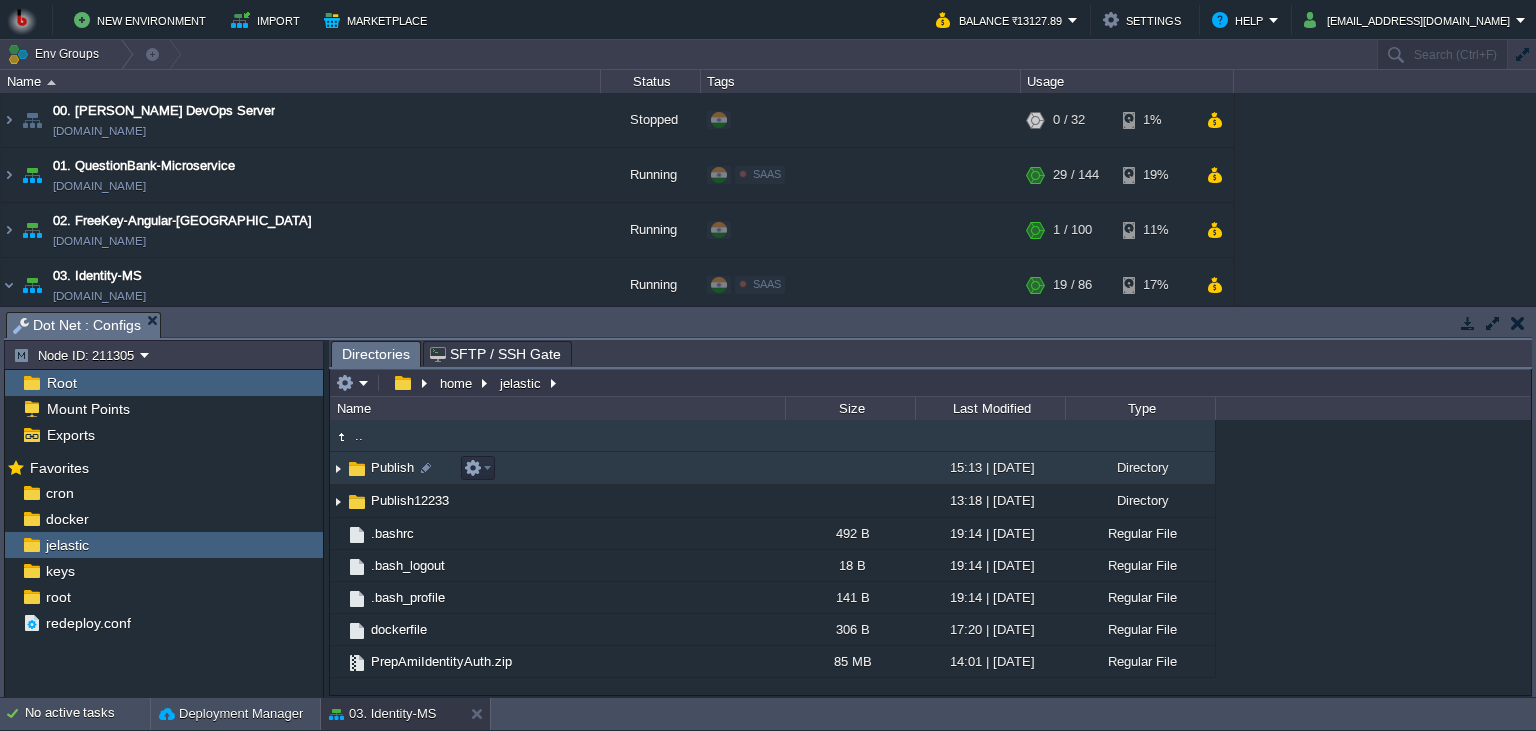 click on "Publish" at bounding box center (557, 468) 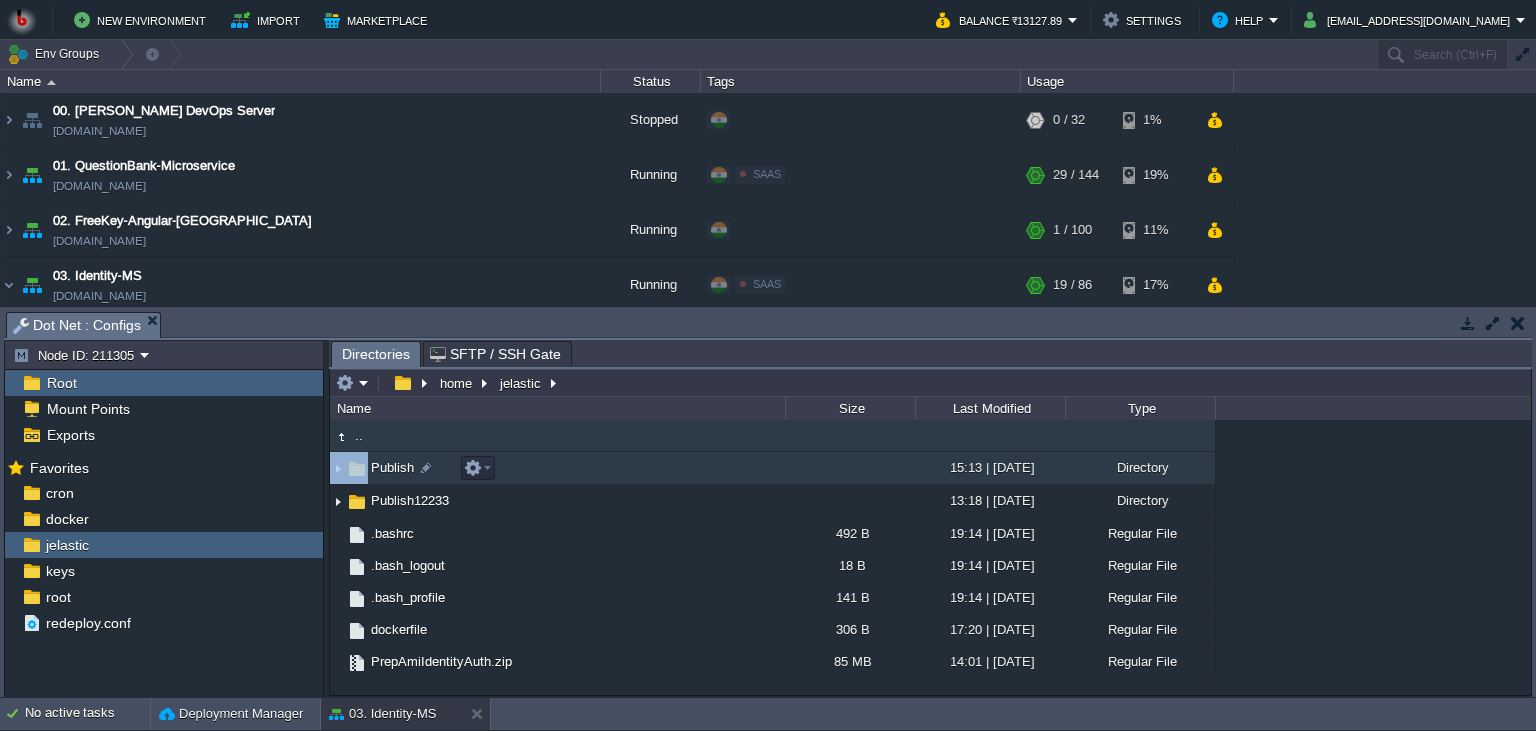 click on "Publish" at bounding box center [557, 468] 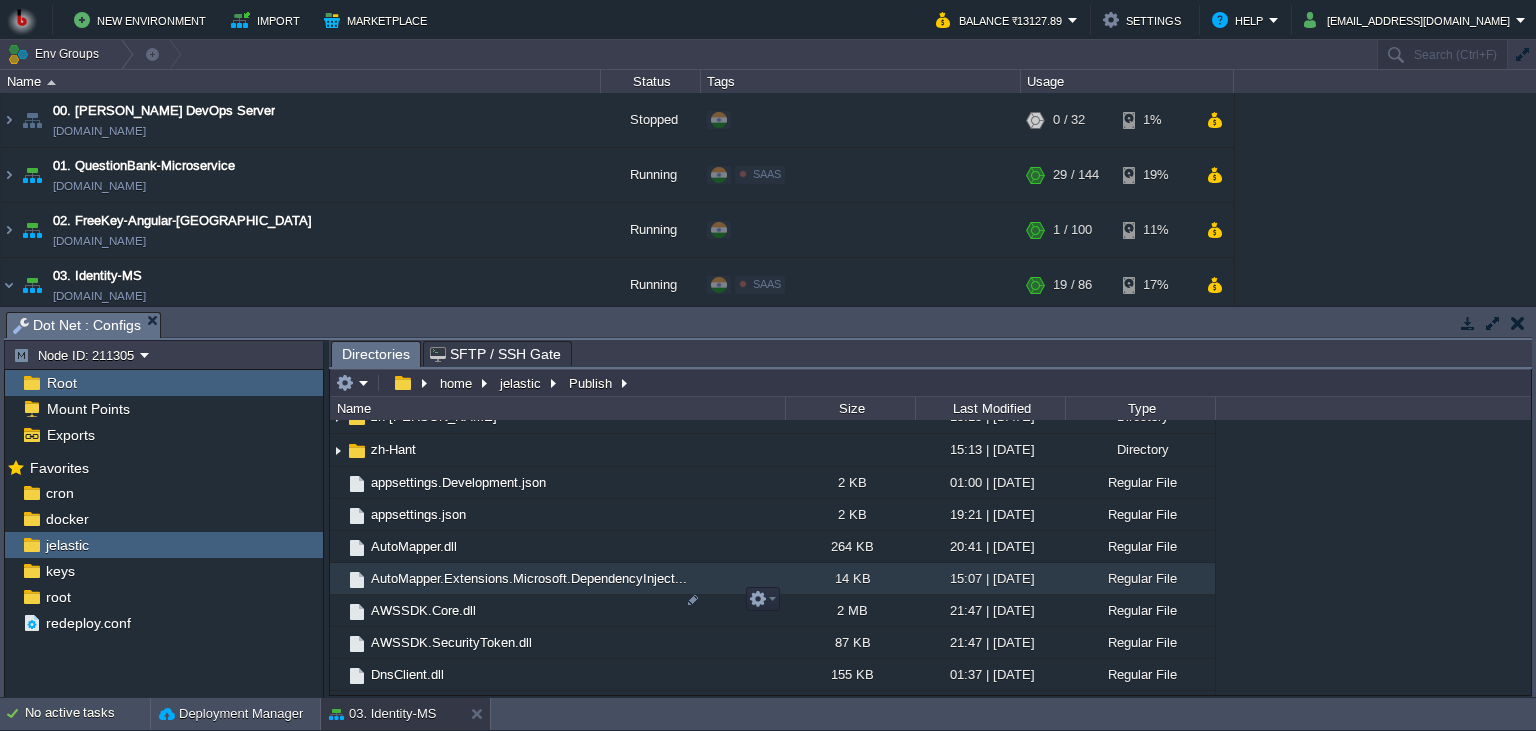 scroll, scrollTop: 1733, scrollLeft: 0, axis: vertical 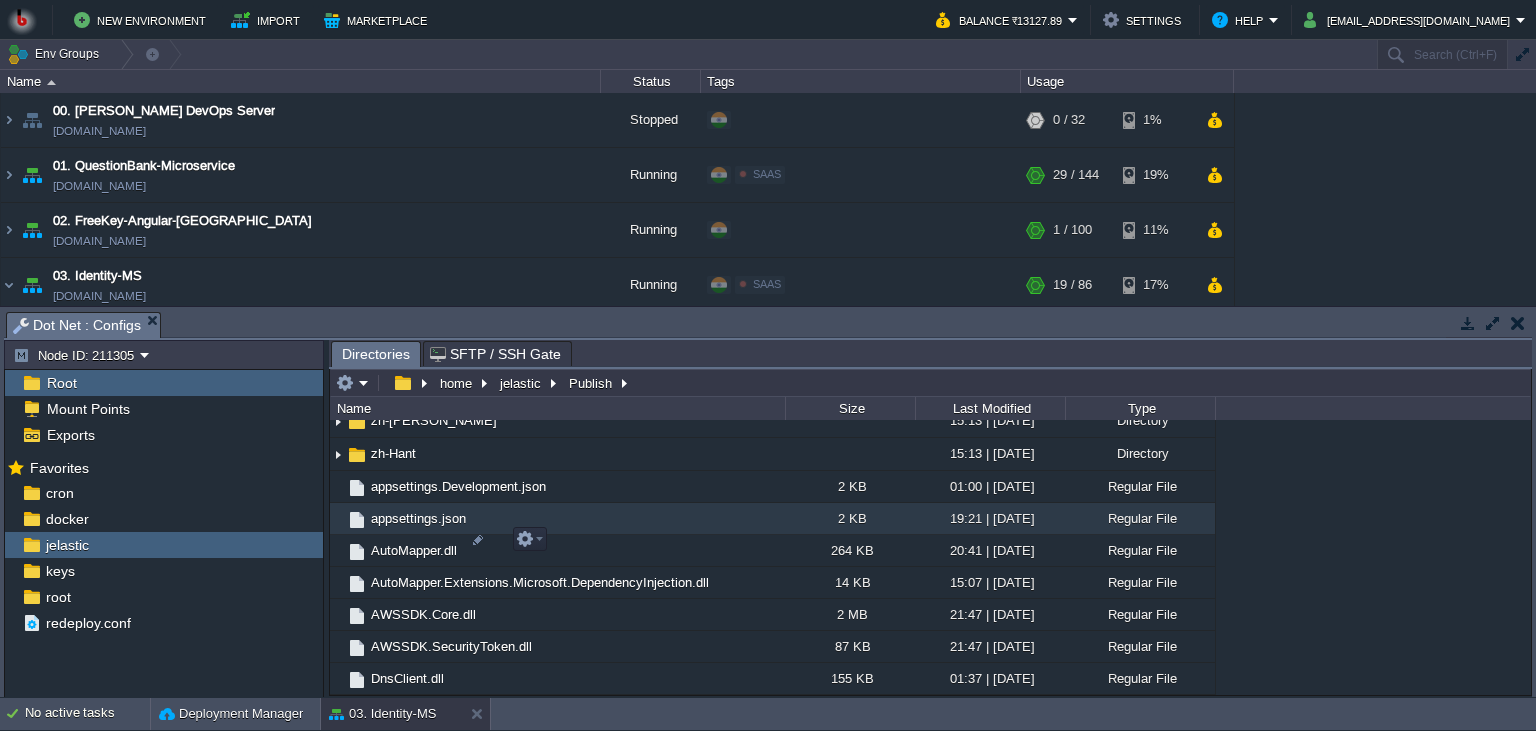 click on "appsettings.json" at bounding box center (557, 519) 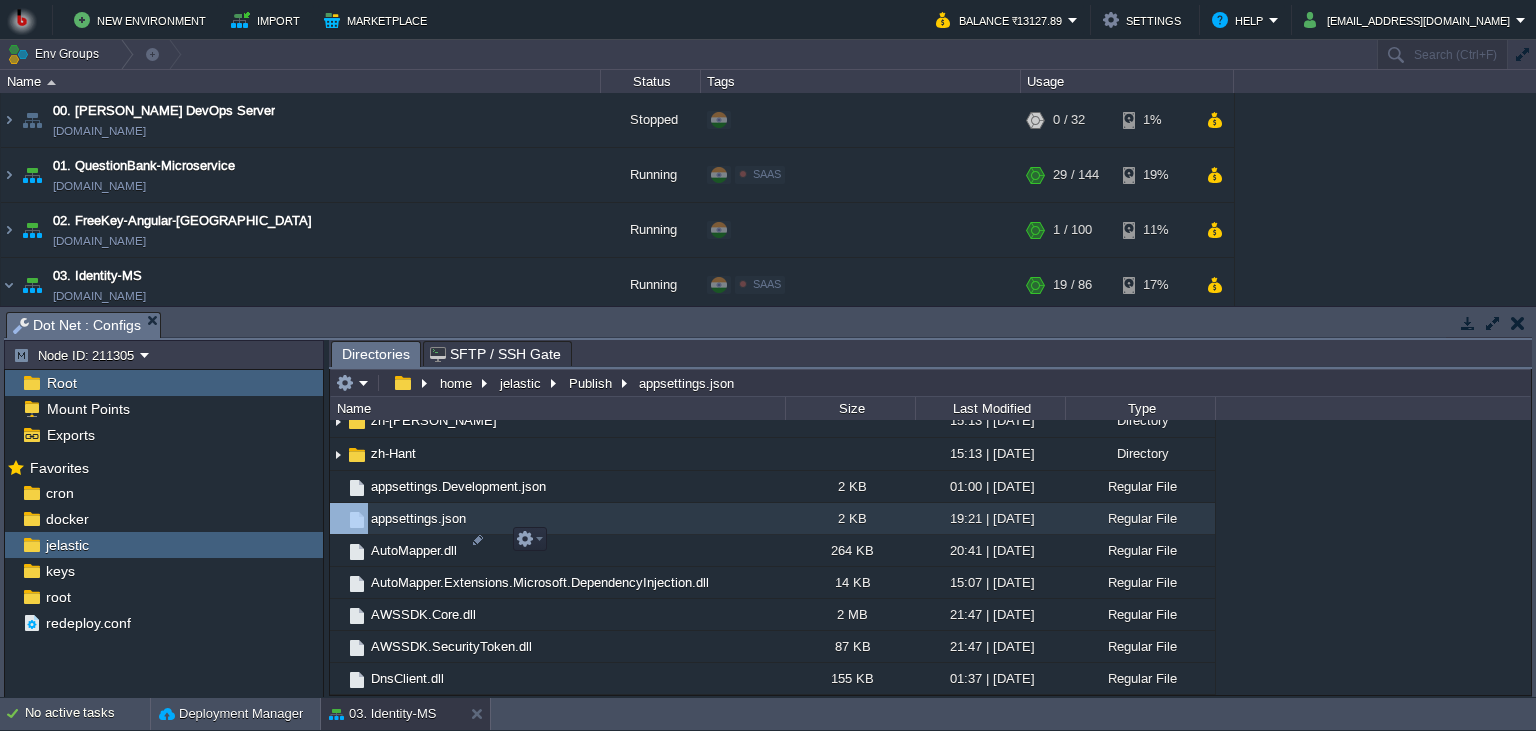 click on "appsettings.json" at bounding box center (557, 519) 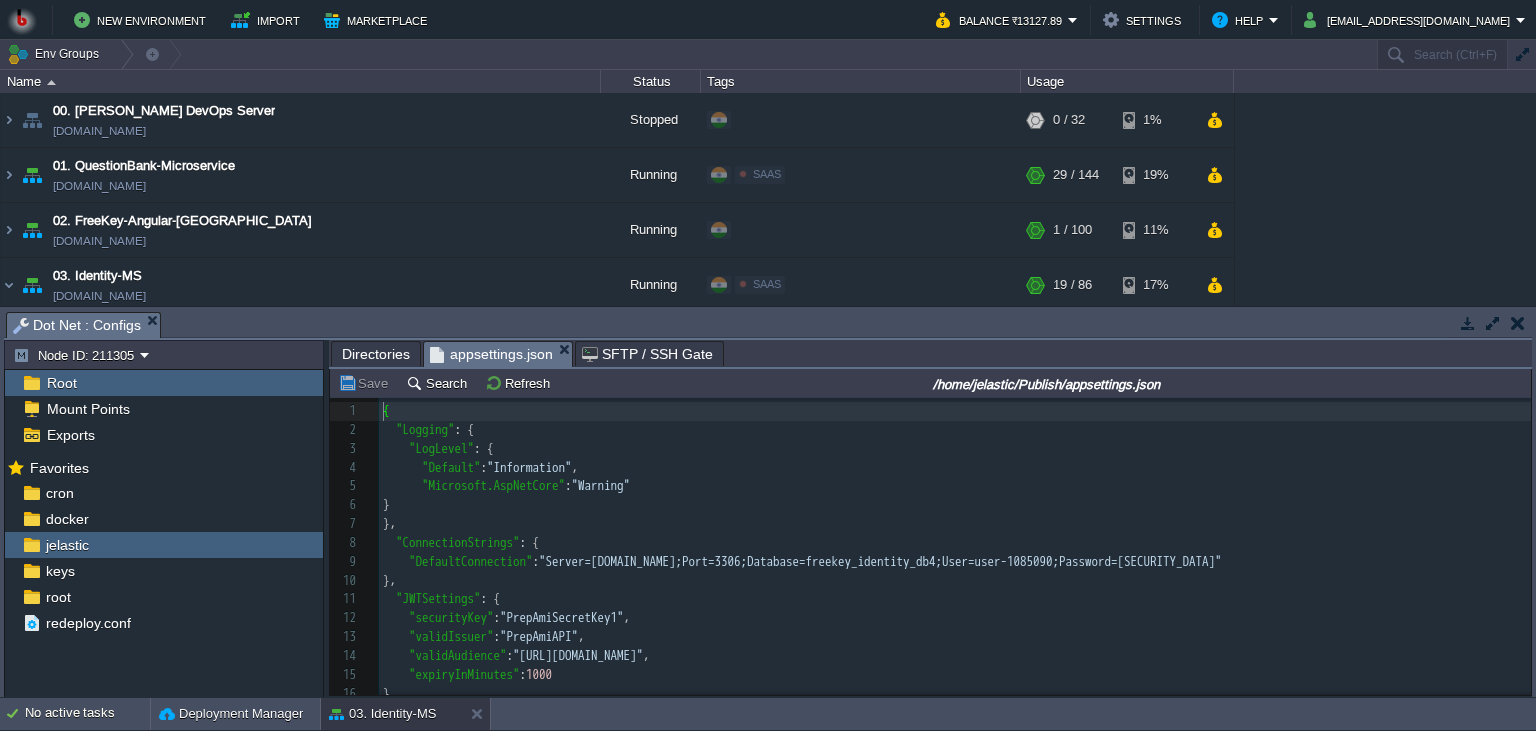 scroll, scrollTop: 8, scrollLeft: 0, axis: vertical 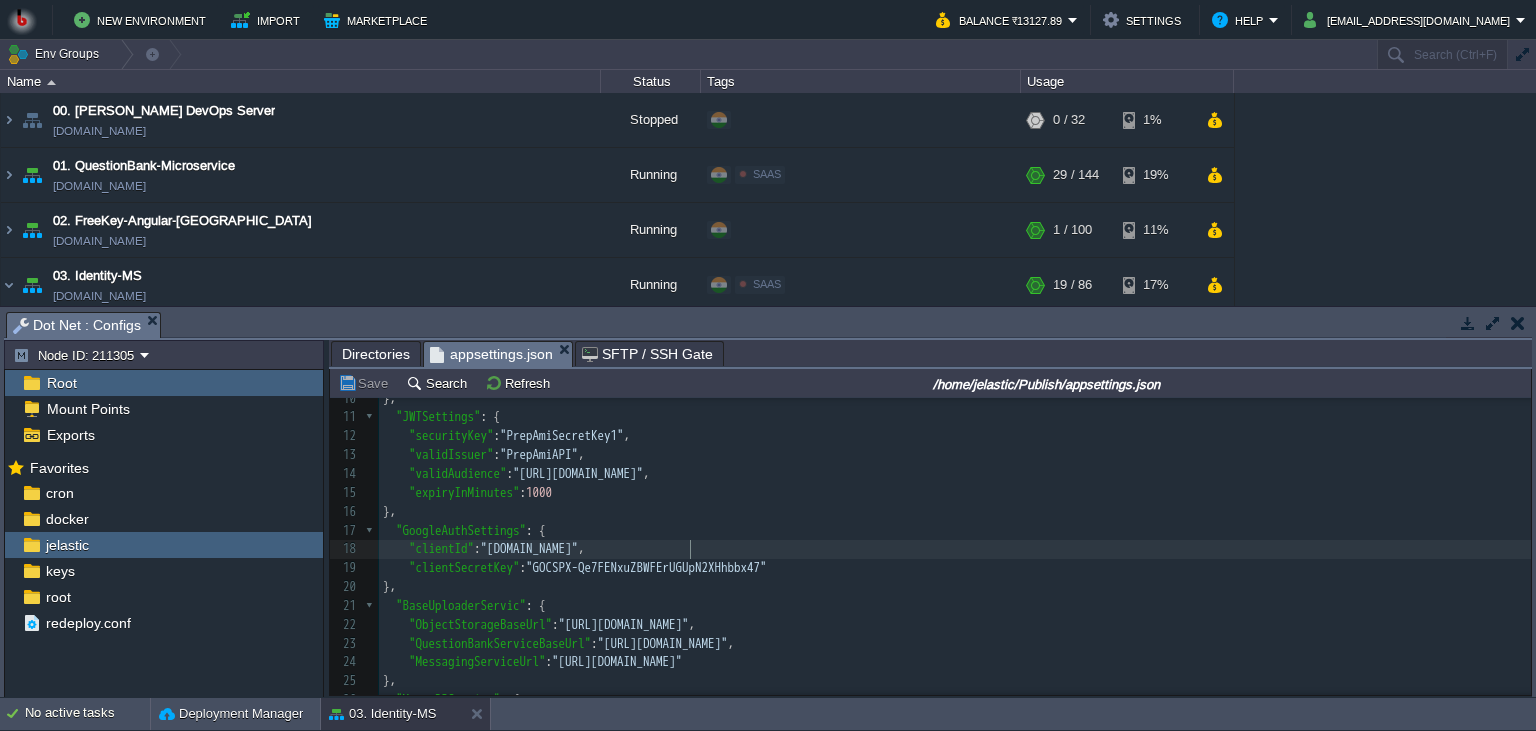 click on "35   1 { 2    "Logging" : { 3      "LogLevel" : { 4        "Default" :  "Information" , 5        "Microsoft.AspNetCore" :  "Warning" 6     } 7   }, 8    "ConnectionStrings" : { 9      "DefaultConnection" :  "Server=[DOMAIN_NAME];Port=3306;Database=freekey_identity_db4;User=user-1085090;Password=[SECURITY_DATA]" 10   }, 11    "JWTSettings" : { 12      "securityKey" :  "PrepAmiSecretKey1" , 13      "validIssuer" :  "PrepAmiAPI" , 14      "validAudience" :  "[URL][DOMAIN_NAME]" , 15      "expiryInMinutes" :  1000 16   }, 17    "GoogleAuthSettings" : { 18      "clientId" :  "[DOMAIN_NAME]" , 19      "clientSecretKey" :  "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" 20   }, 21    "BaseUploaderServic" : { 22      "ObjectStorageBaseUrl" :  "[URL][DOMAIN_NAME]" , 23      "QuestionBankServiceBaseUrl" :  "[URL][DOMAIN_NAME]" , 24      "MessagingServiceUrl" :  "[URL][DOMAIN_NAME]" 25   }, 26    "MongoDBSetting" : { 27      ," at bounding box center [955, 550] 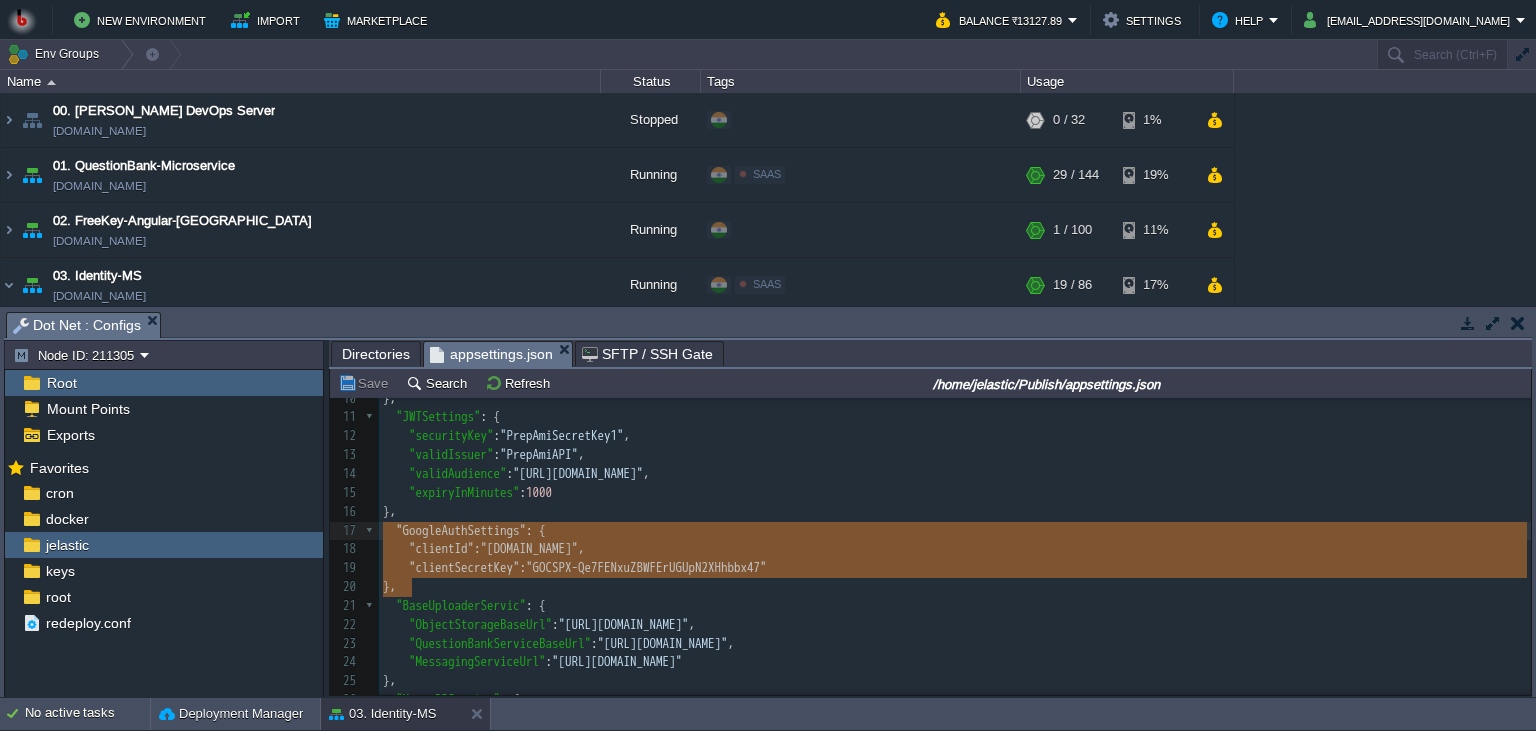 scroll, scrollTop: 46, scrollLeft: 29, axis: both 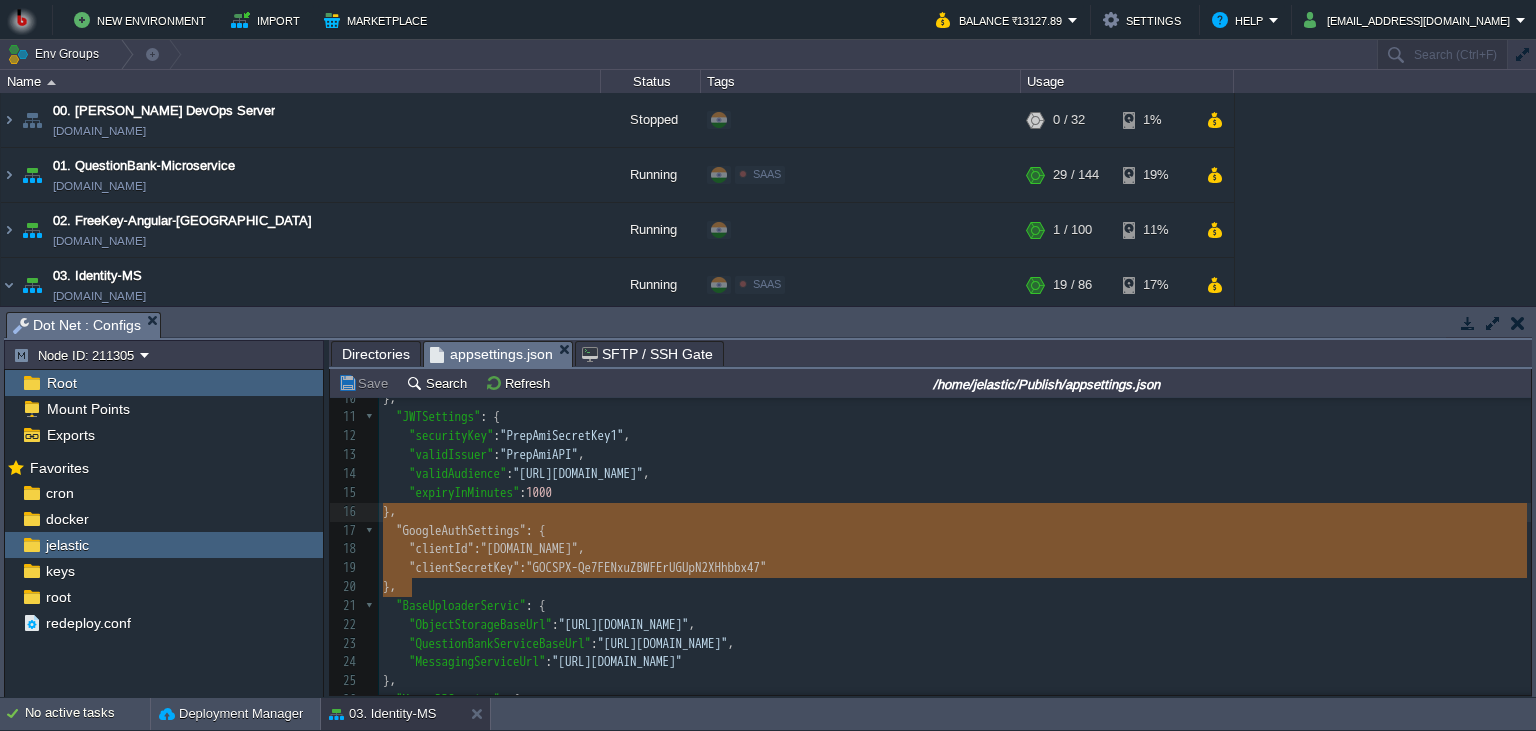 drag, startPoint x: 422, startPoint y: 594, endPoint x: 360, endPoint y: 523, distance: 94.26028 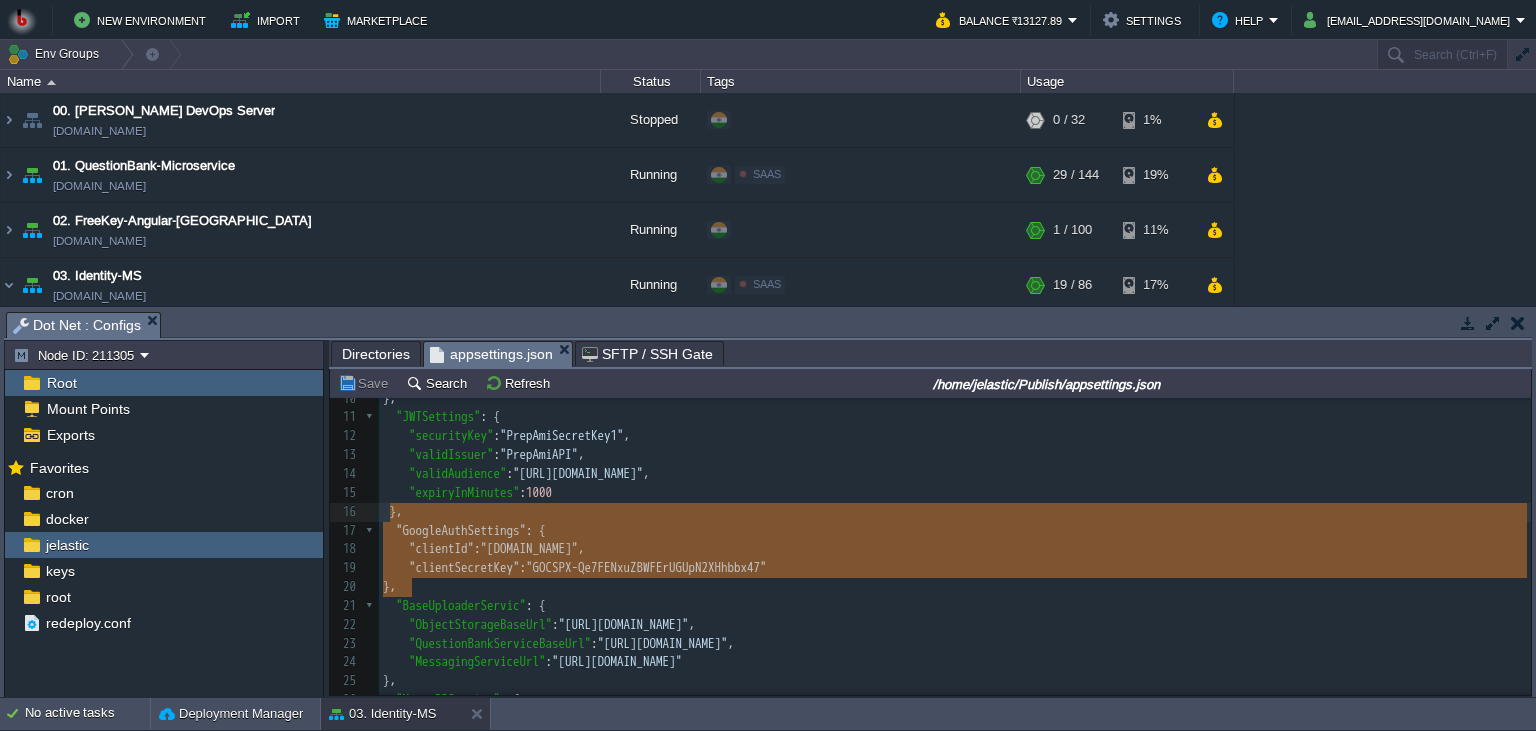 scroll, scrollTop: 61, scrollLeft: 29, axis: both 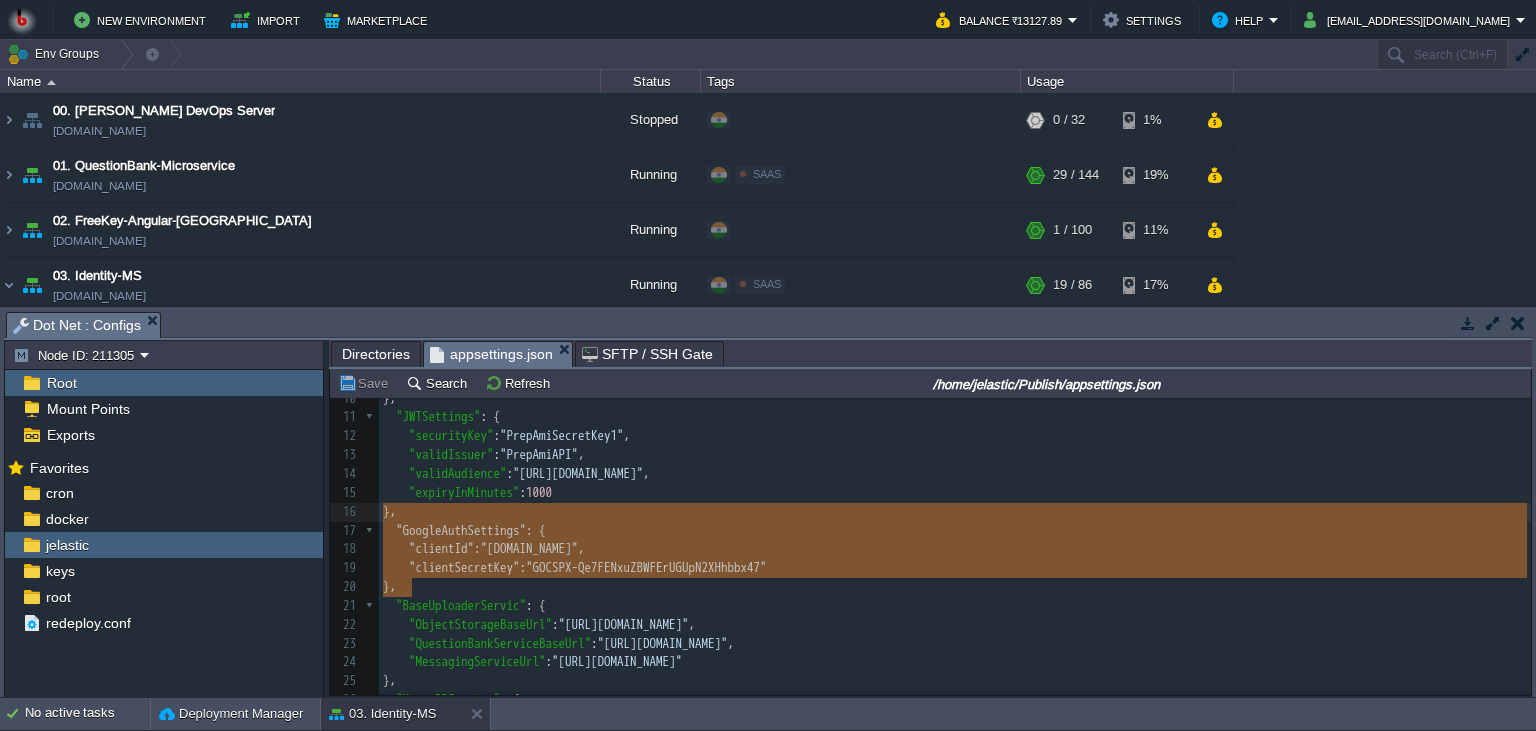drag, startPoint x: 409, startPoint y: 591, endPoint x: 383, endPoint y: 518, distance: 77.491936 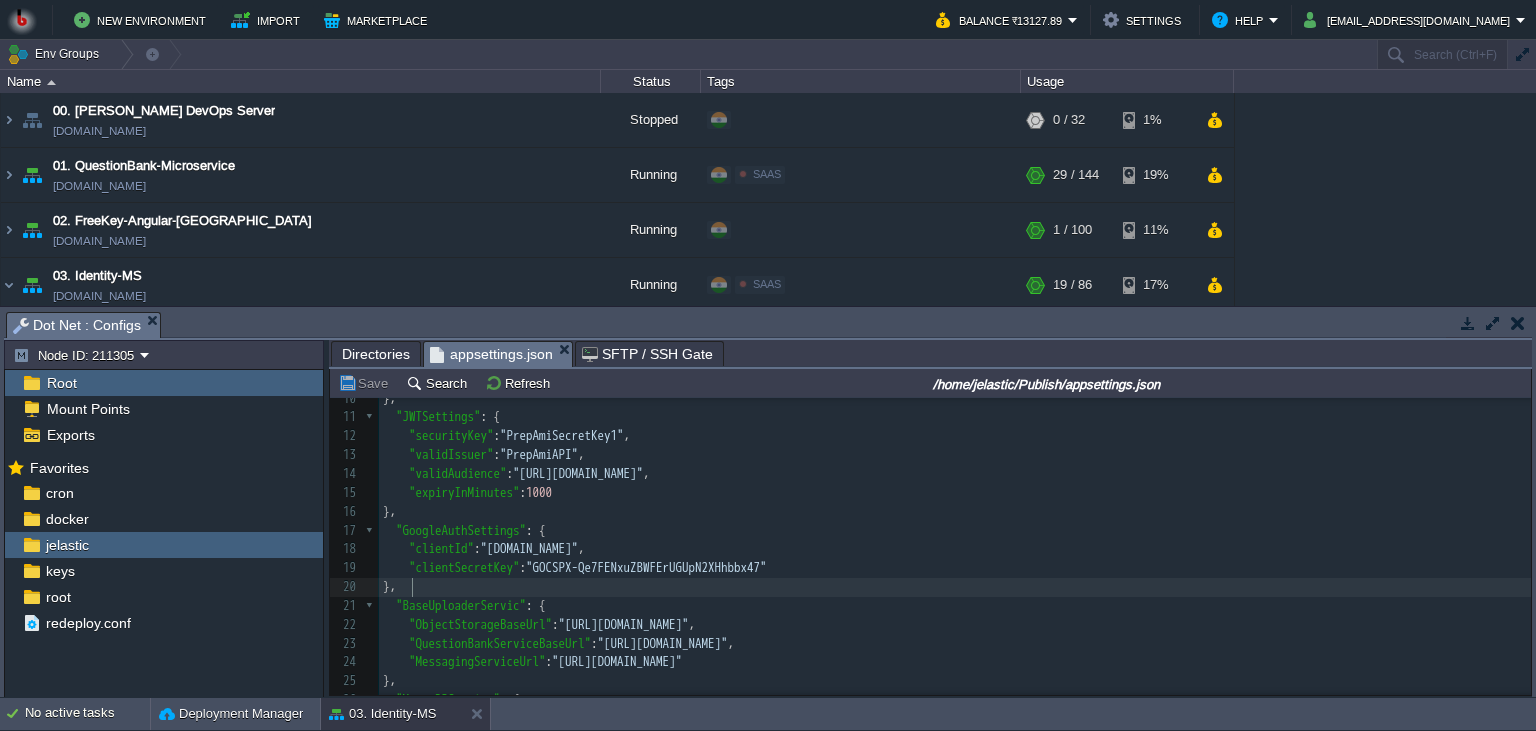 scroll, scrollTop: 0, scrollLeft: 0, axis: both 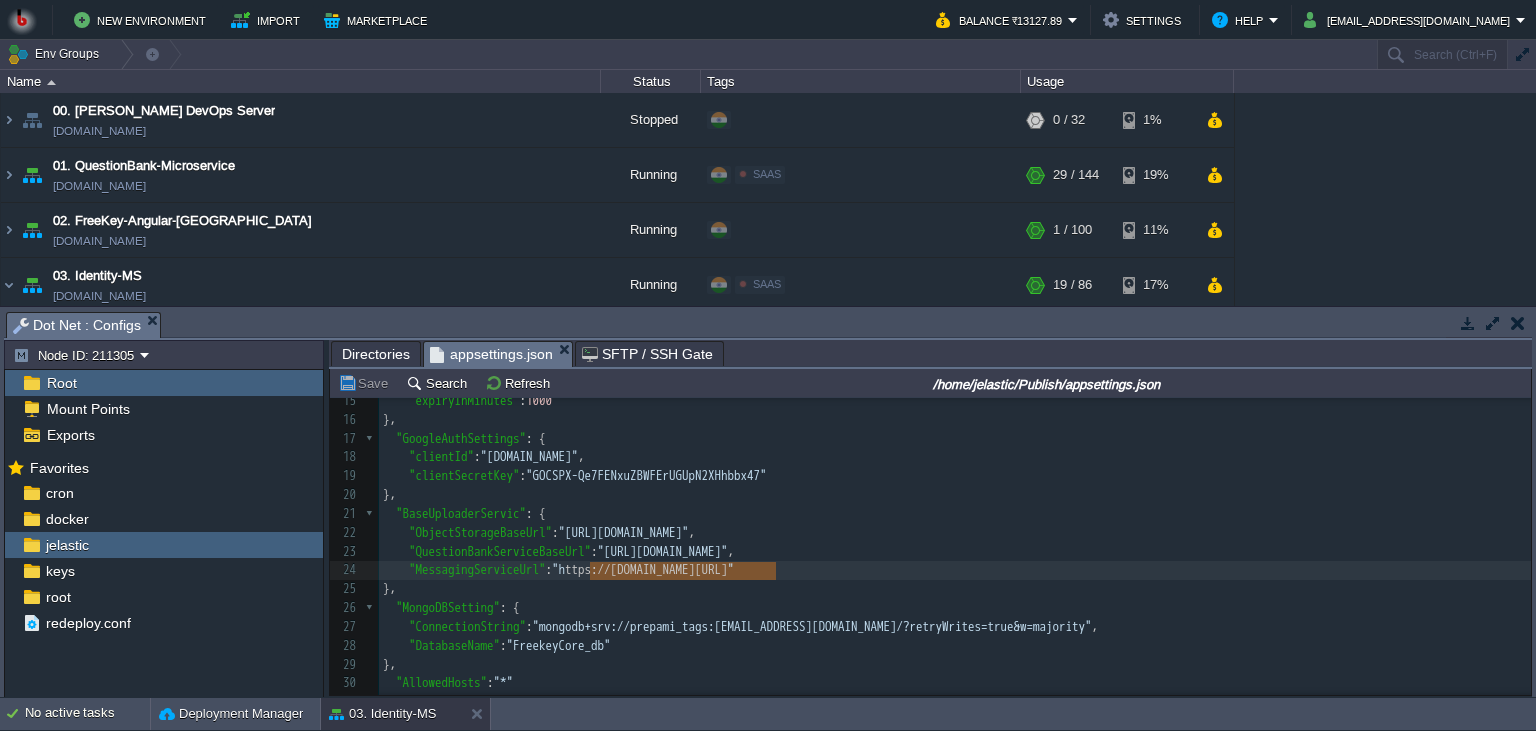 type on "[URL][DOMAIN_NAME]" 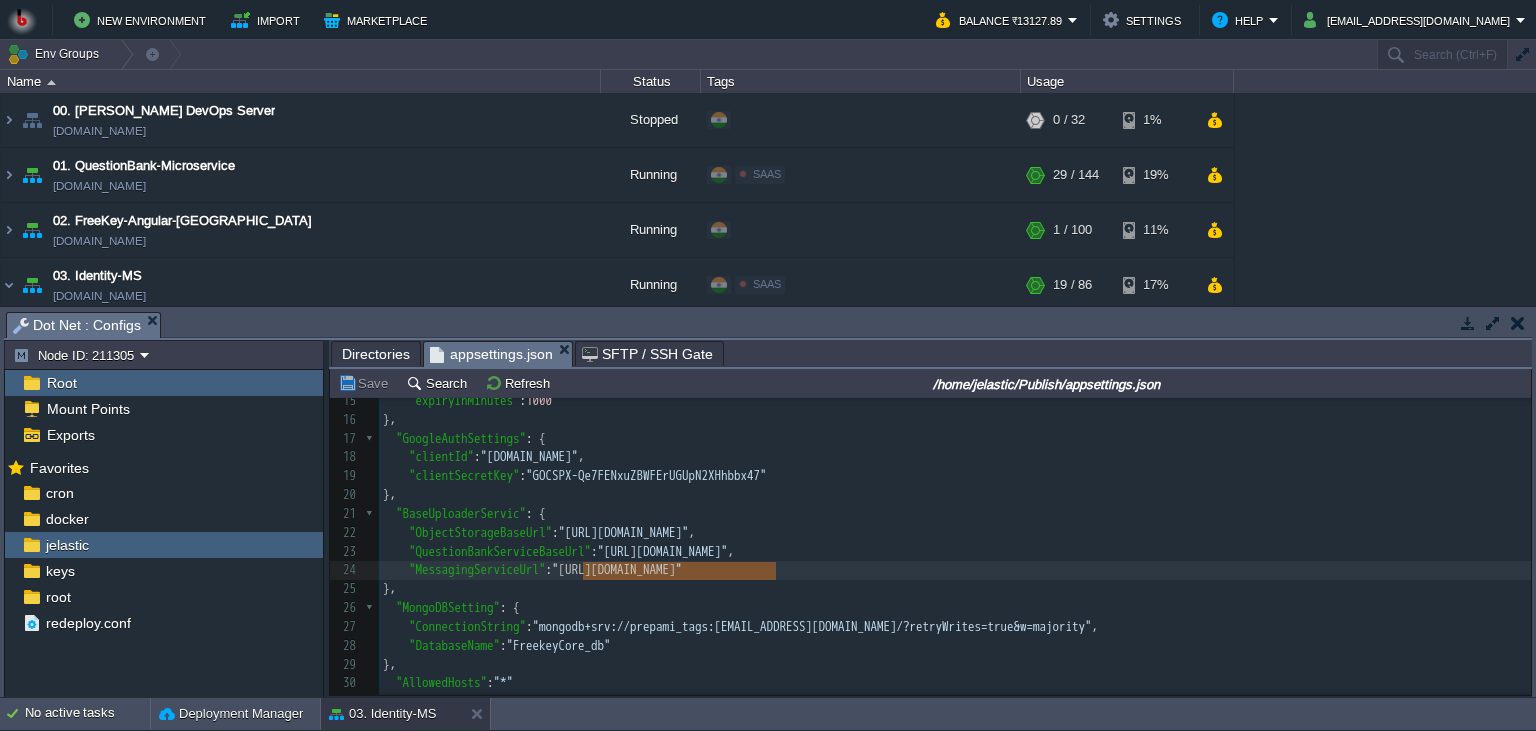drag, startPoint x: 775, startPoint y: 574, endPoint x: 586, endPoint y: 574, distance: 189 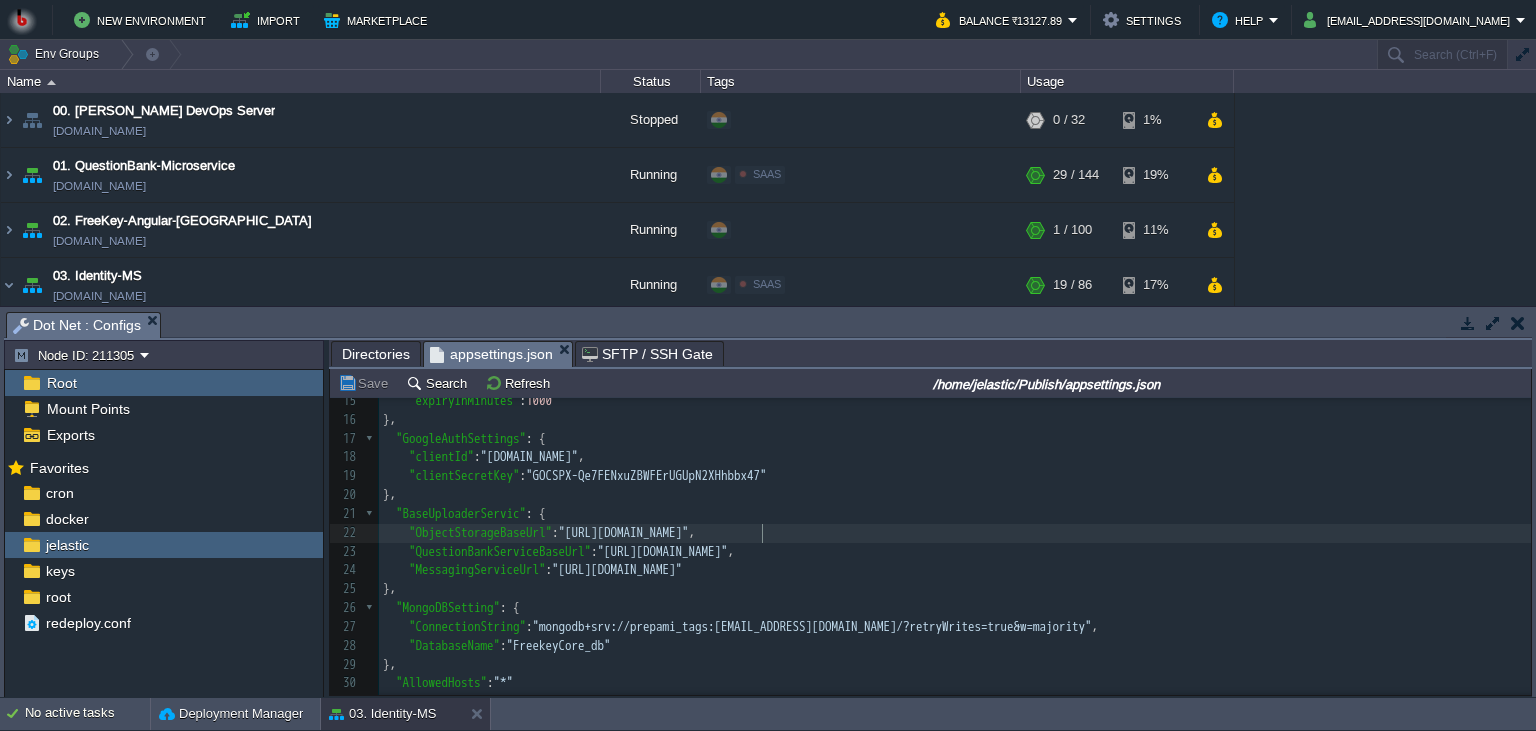 scroll, scrollTop: 0, scrollLeft: 0, axis: both 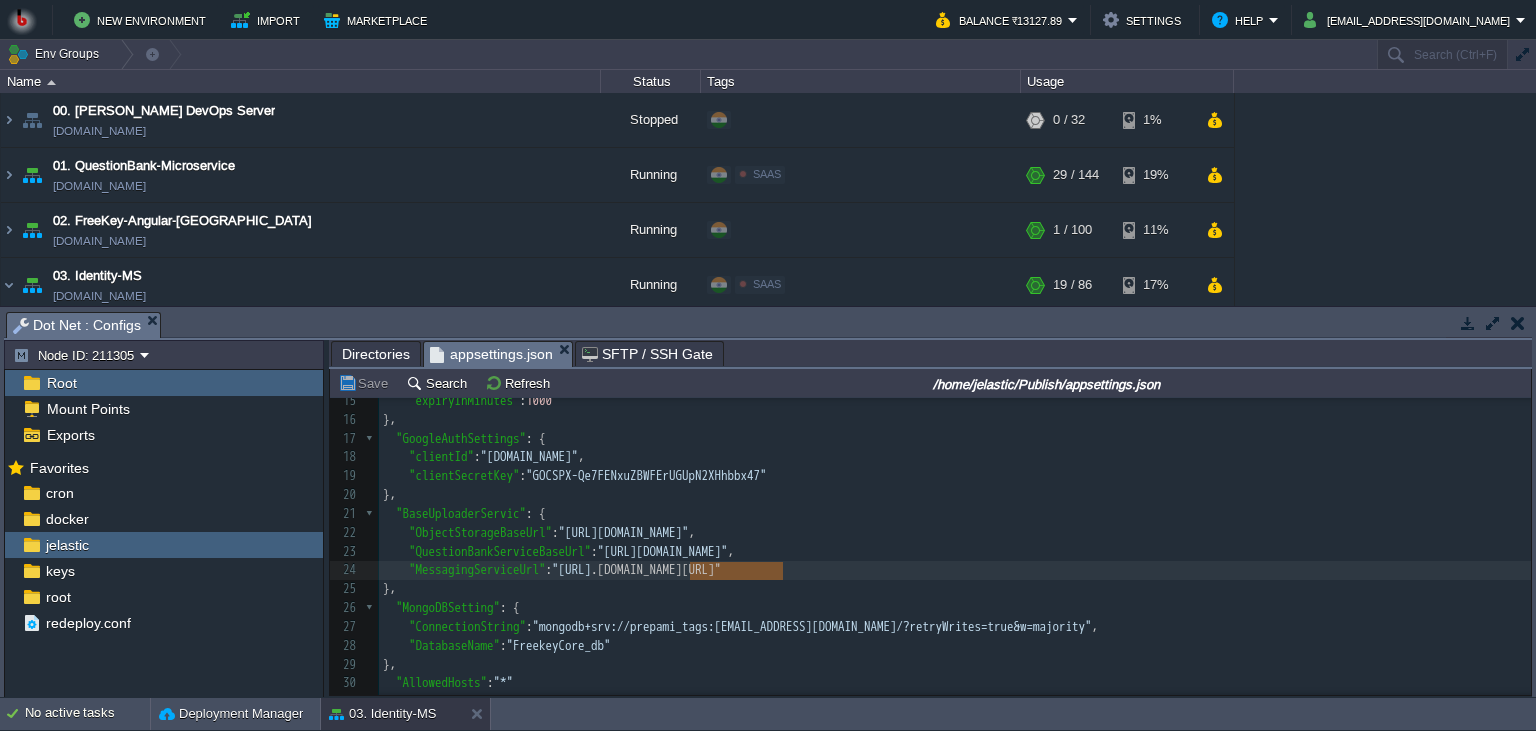 type on "[DOMAIN_NAME][URL]"" 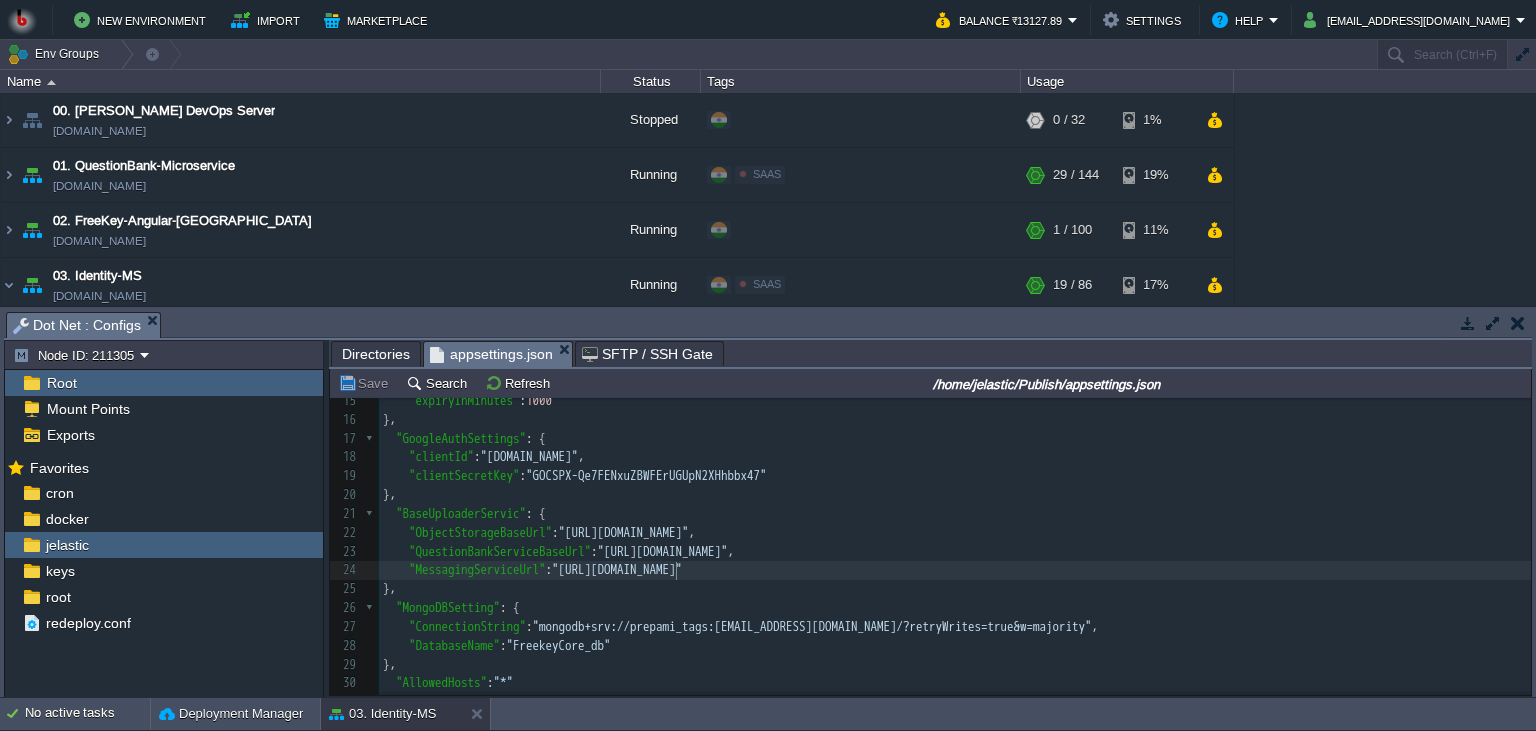 scroll, scrollTop: 0, scrollLeft: 0, axis: both 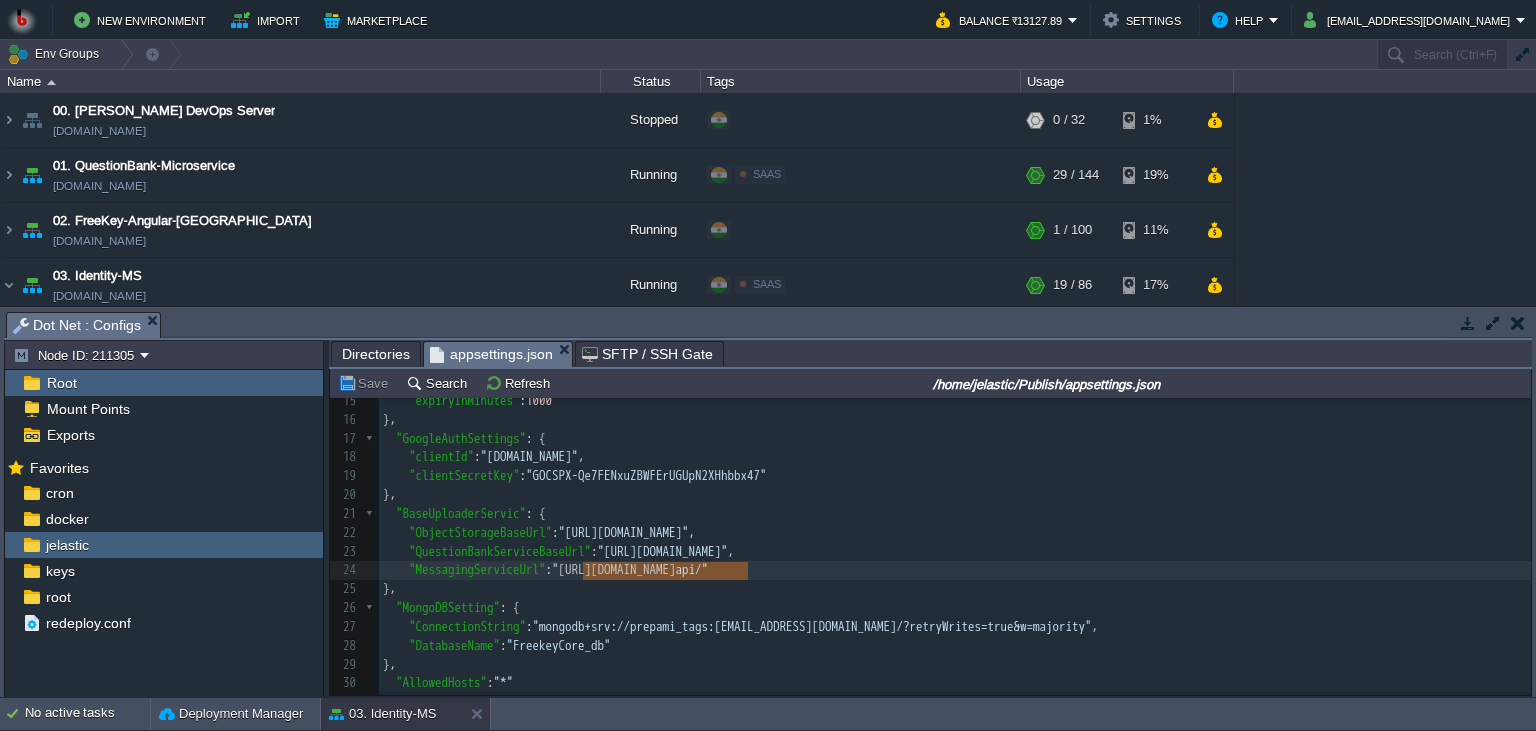 type on "[URL][DOMAIN_NAME]" 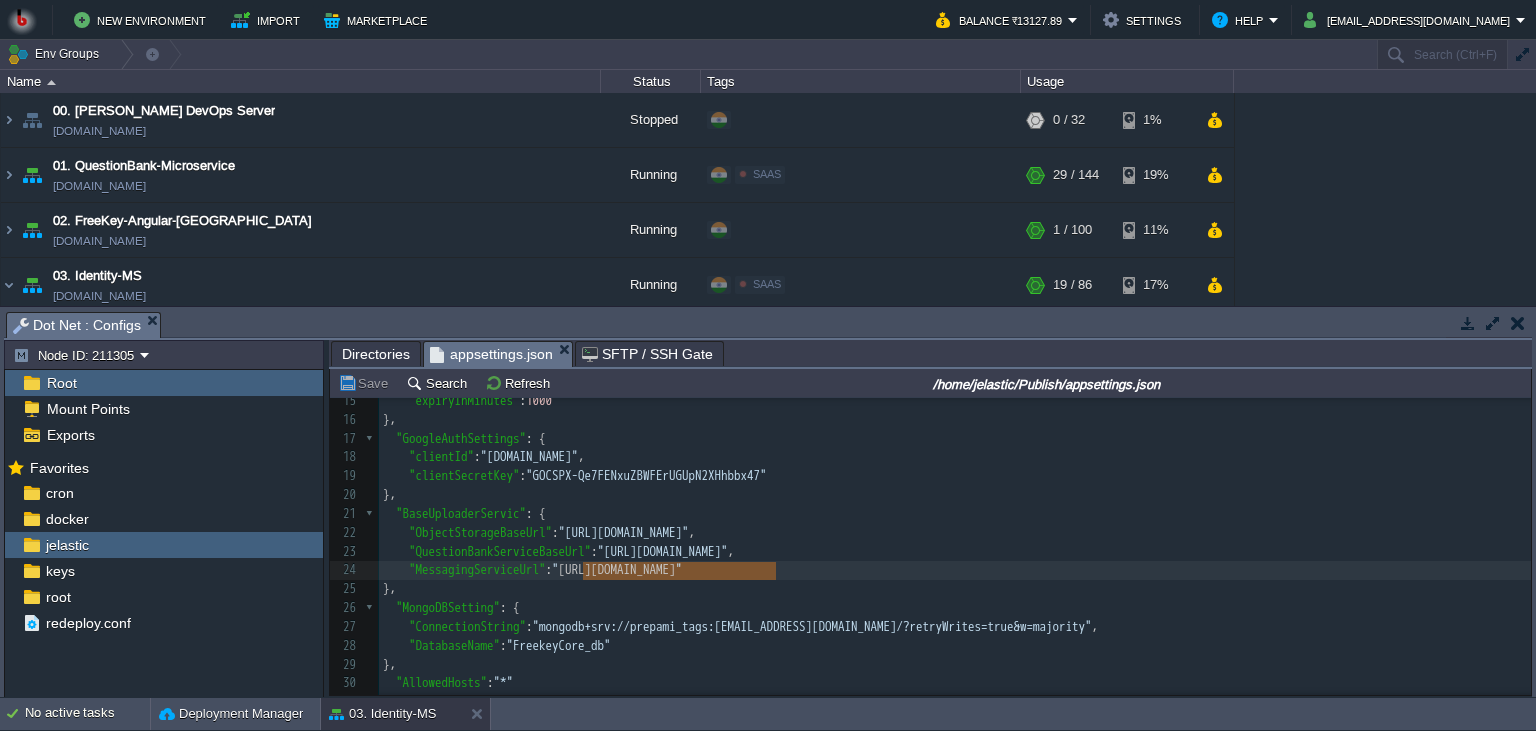 scroll, scrollTop: 0, scrollLeft: 193, axis: horizontal 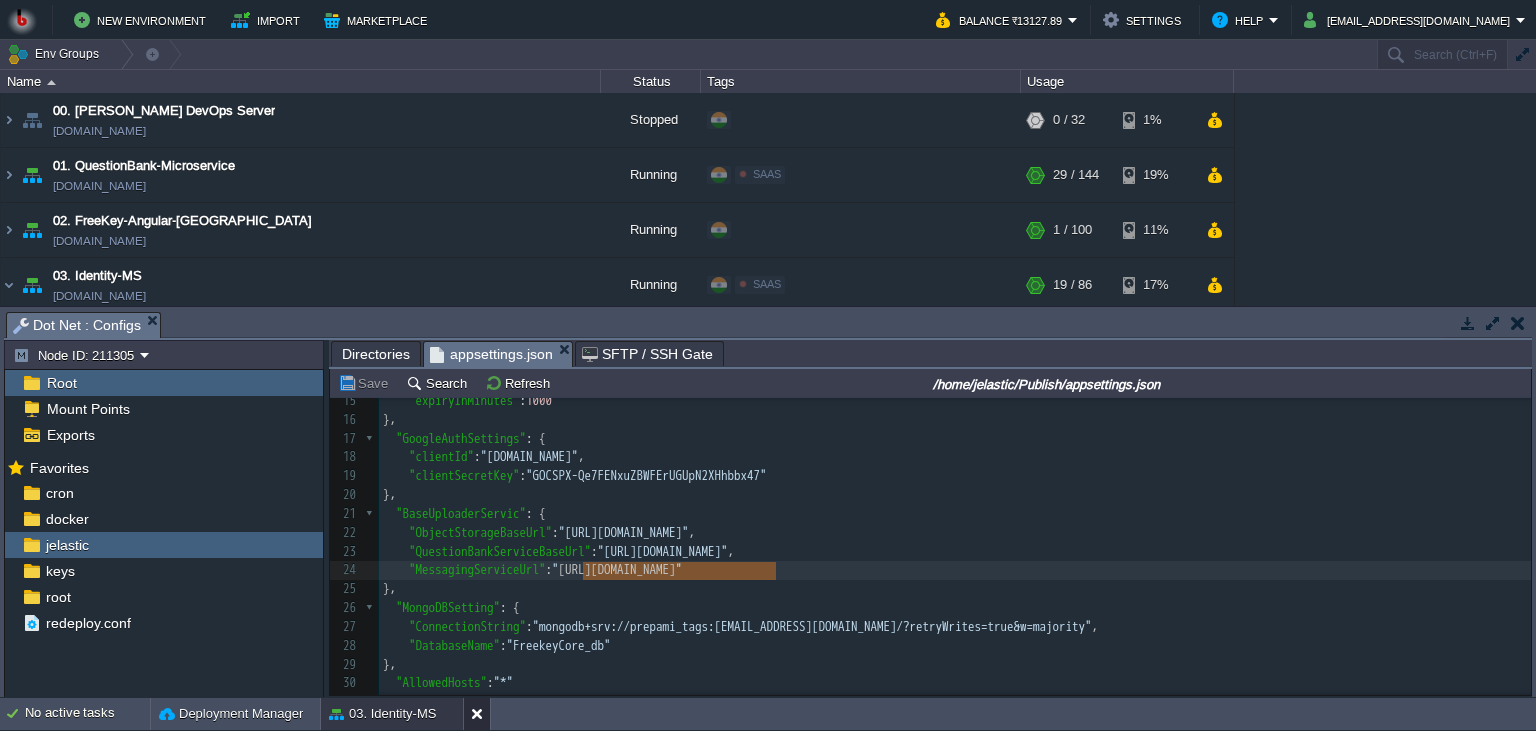 click at bounding box center (481, 714) 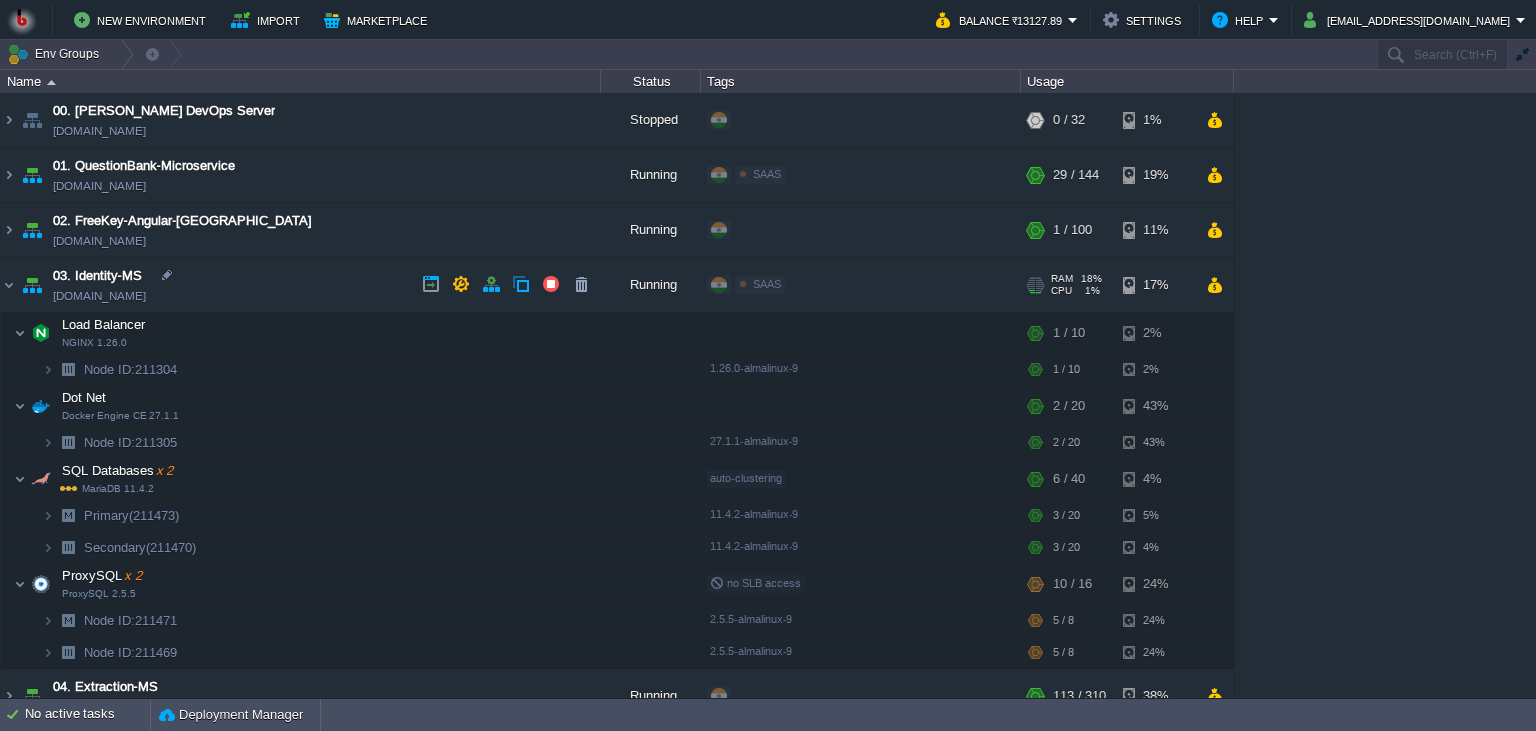 click on "03. Identity-MS [DOMAIN_NAME]" at bounding box center (301, 285) 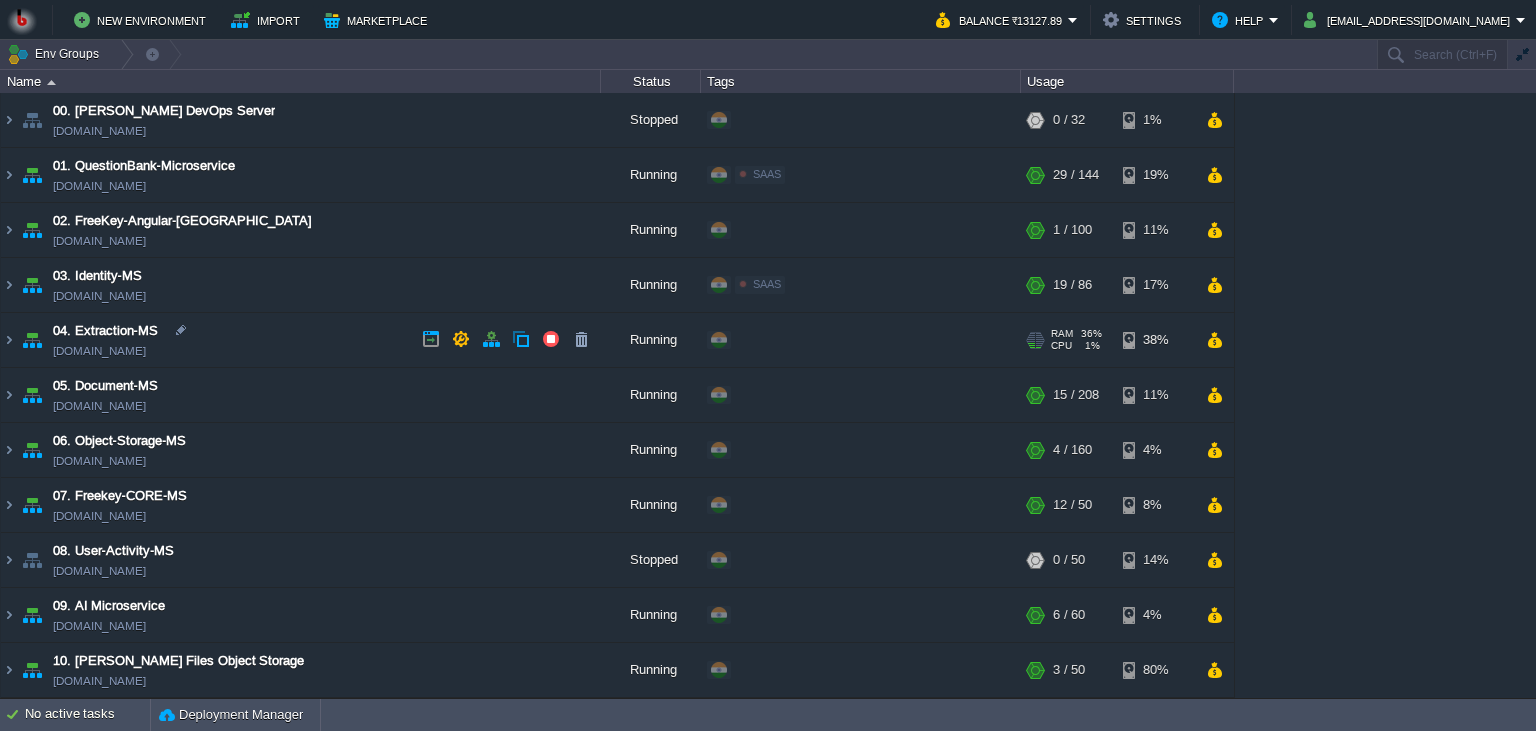 click on "04. Extraction-MS [DOMAIN_NAME]" at bounding box center [301, 340] 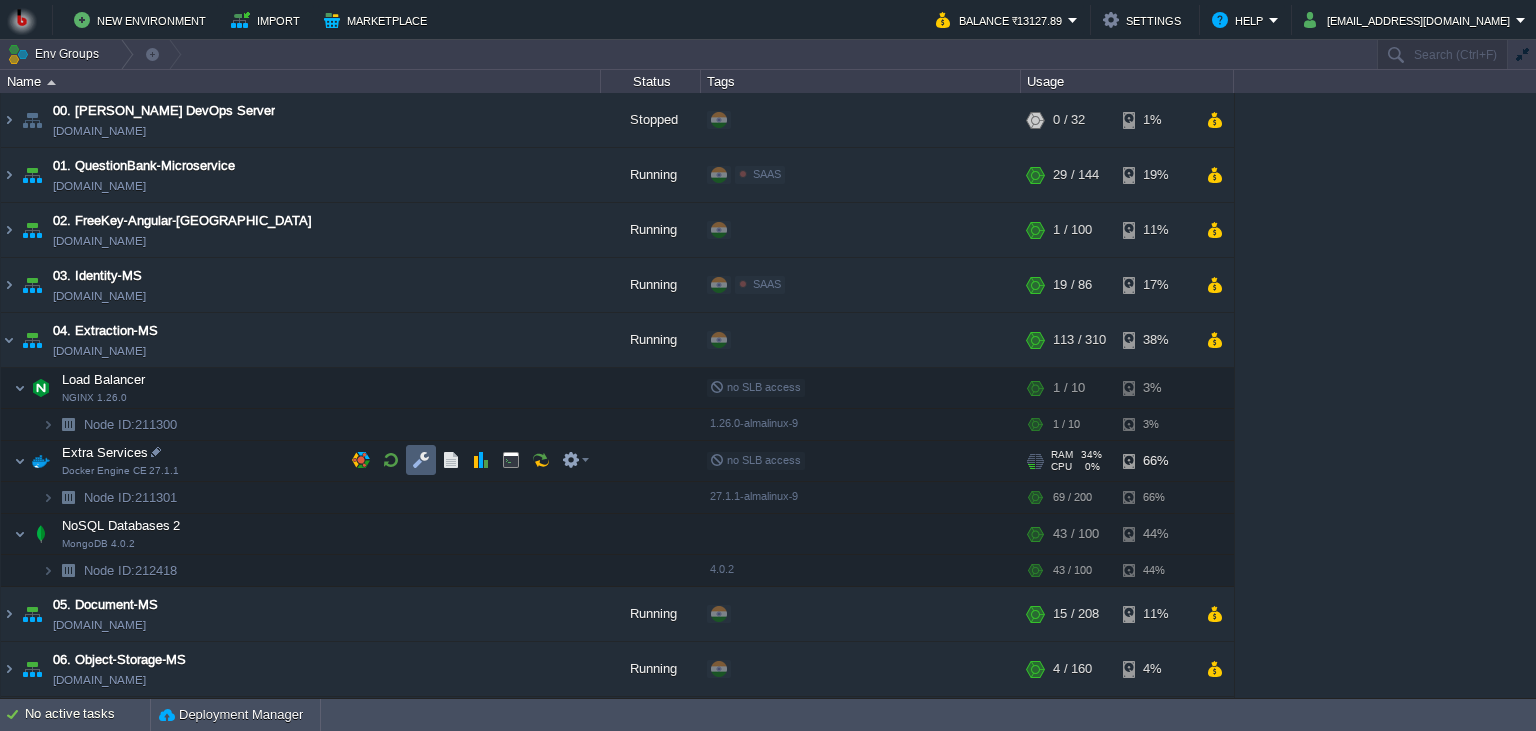 click at bounding box center (421, 460) 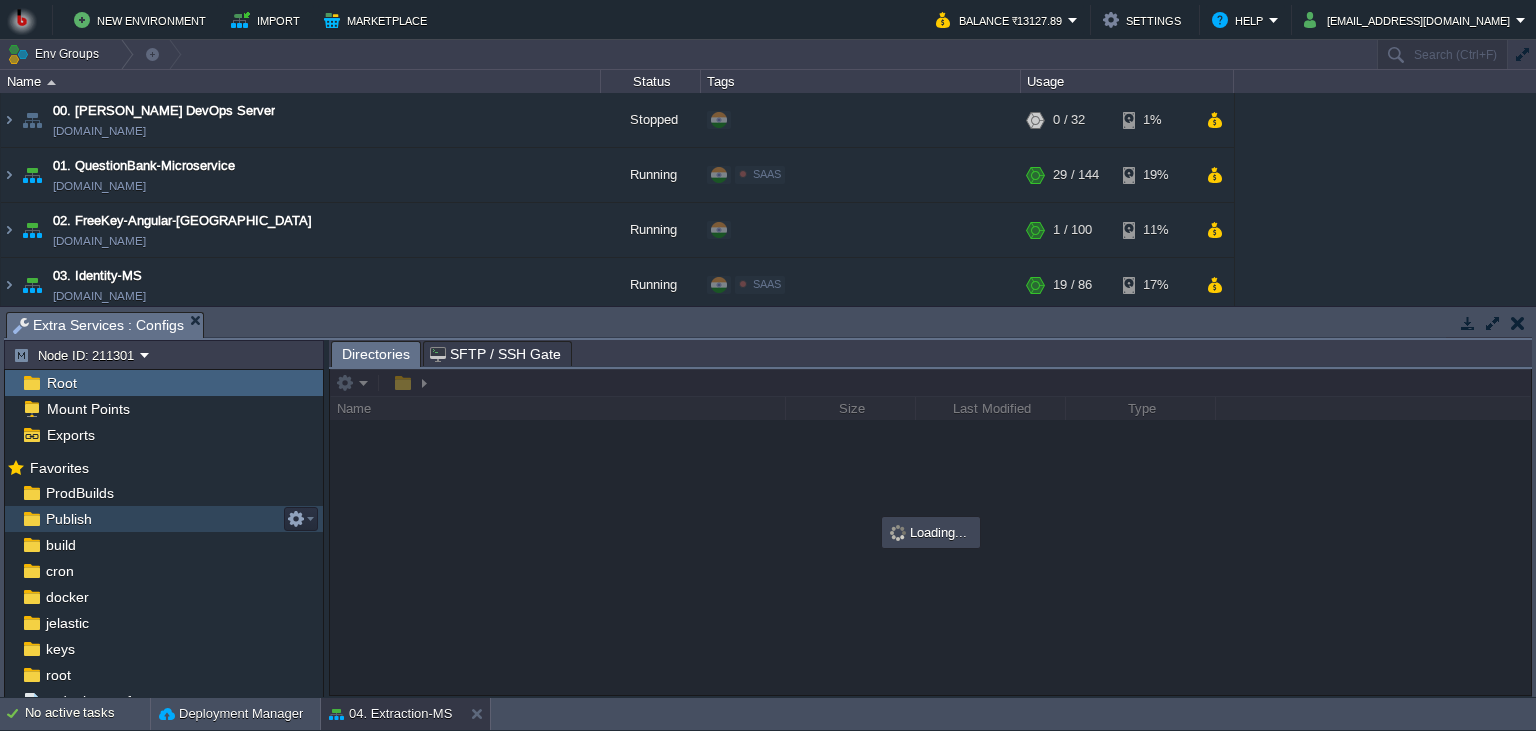 click on "Publish" at bounding box center (164, 519) 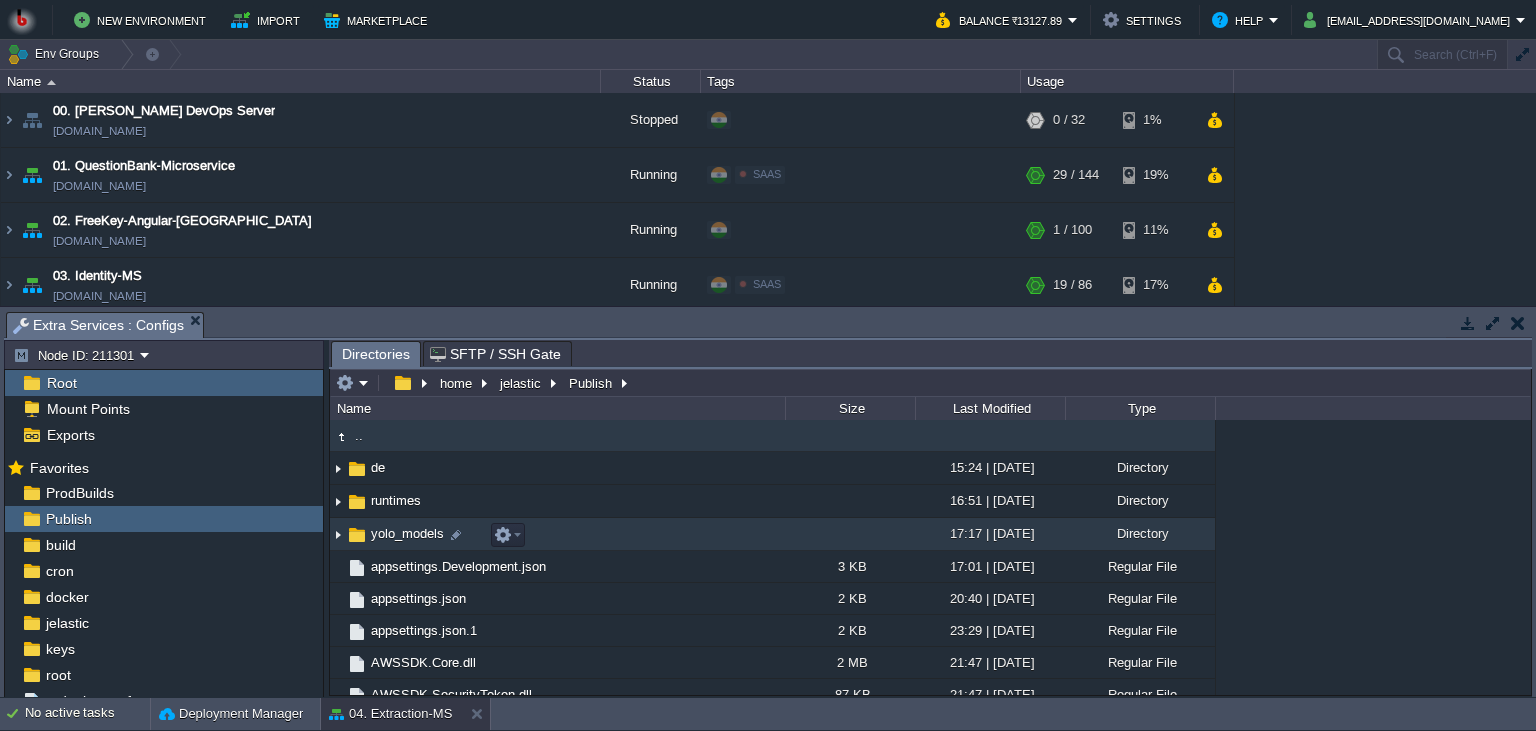 scroll, scrollTop: 91, scrollLeft: 0, axis: vertical 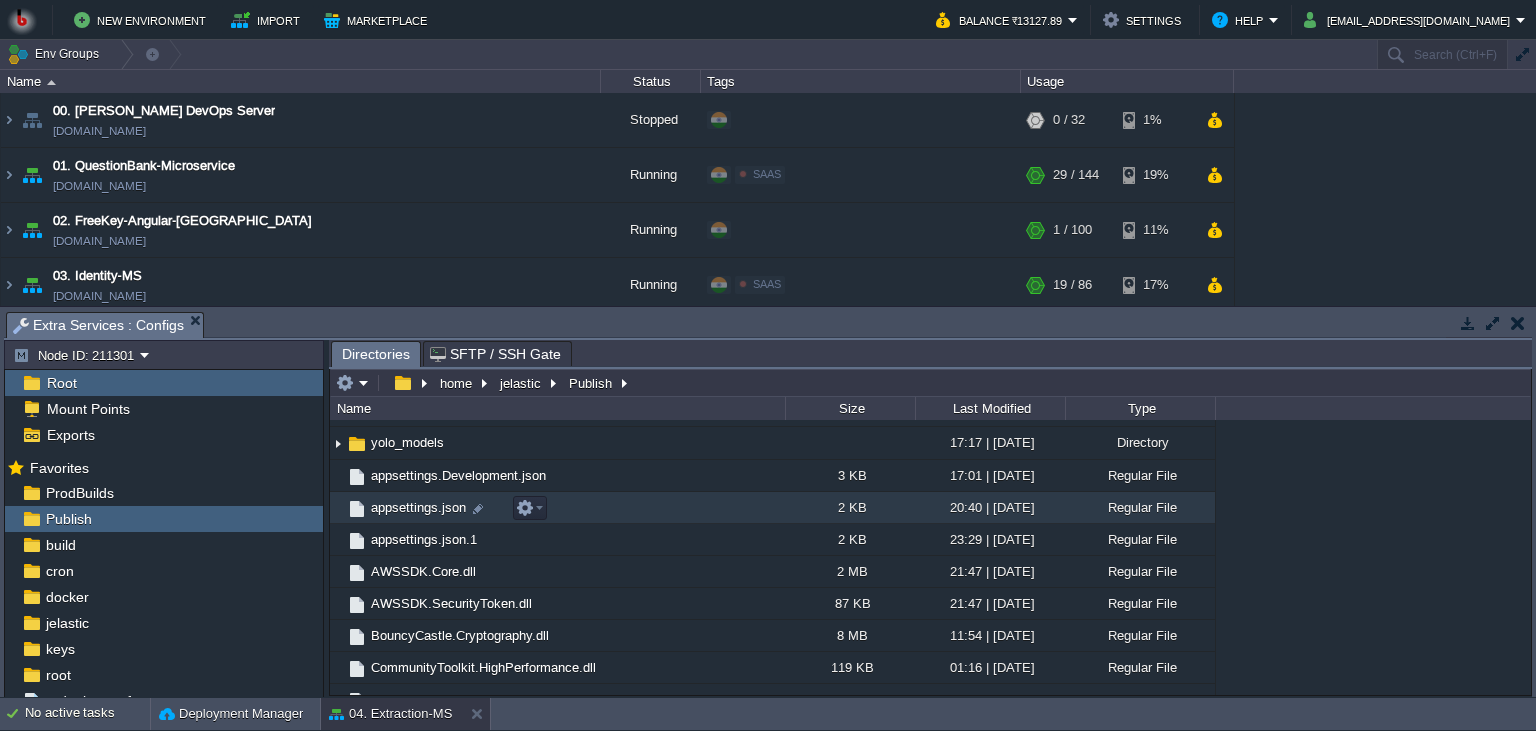 click on "appsettings.json" at bounding box center (557, 508) 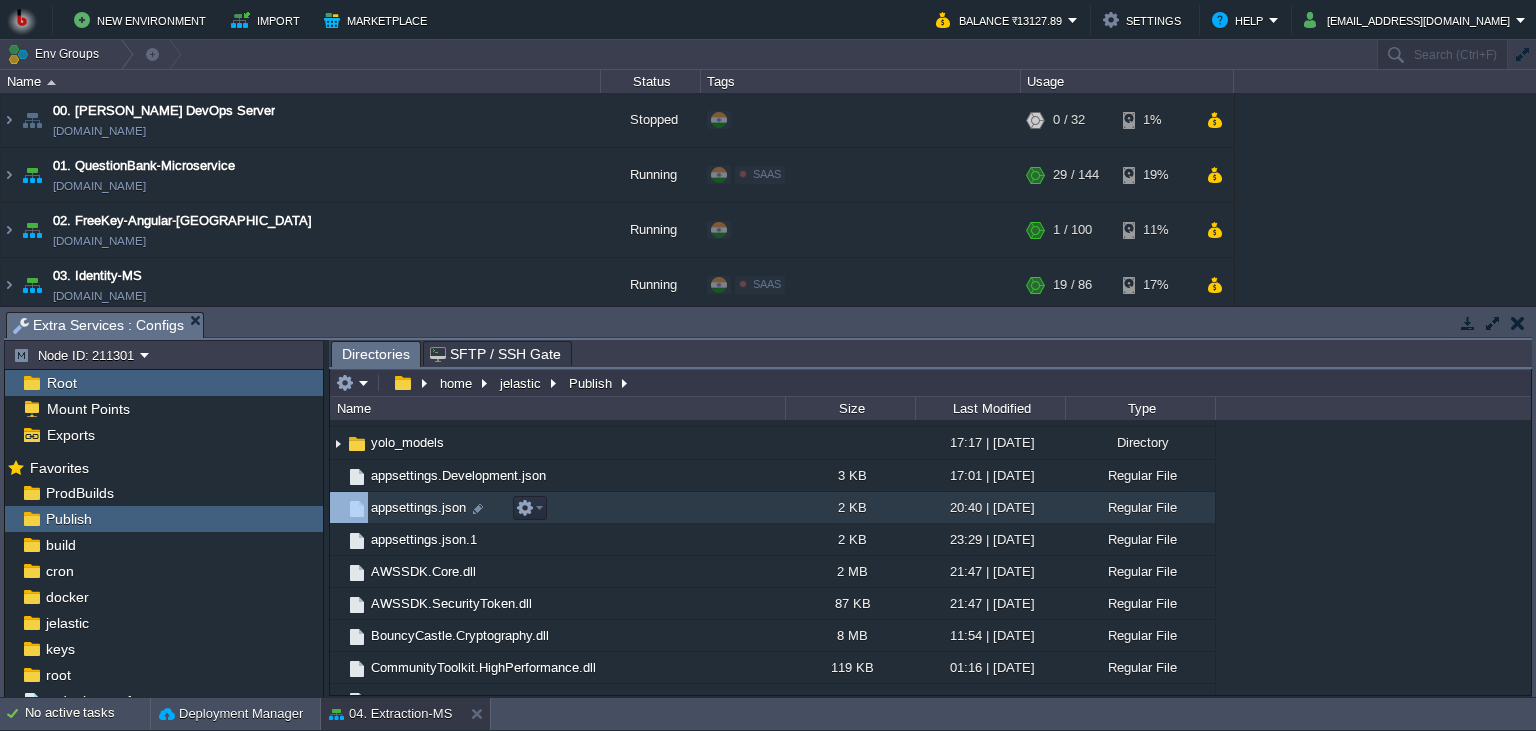 click on "appsettings.json" at bounding box center [557, 508] 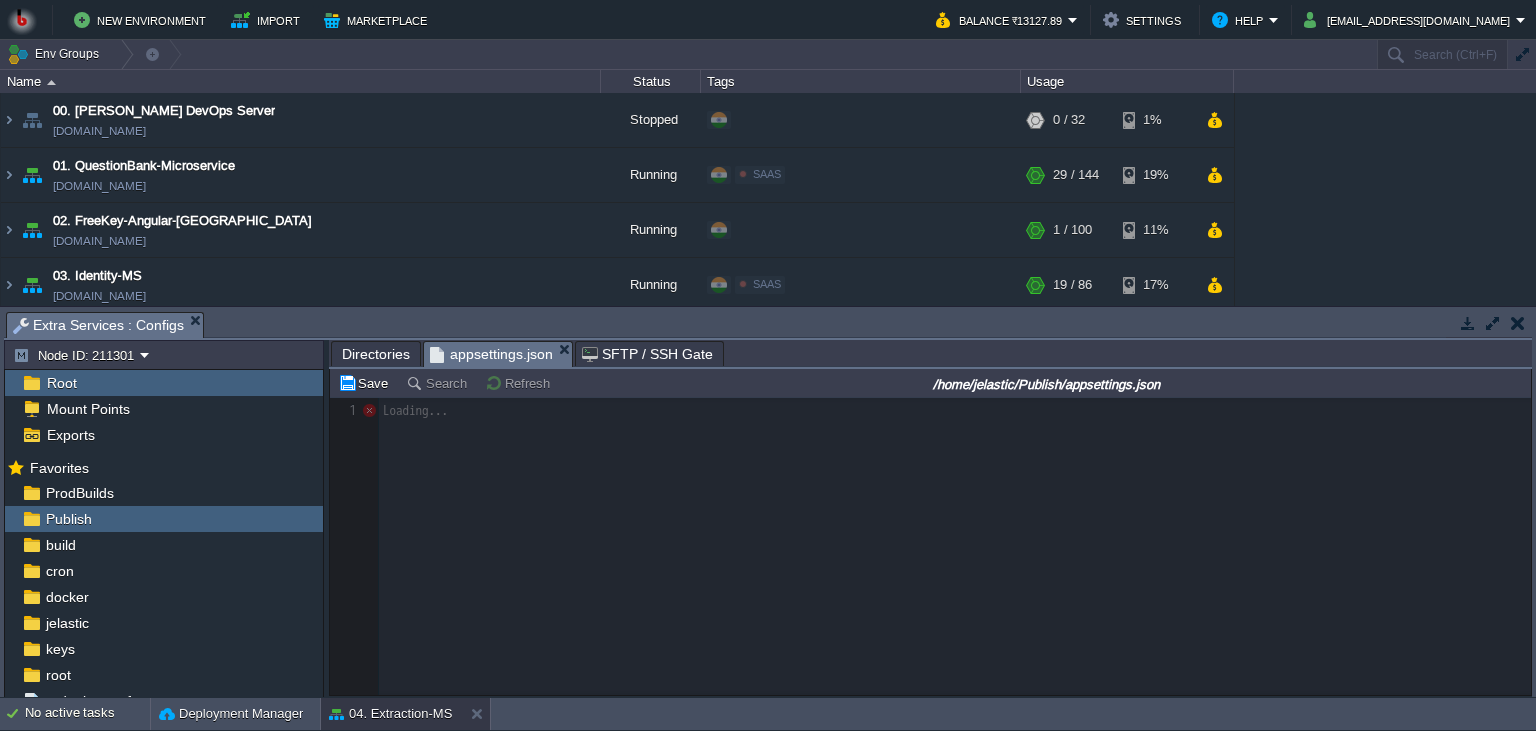 click at bounding box center [930, 546] 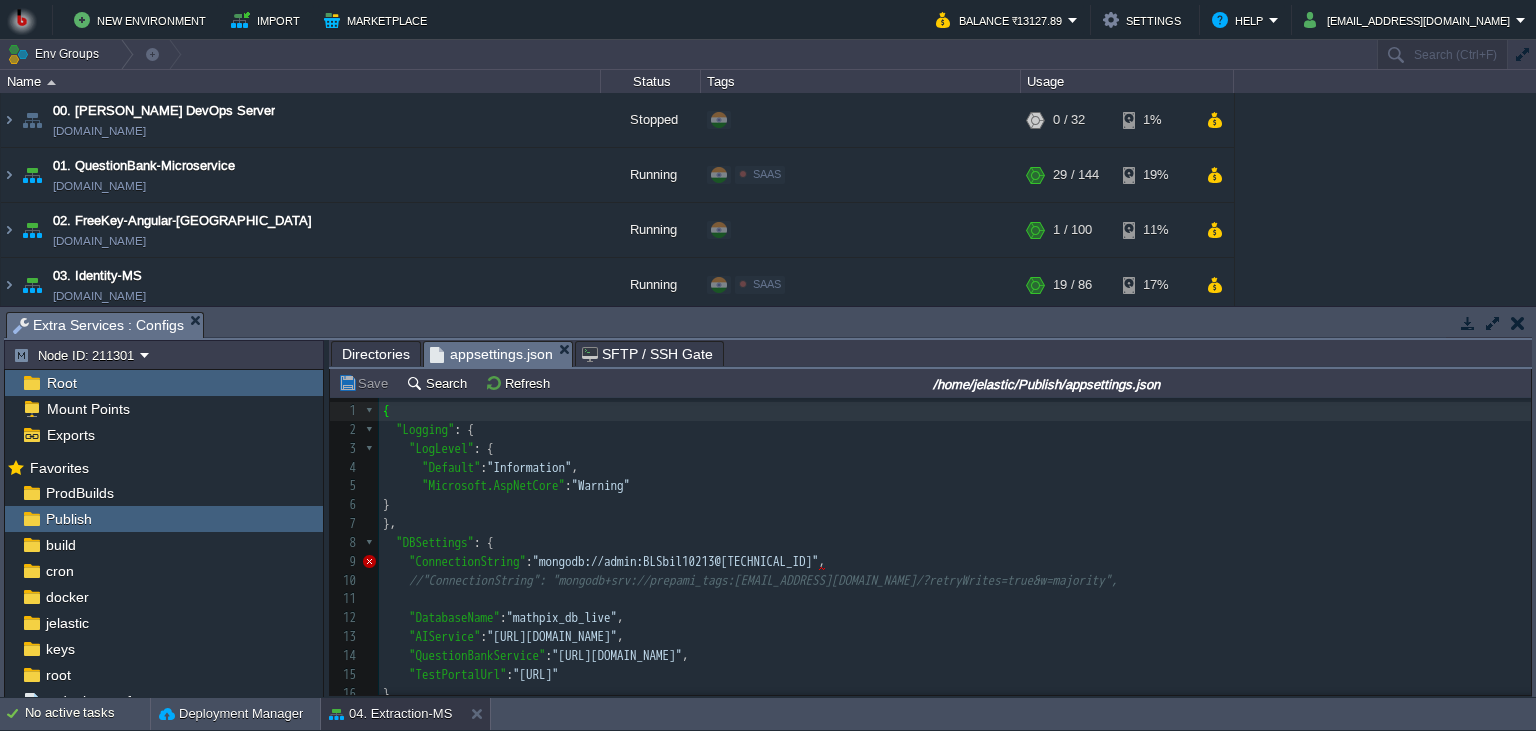 scroll, scrollTop: 78, scrollLeft: 0, axis: vertical 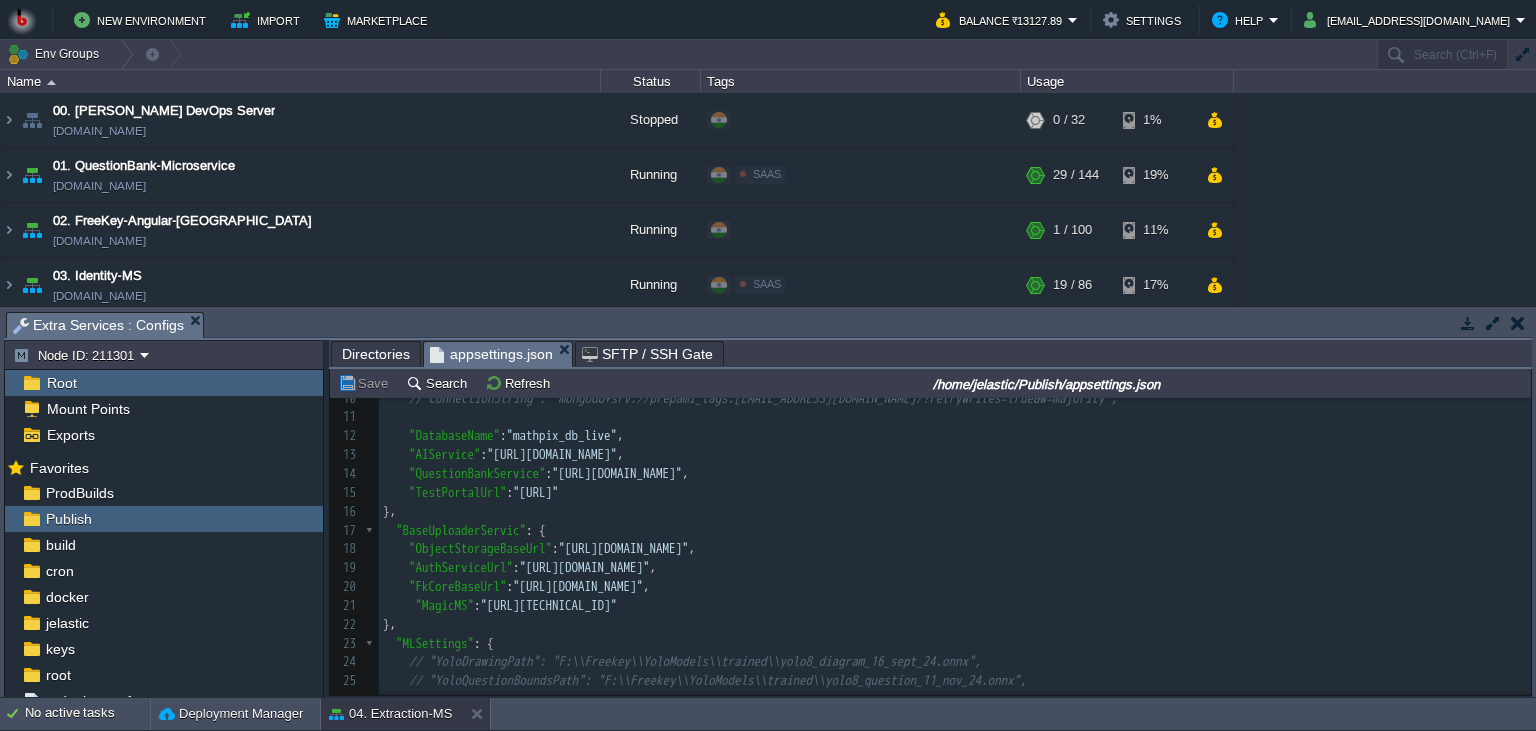 click on ""MagicMS" :  "[URL][TECHNICAL_ID]"" at bounding box center (955, 606) 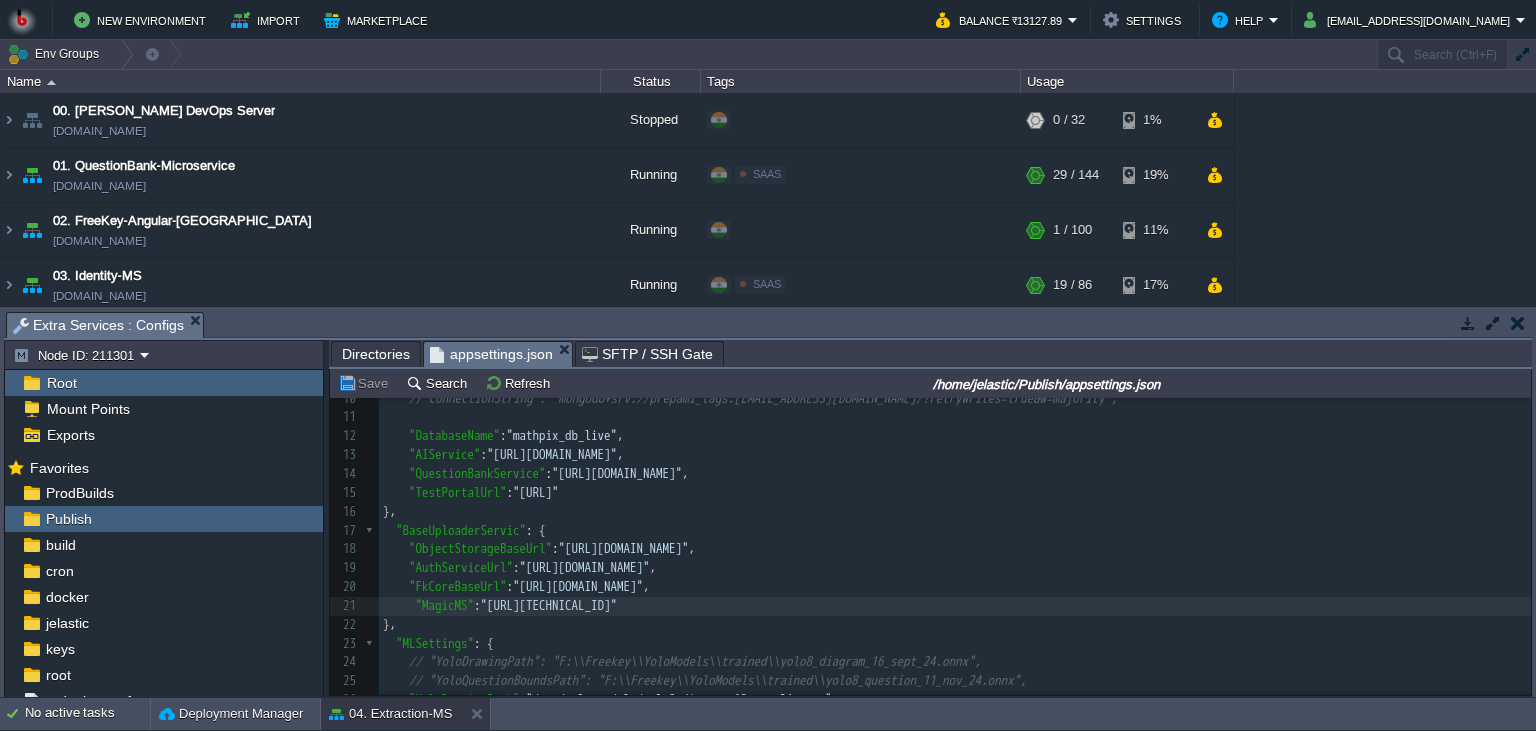 click on ""FkCoreBaseUrl" :  "[URL][DOMAIN_NAME]" ," at bounding box center (955, 587) 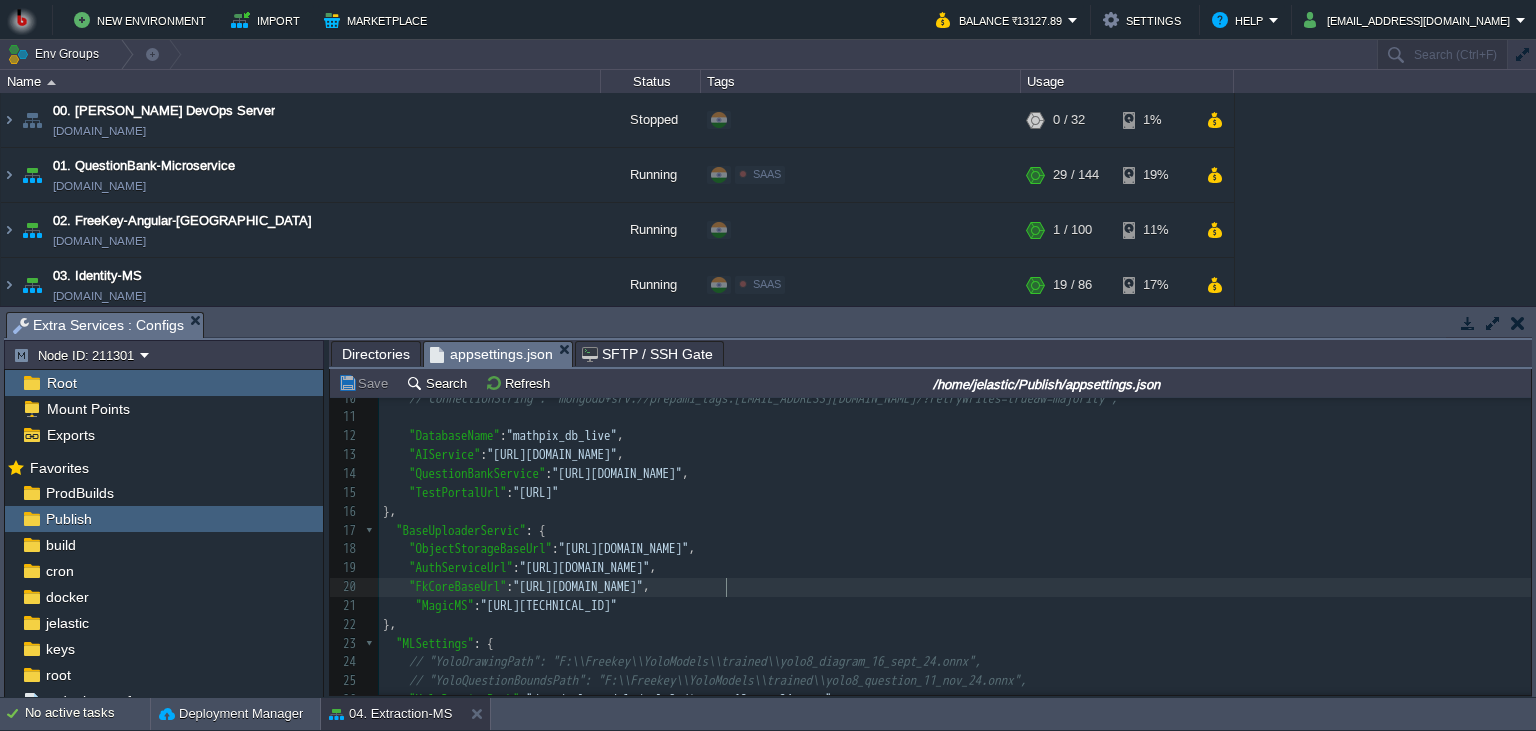type on "/"," 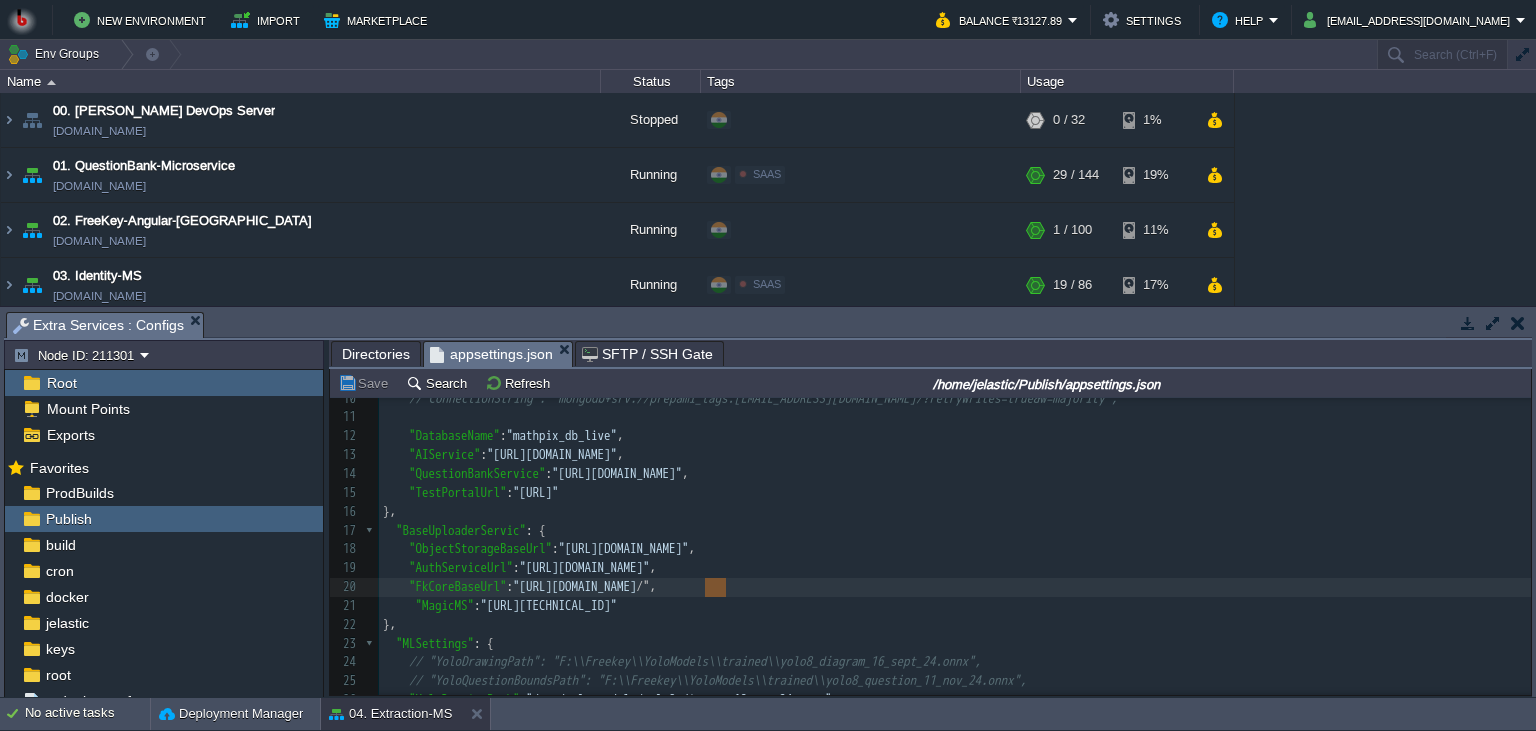 scroll, scrollTop: 0, scrollLeft: 0, axis: both 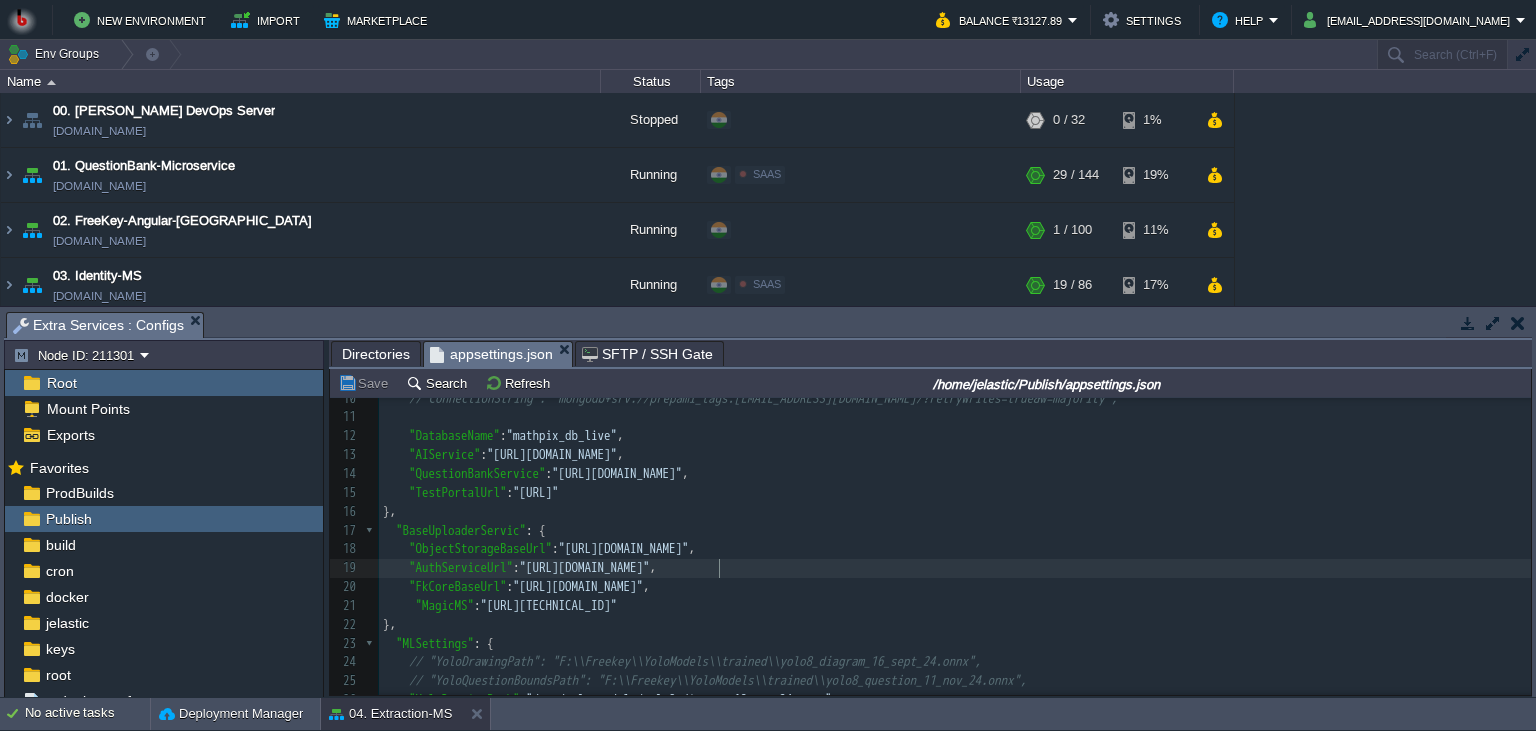 click on ""AuthServiceUrl" :  "[URL][DOMAIN_NAME]" ," at bounding box center (955, 568) 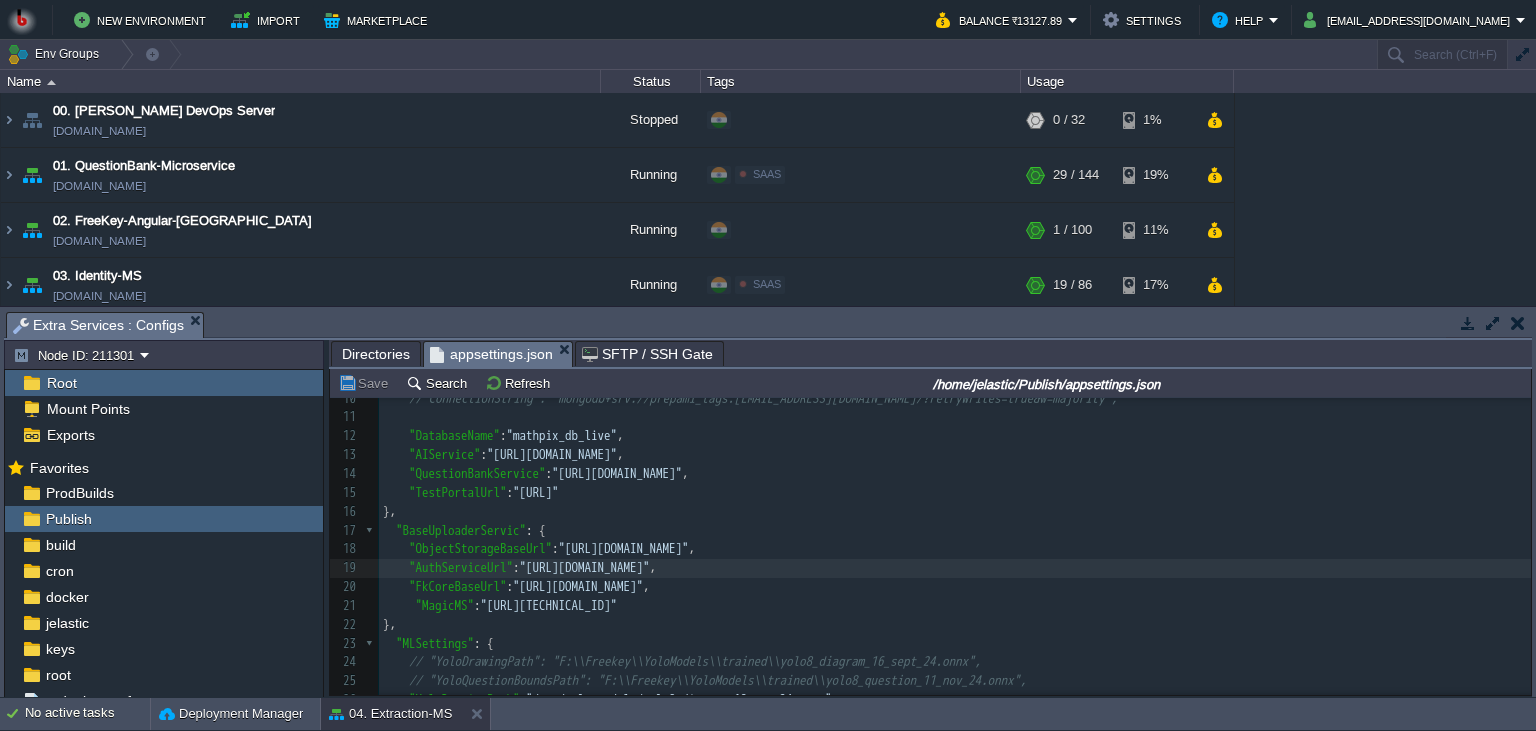 click on ""AuthServiceUrl" :  "[URL][DOMAIN_NAME]" ," at bounding box center [955, 568] 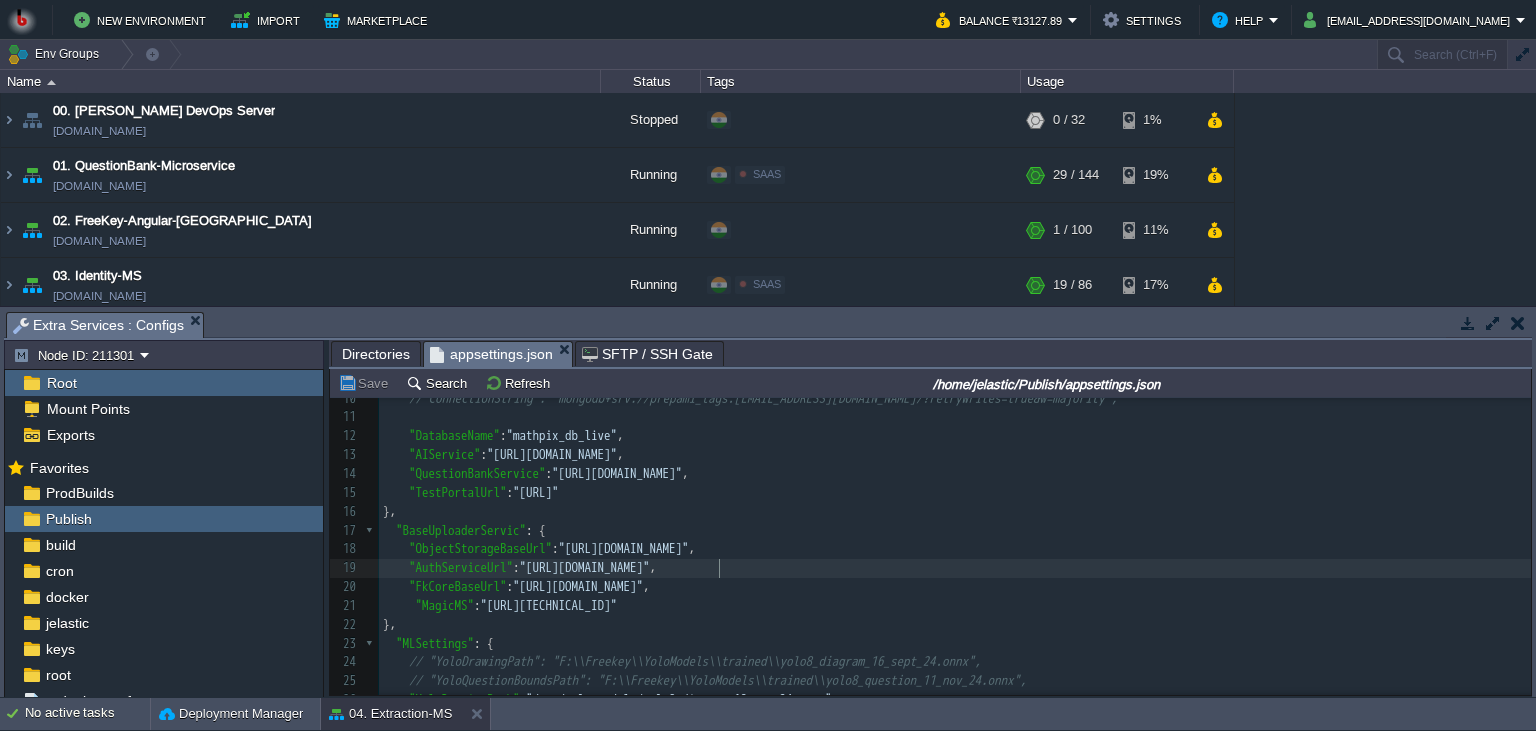 click on ""ObjectStorageBaseUrl" :  "[URL][DOMAIN_NAME]" ," at bounding box center (955, 549) 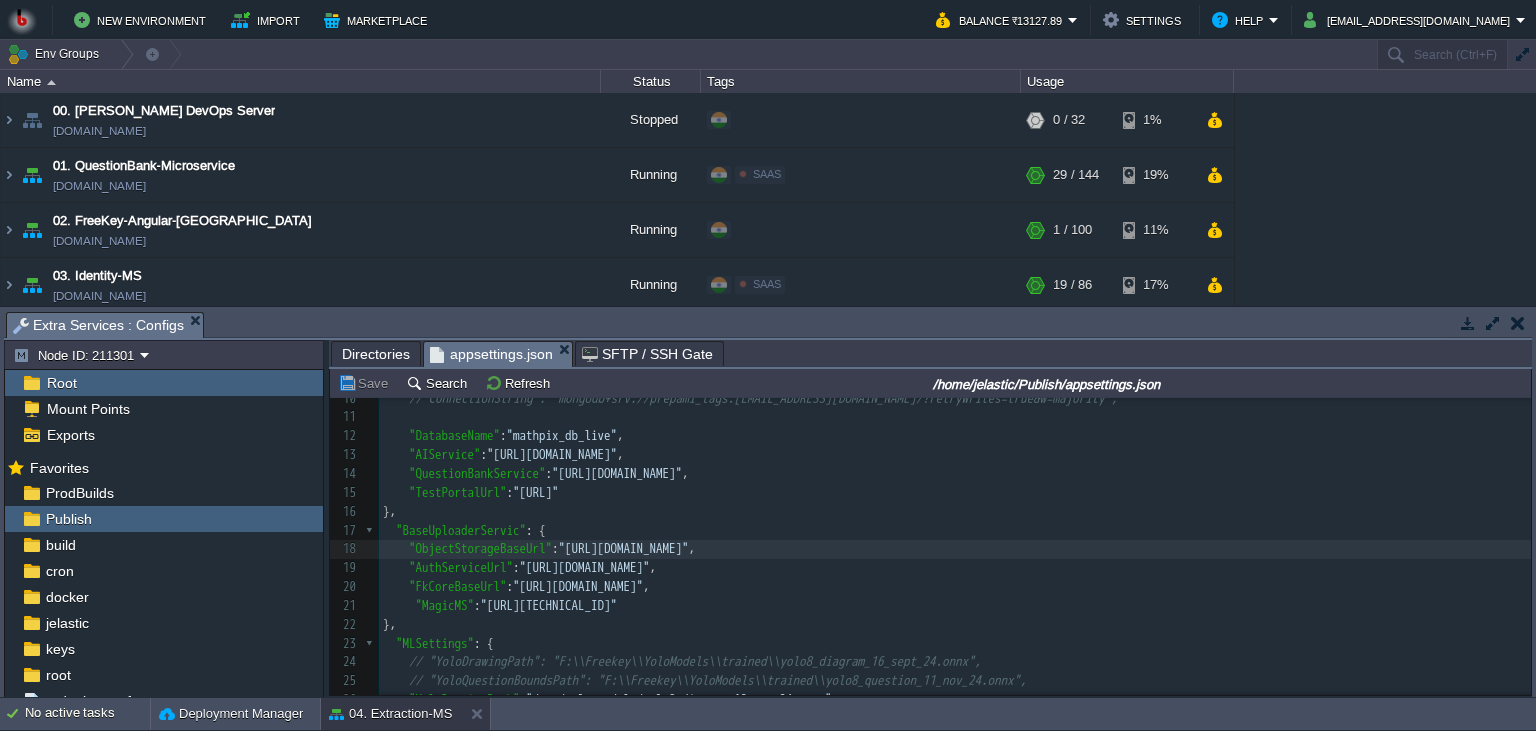 click on "}," at bounding box center (955, 625) 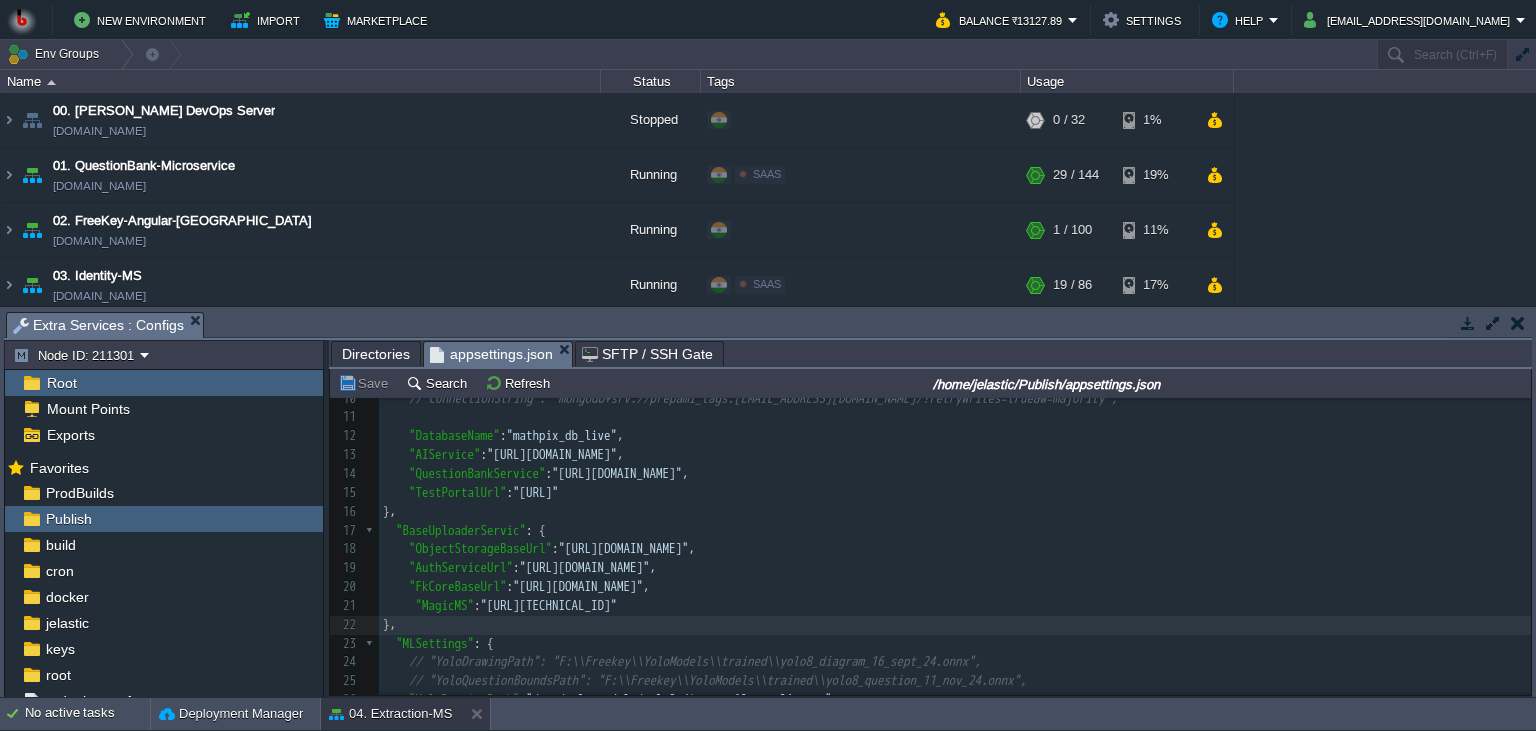 scroll, scrollTop: 244, scrollLeft: 0, axis: vertical 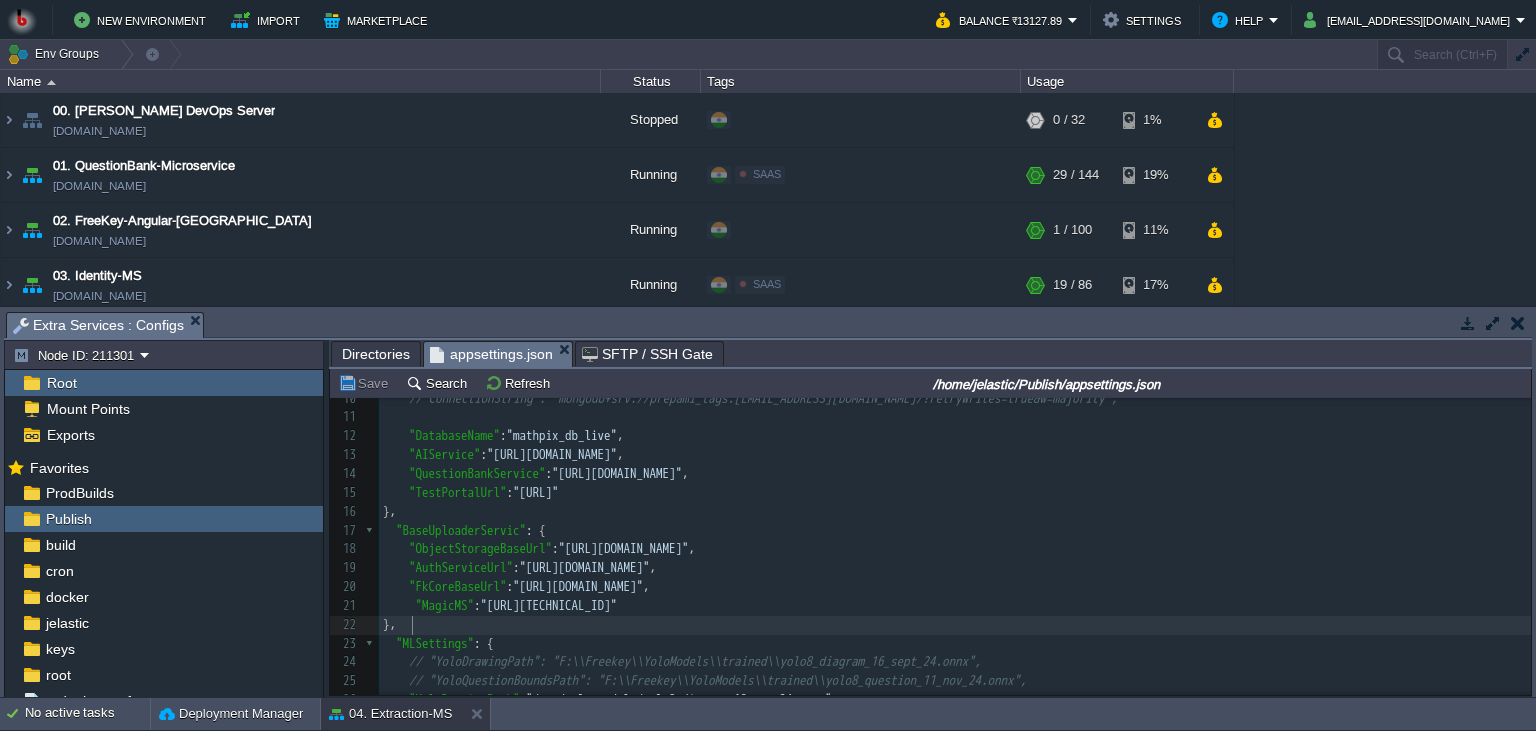 click on "}," at bounding box center (955, 625) 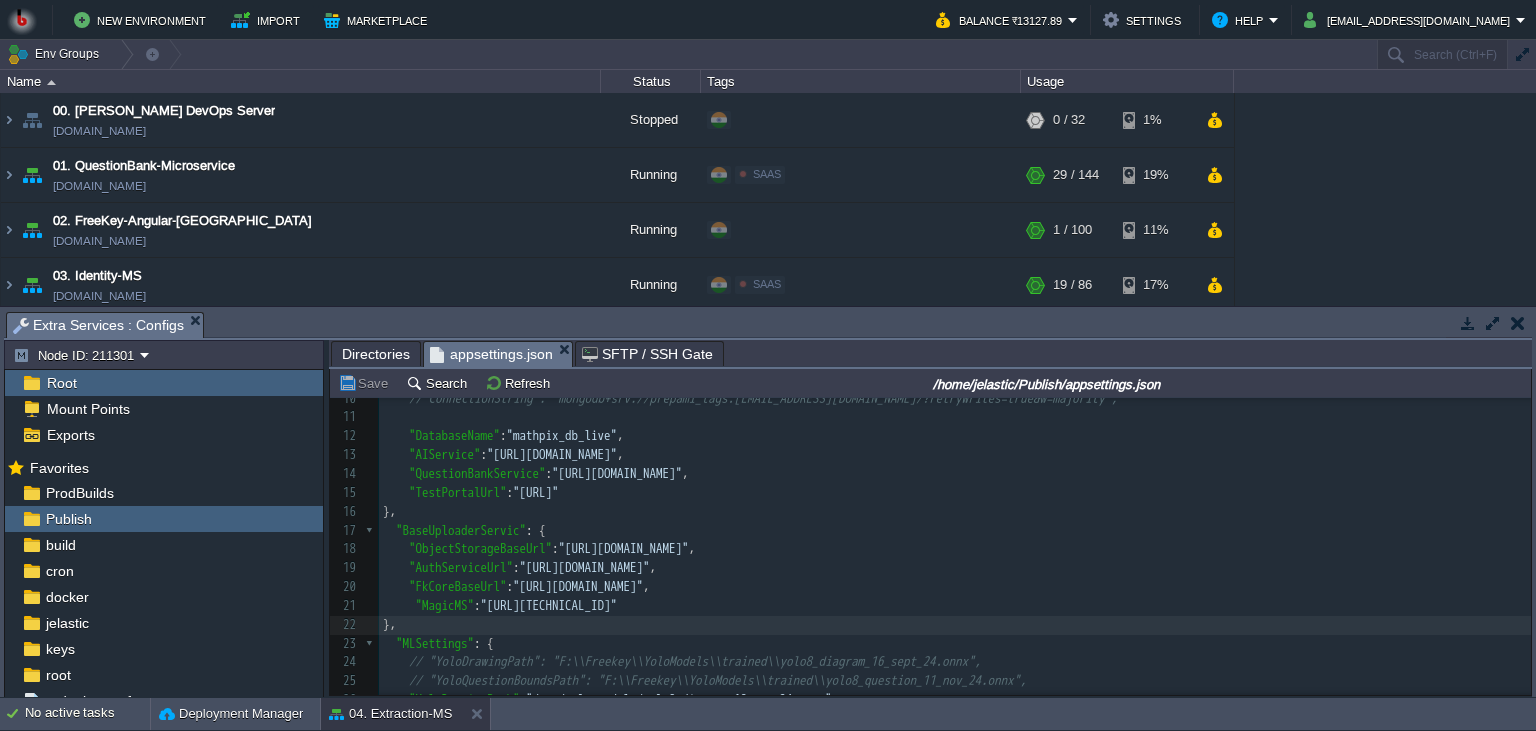 click on ""MagicMS" :  "[URL][TECHNICAL_ID]"" at bounding box center [955, 606] 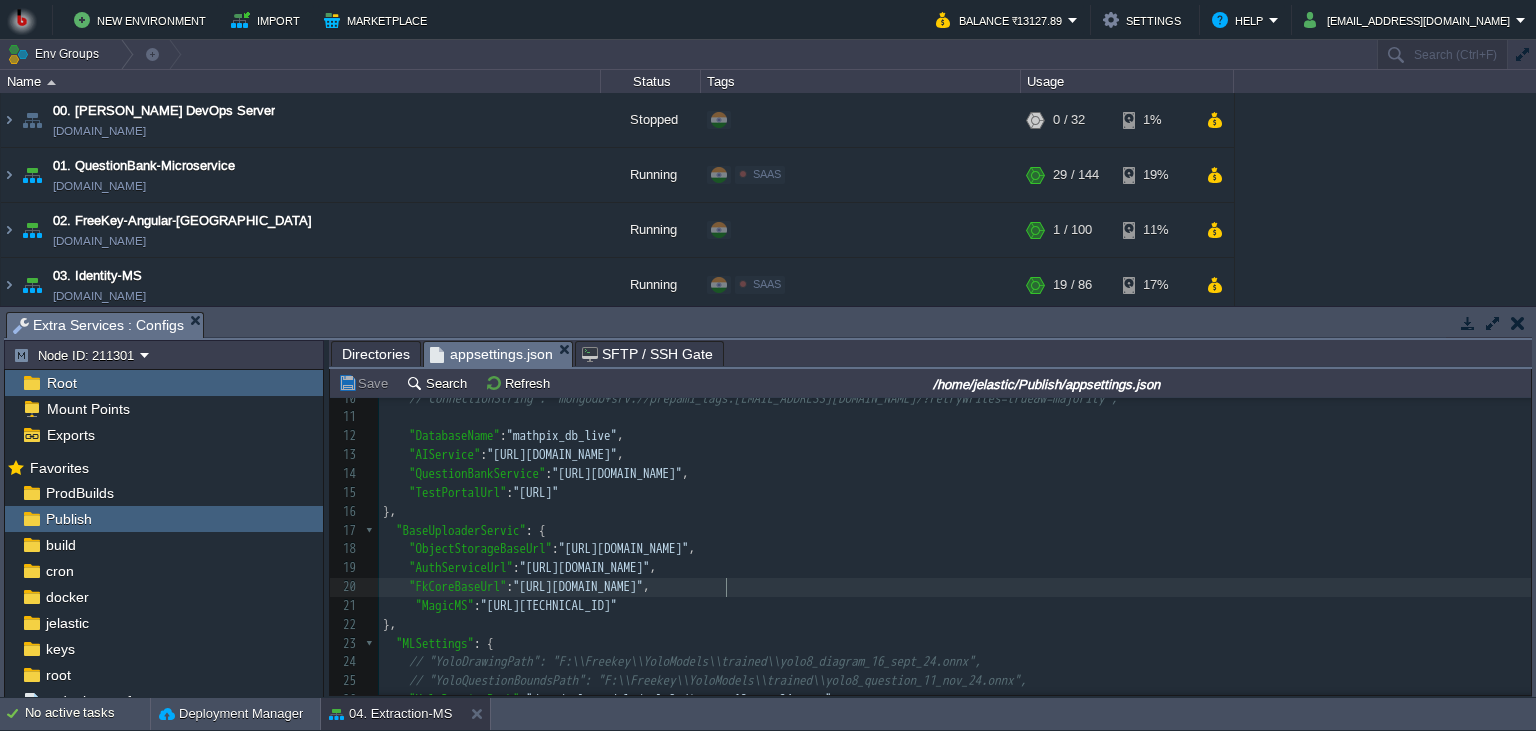 click on ""FkCoreBaseUrl" :  "[URL][DOMAIN_NAME]" ," at bounding box center [955, 587] 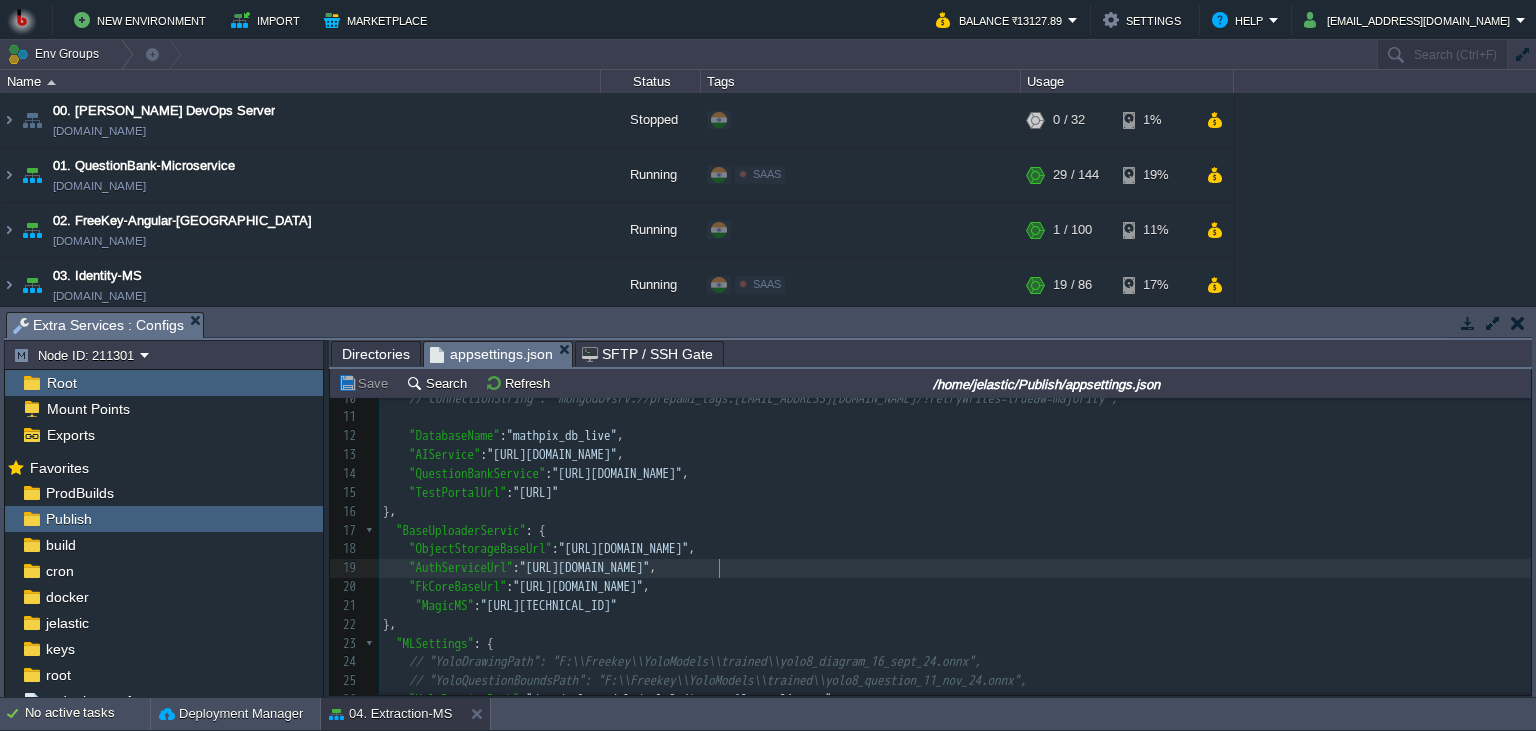 click on ""AuthServiceUrl" :  "[URL][DOMAIN_NAME]" ," at bounding box center [955, 568] 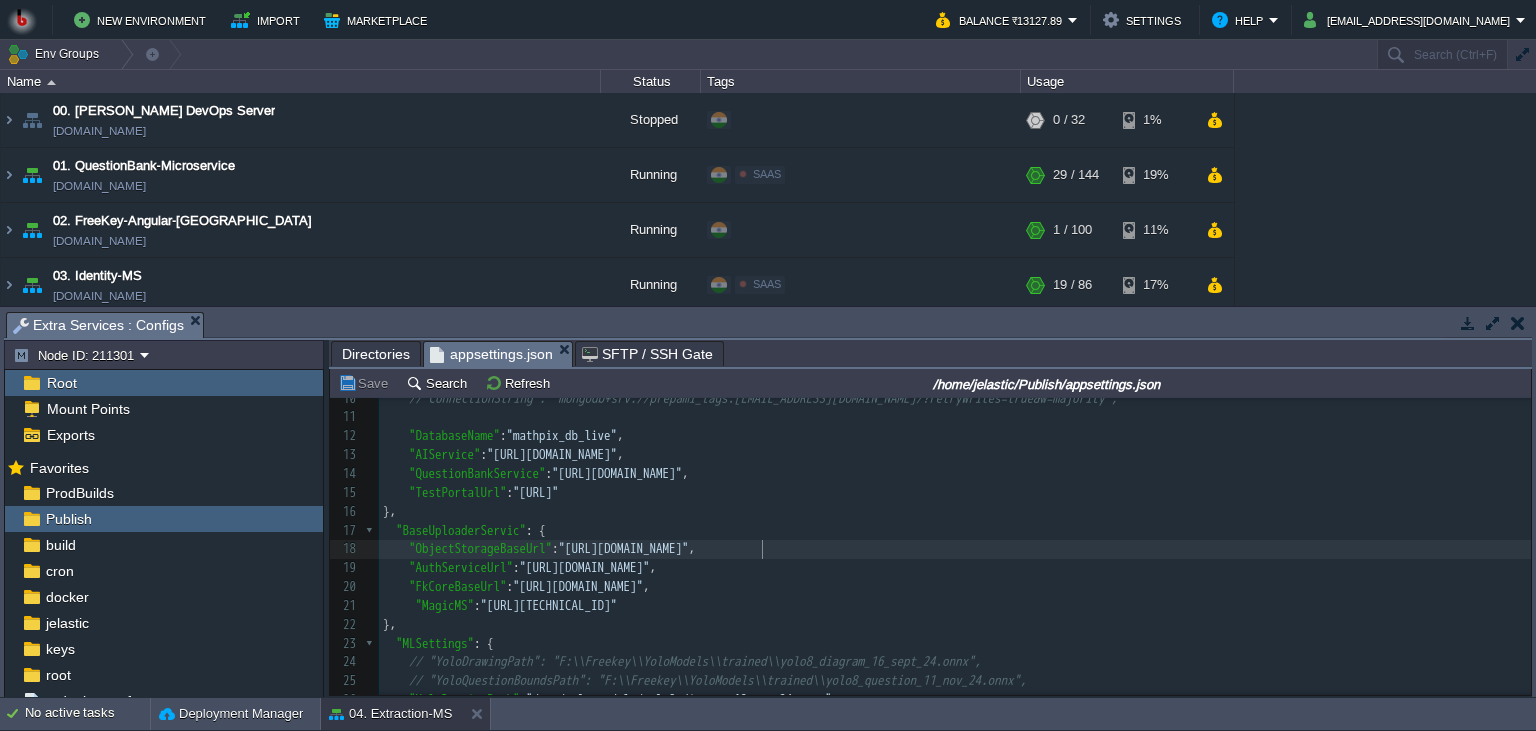 click on ""ObjectStorageBaseUrl" :  "[URL][DOMAIN_NAME]" ," at bounding box center [955, 549] 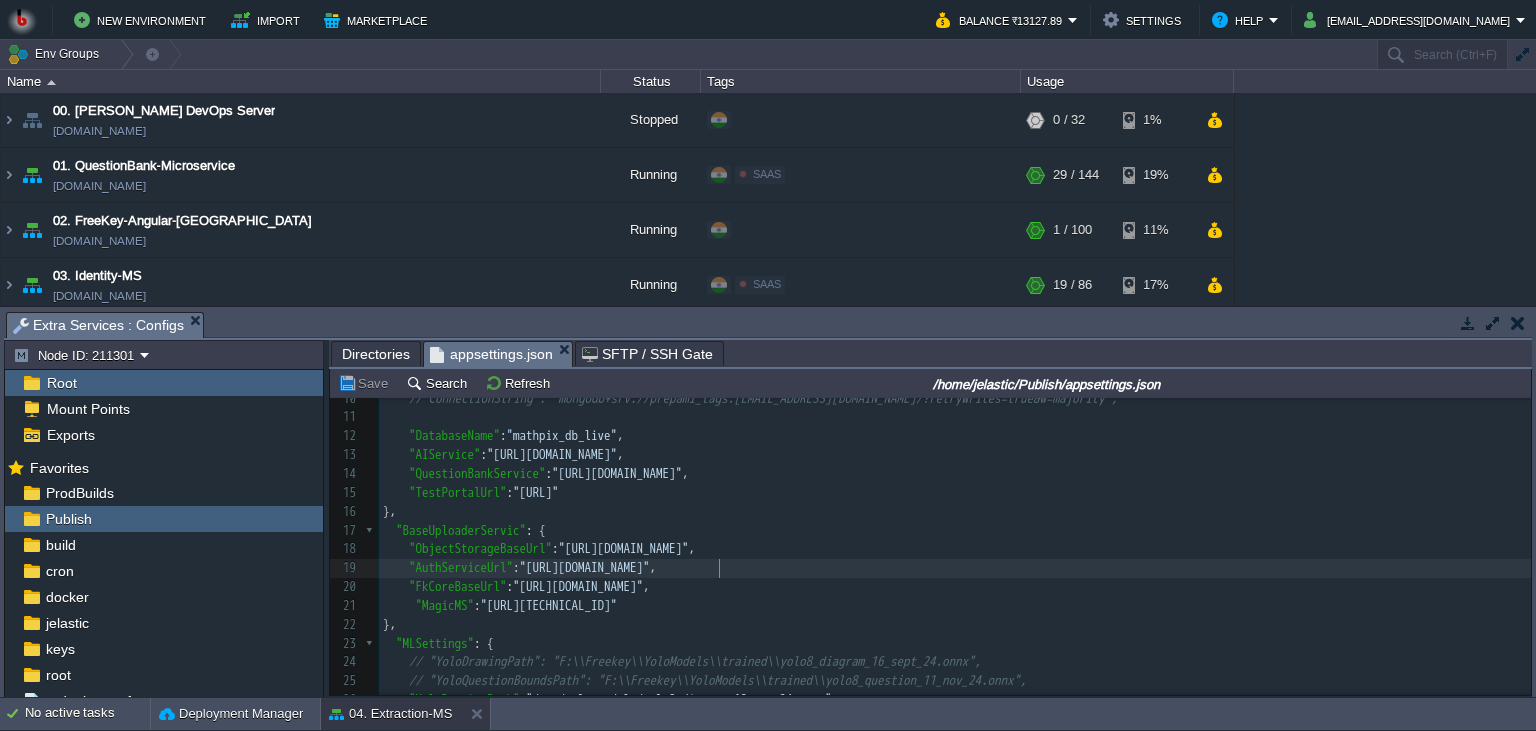 scroll, scrollTop: 91, scrollLeft: 0, axis: vertical 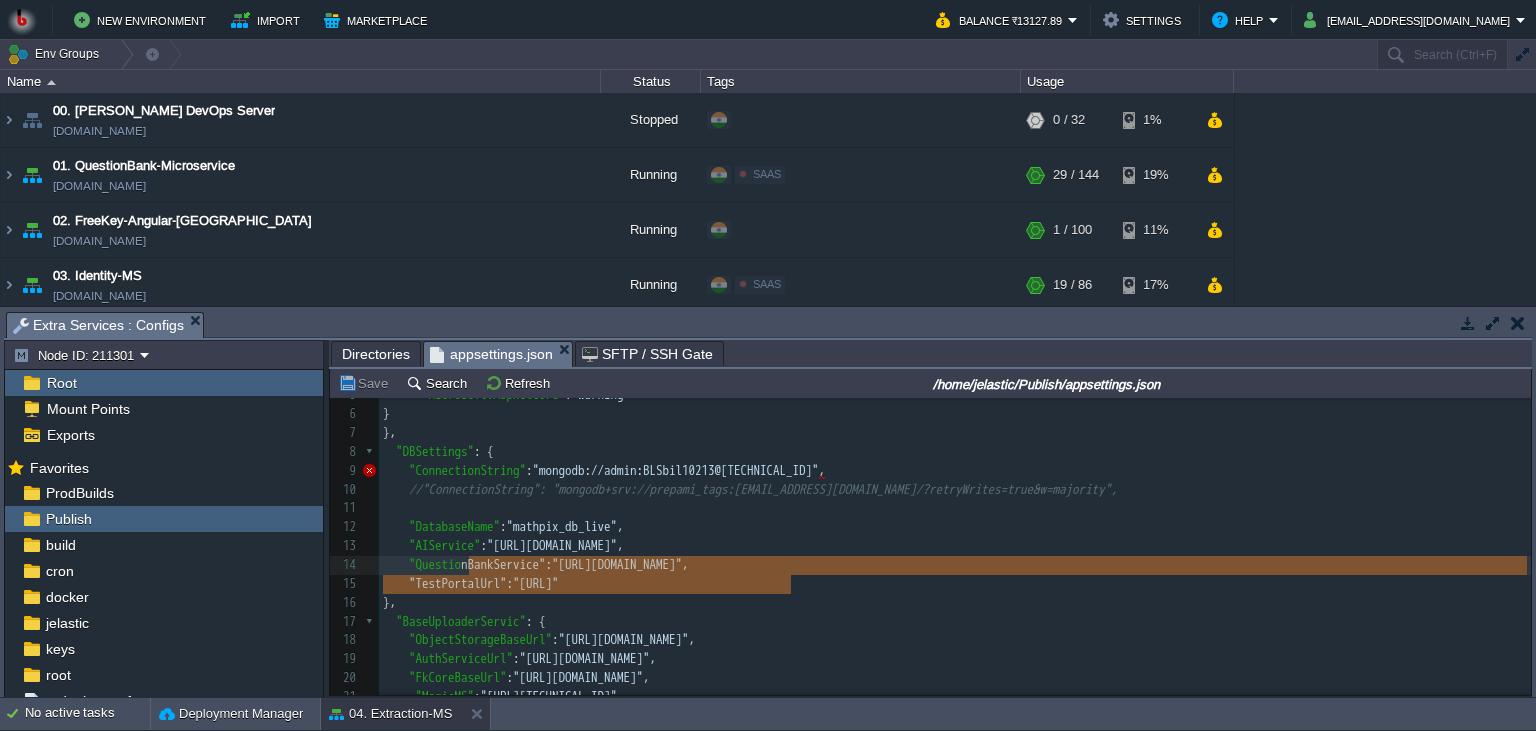 type on ""DatabaseName": "mathpix_db_live",
"AIService": "[URL][DOMAIN_NAME]",
"QuestionBankService": "[URL][DOMAIN_NAME]",
"TestPortalUrl": "[URL]"" 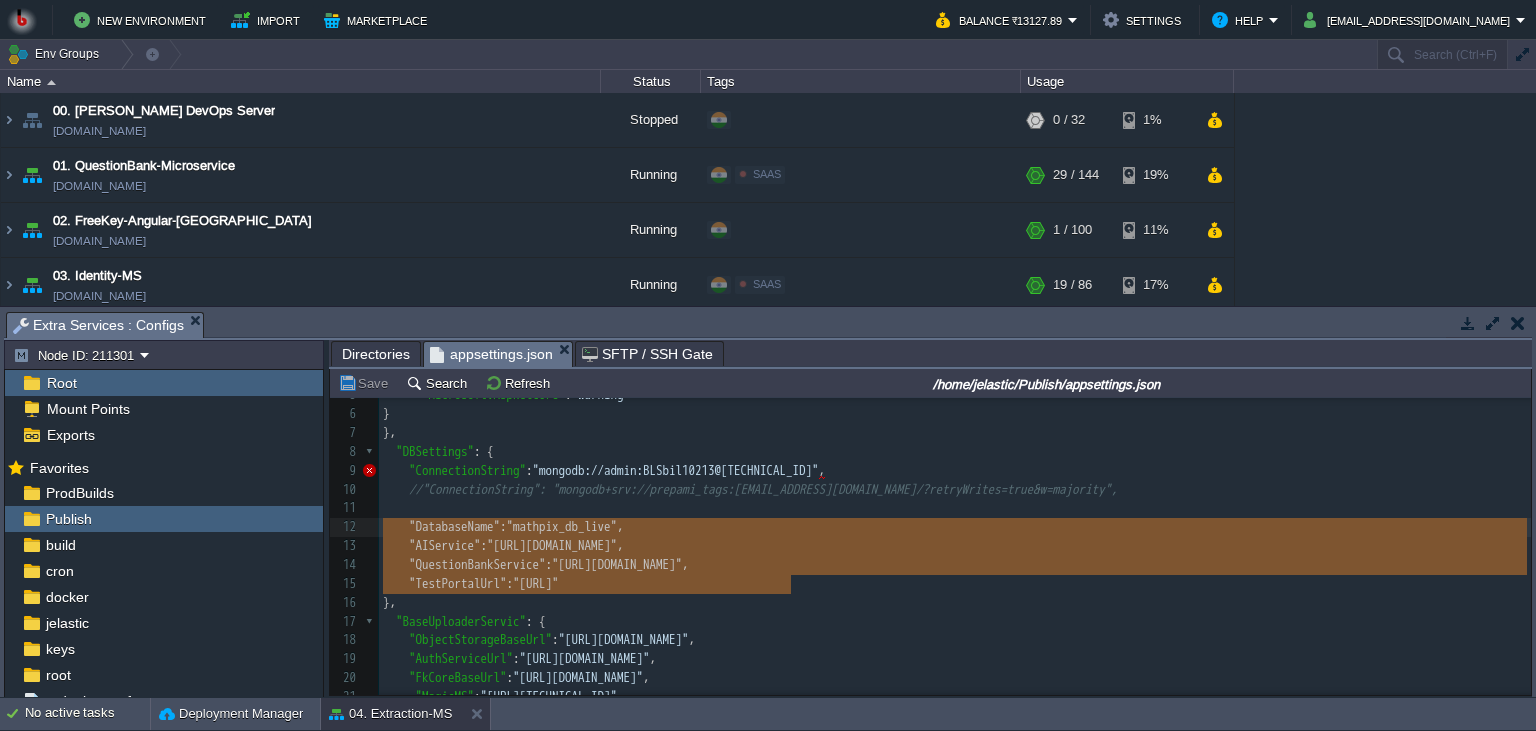 scroll, scrollTop: 36, scrollLeft: 407, axis: both 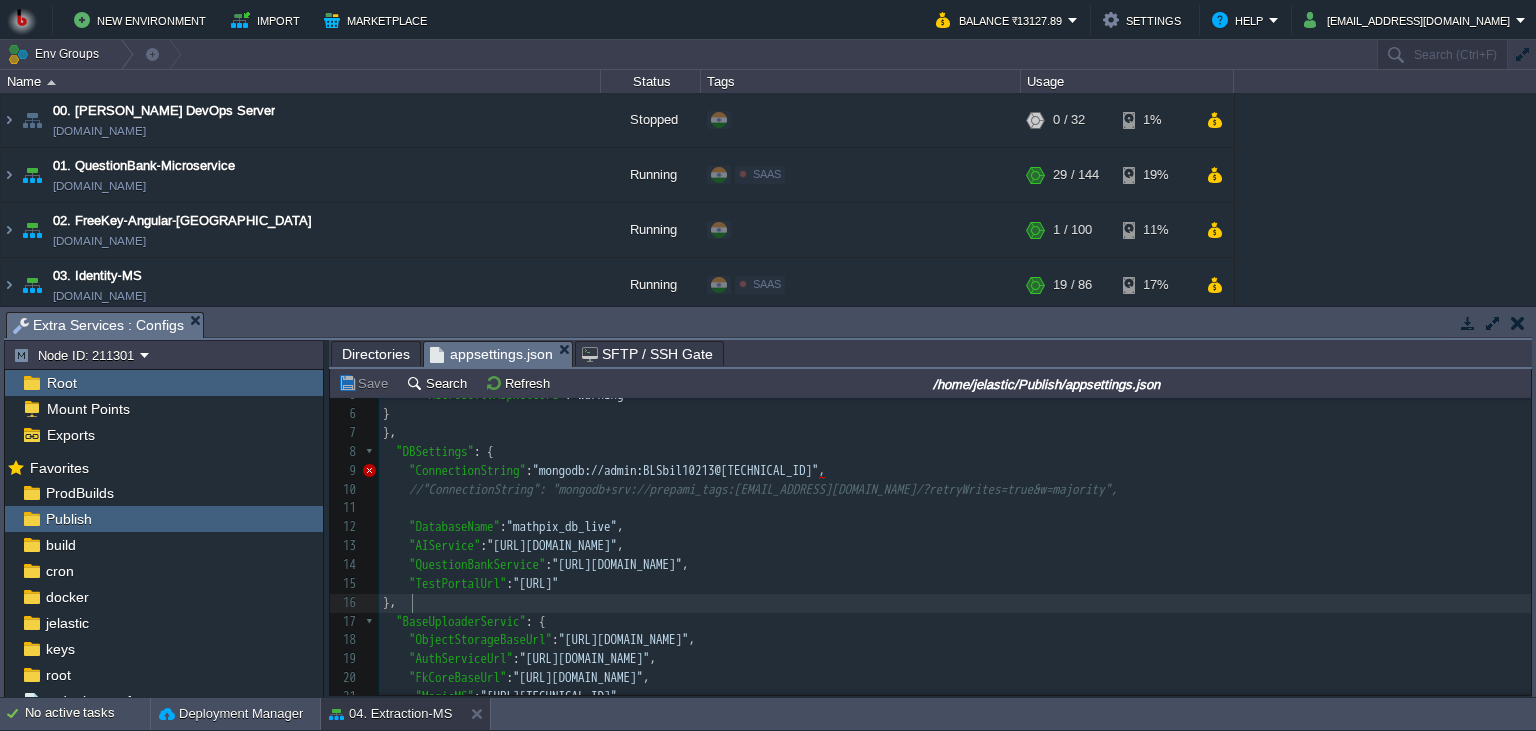 click on ""BaseUploaderServic" : {" at bounding box center (955, 622) 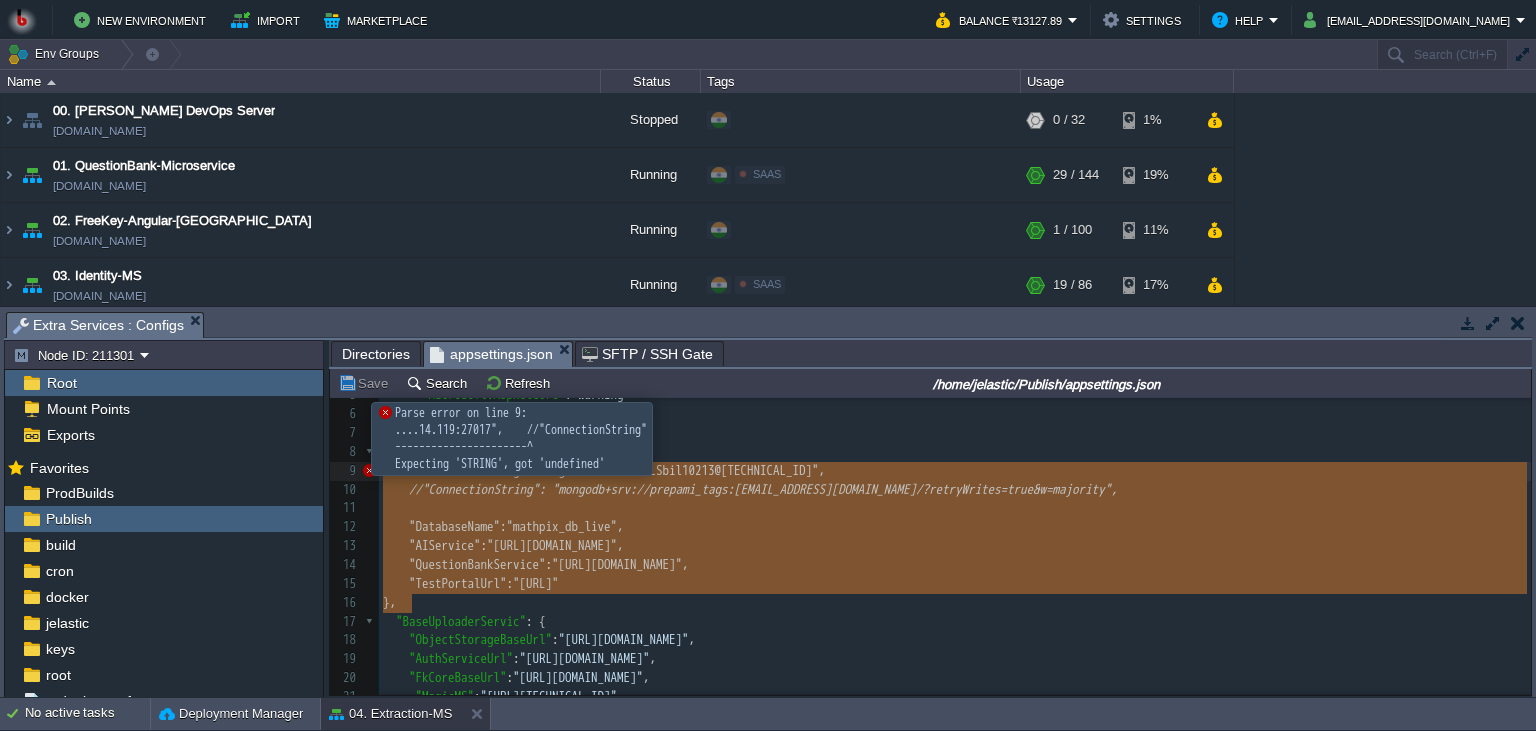 type on ""DBSettings": {
"ConnectionString": "mongodb://admin:BLSbil10213@[TECHNICAL_ID]",
//"ConnectionString": "mongodb+srv://prepami_tags:[EMAIL_ADDRESS][DOMAIN_NAME]/?retryWrites=true&w=majority",
"DatabaseName": "mathpix_db_live",
"AIService": "[URL][DOMAIN_NAME]",
"QuestionBankService": "[URL][DOMAIN_NAME]",
"TestPortalUrl": "[URL]"
}," 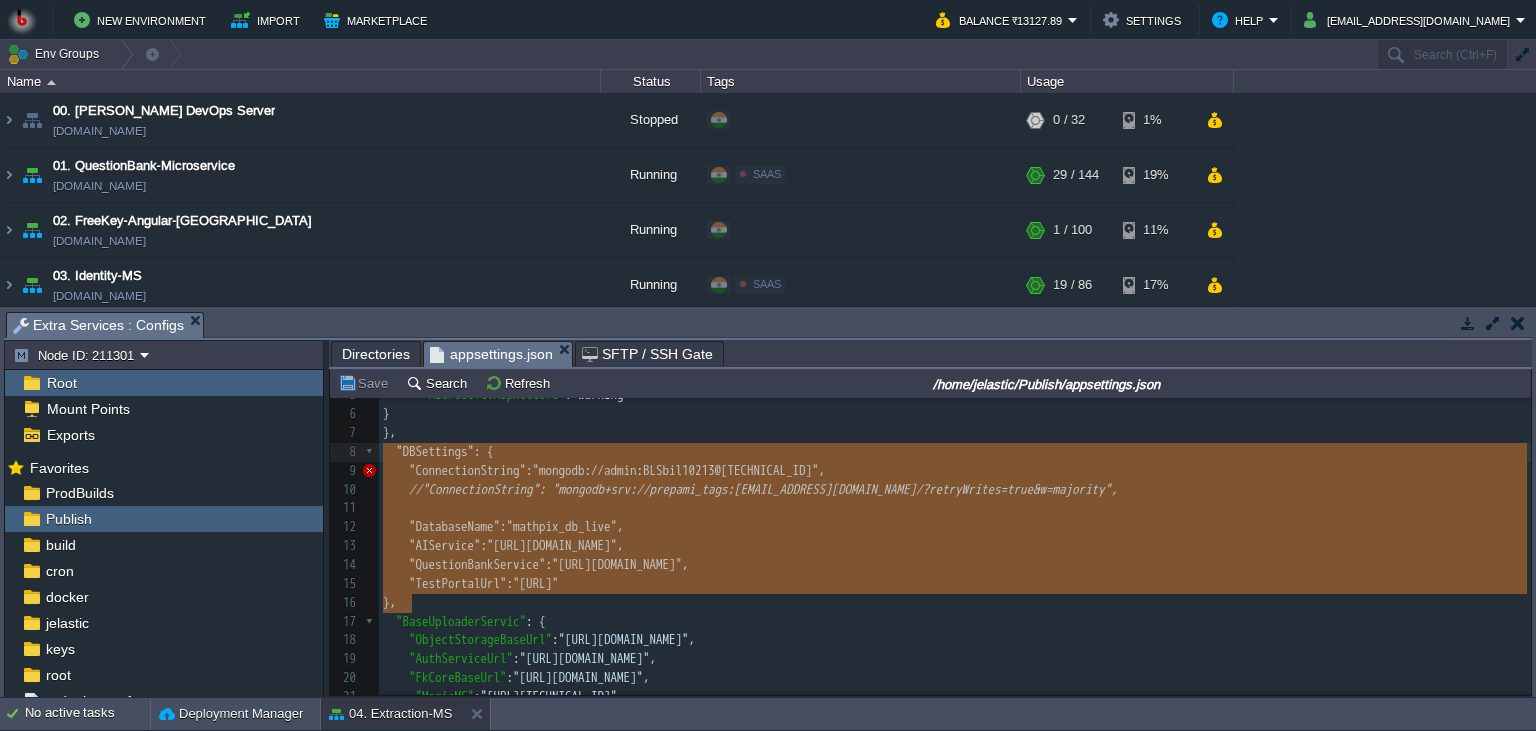 scroll, scrollTop: 122, scrollLeft: 29, axis: both 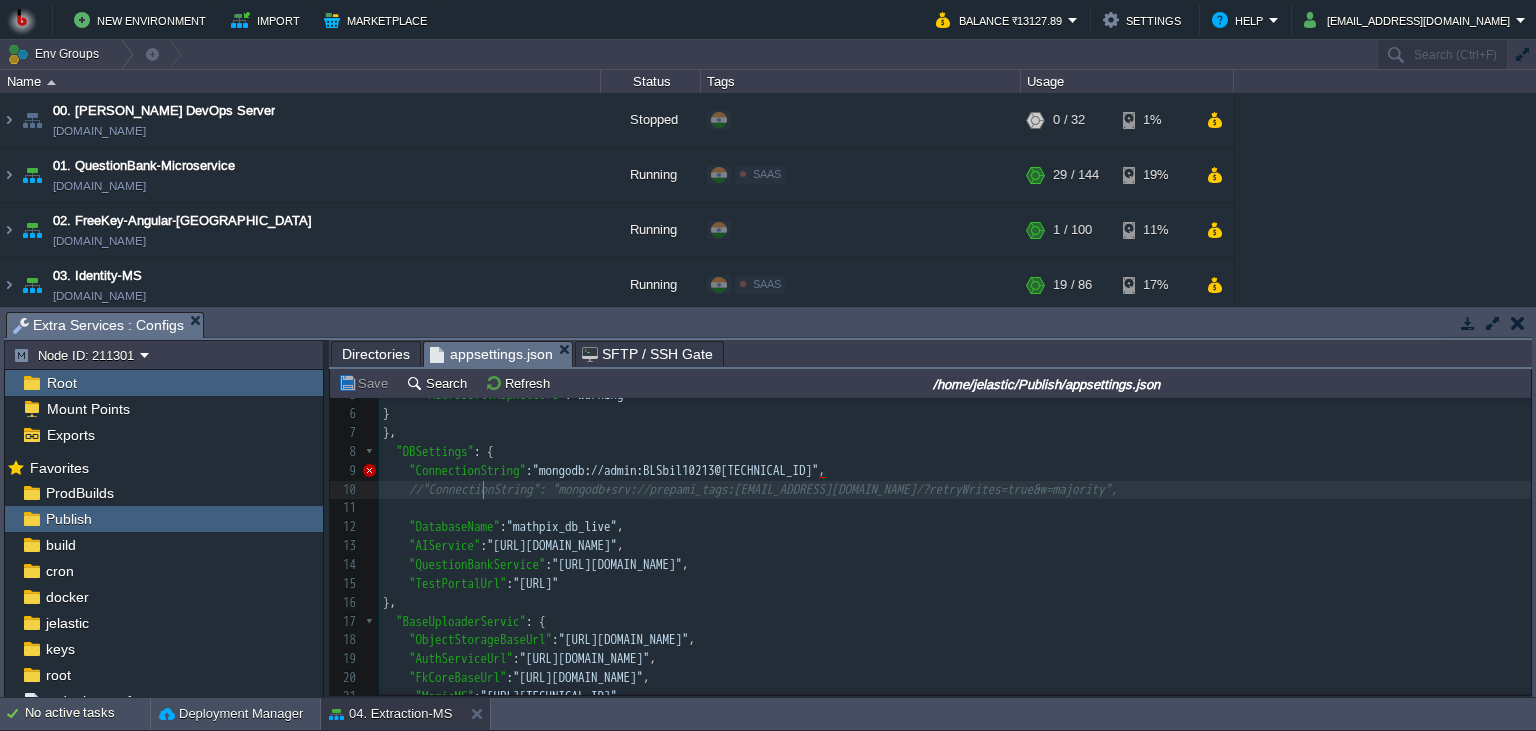 click at bounding box center (1518, 323) 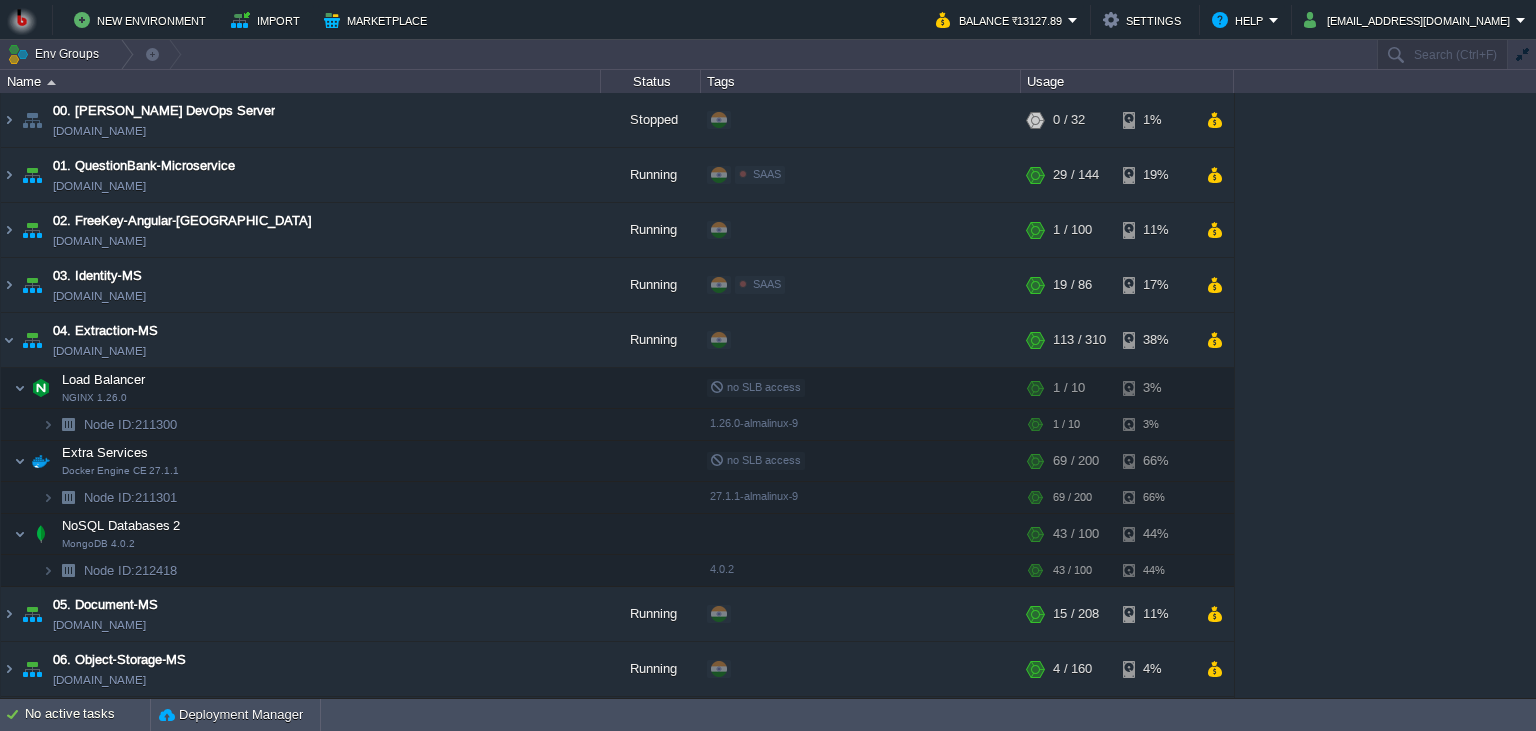 scroll, scrollTop: 91, scrollLeft: 0, axis: vertical 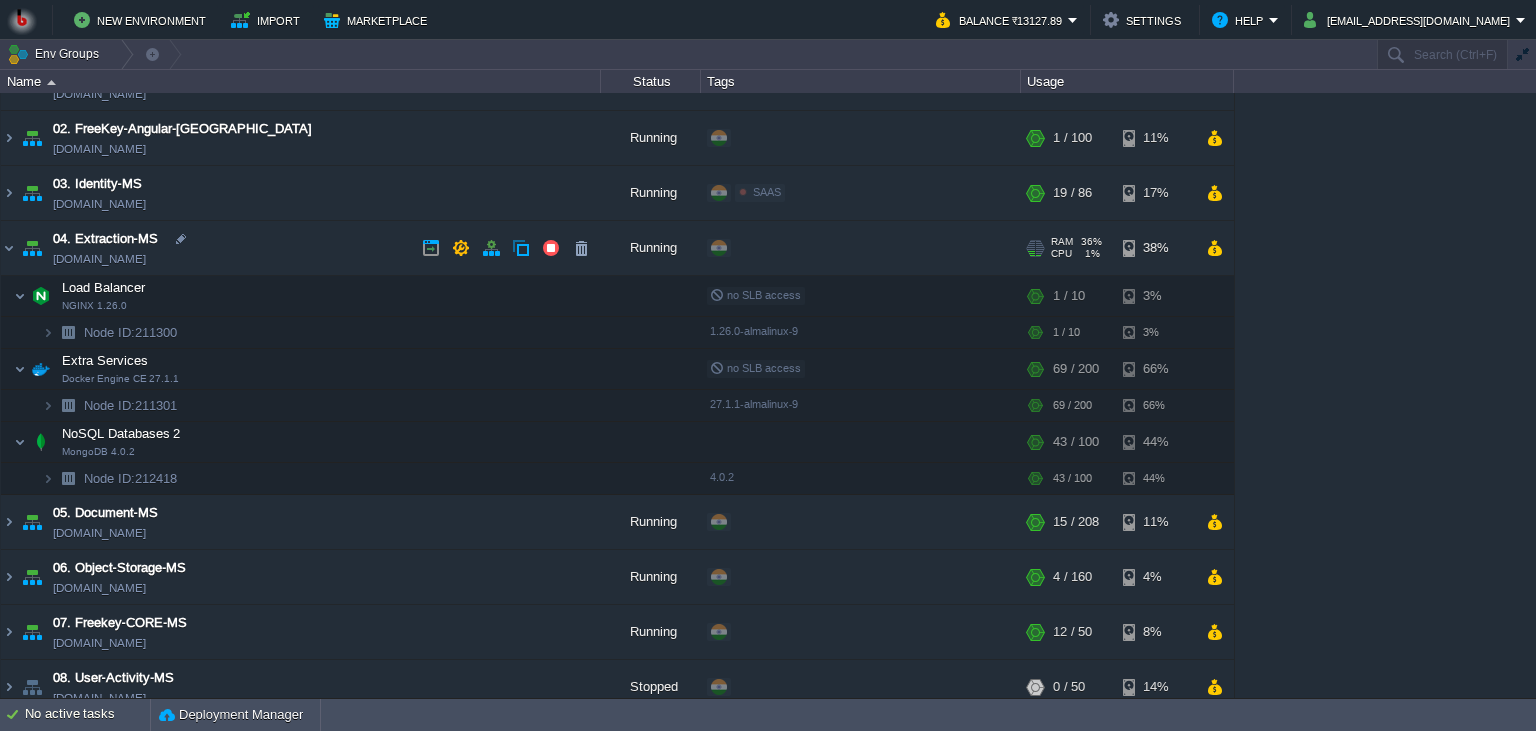click on "04. Extraction-MS [DOMAIN_NAME]" at bounding box center [301, 249] 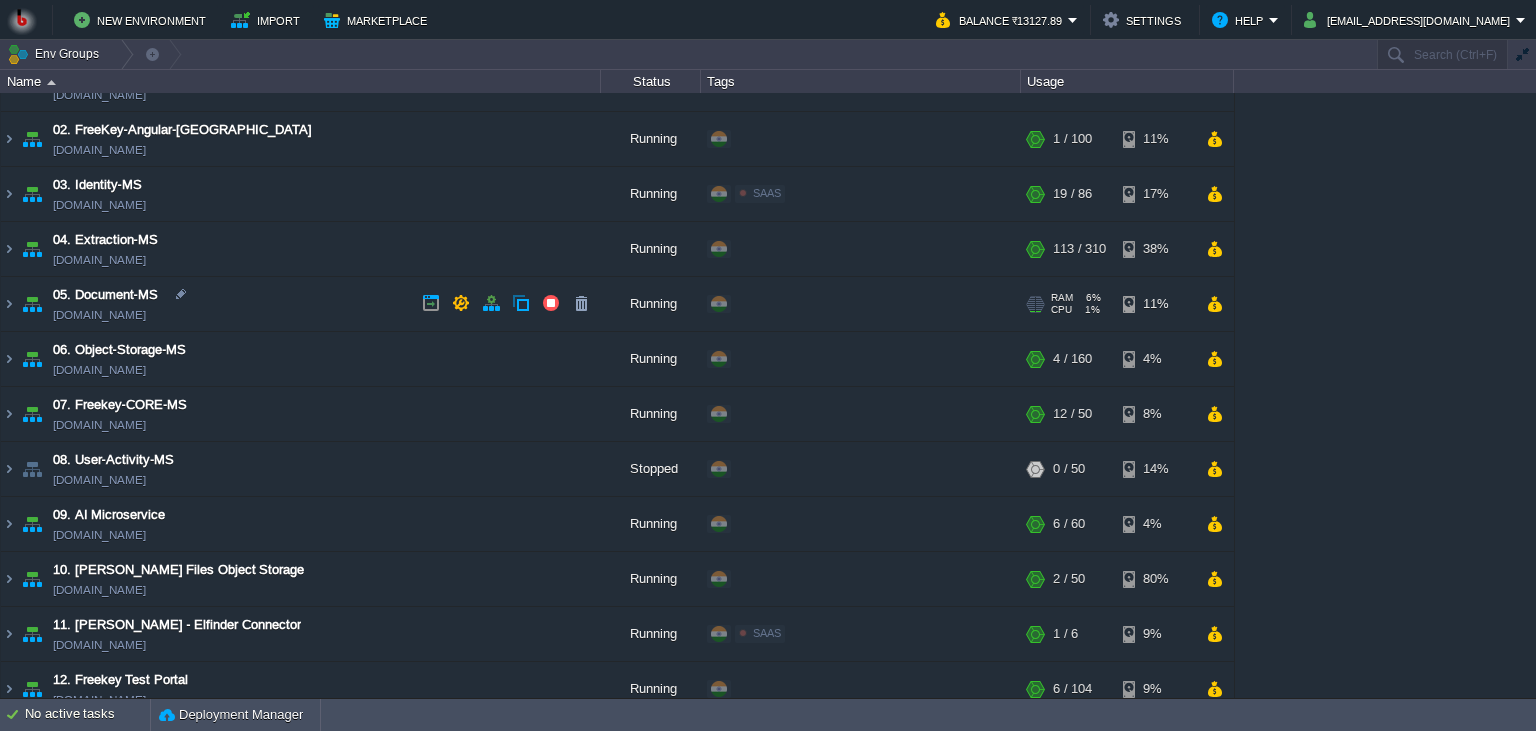 click on "05. Document-MS [DOMAIN_NAME]" at bounding box center [301, 304] 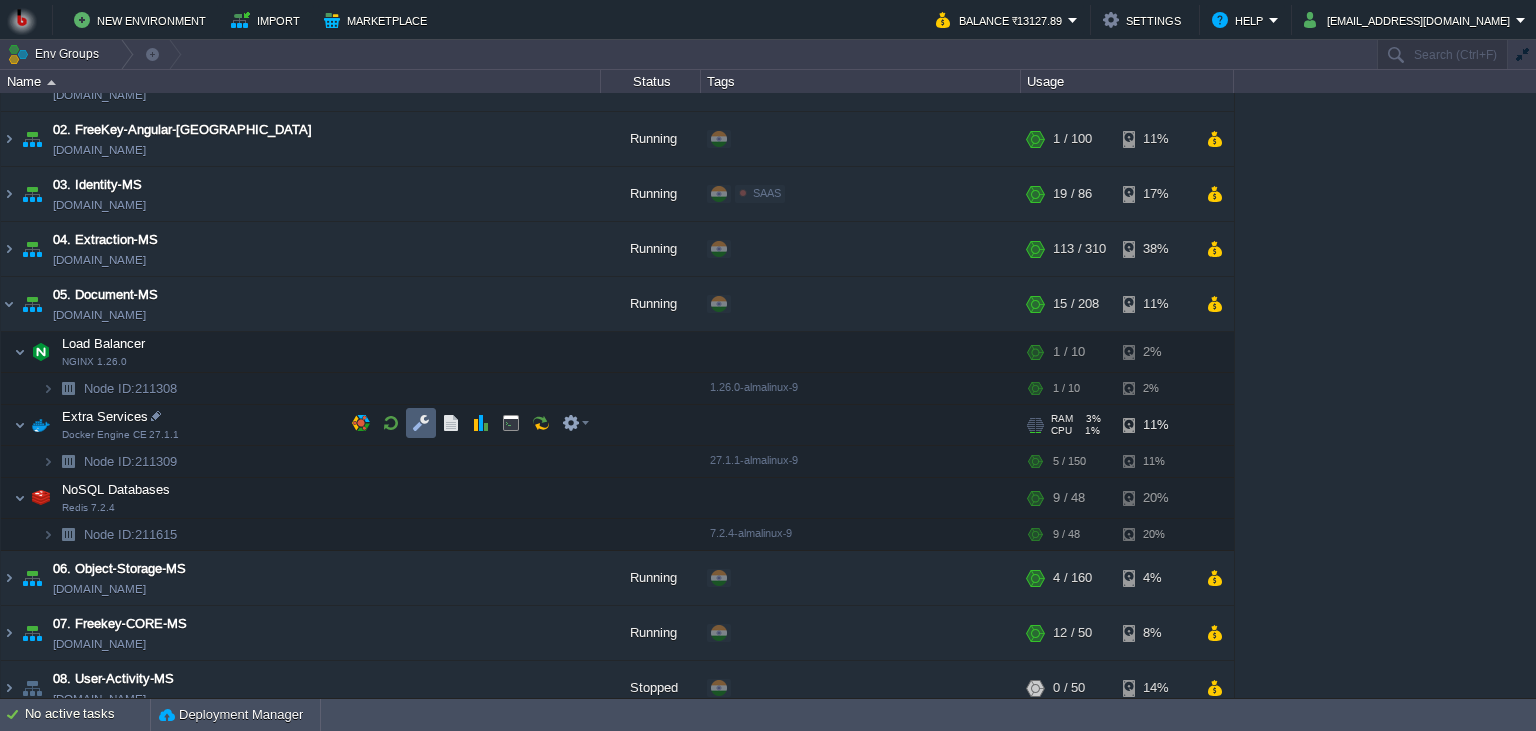 click at bounding box center [421, 423] 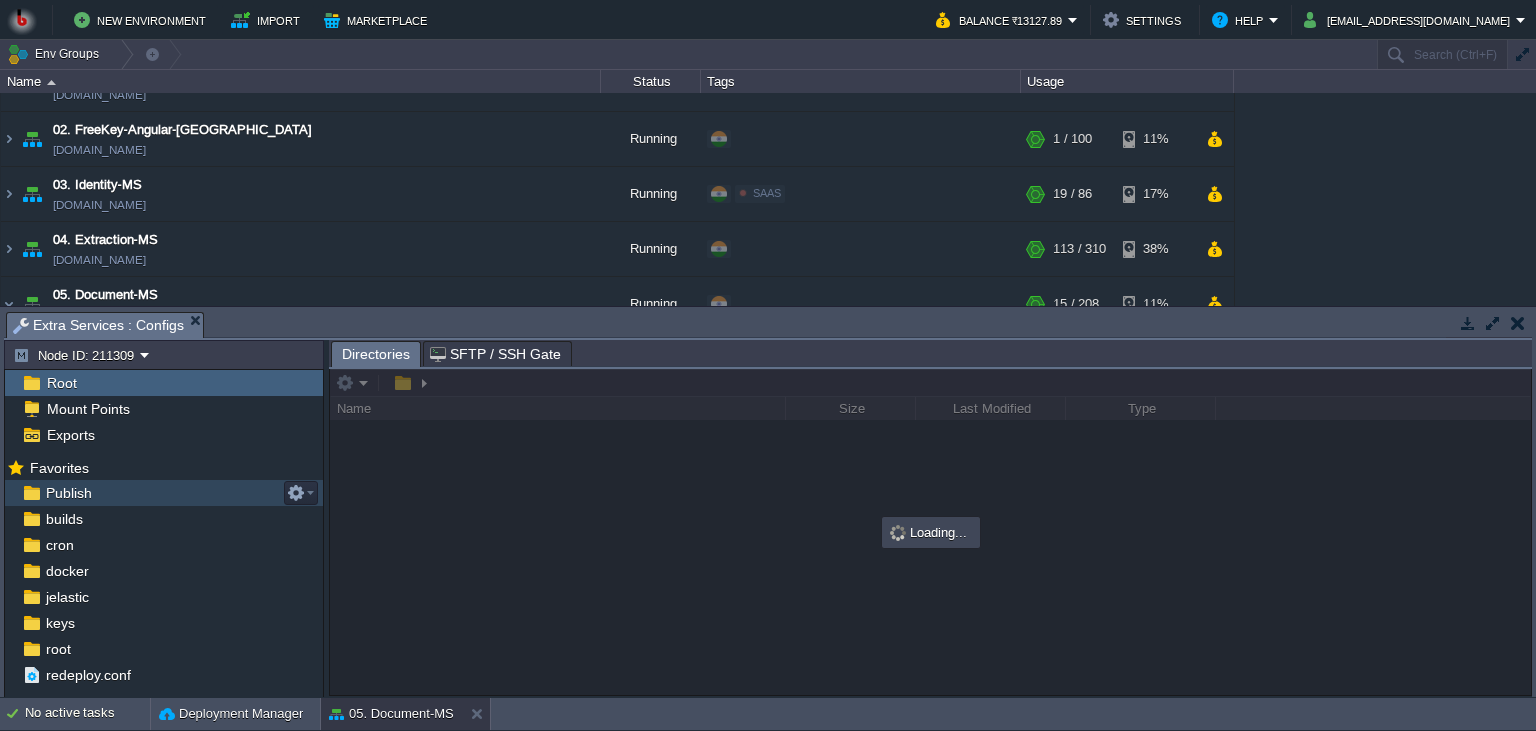 click on "Publish" at bounding box center (164, 493) 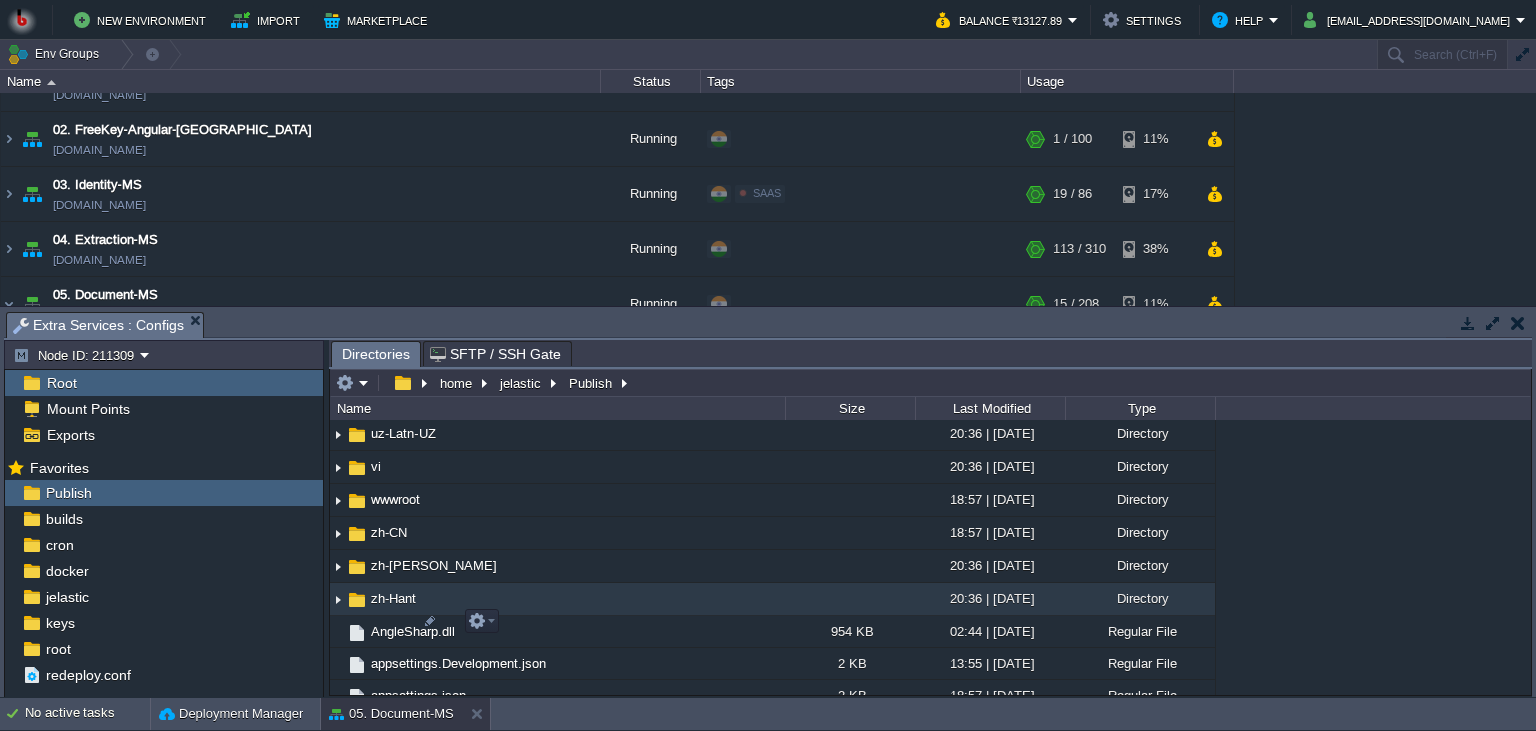 scroll, scrollTop: 1824, scrollLeft: 0, axis: vertical 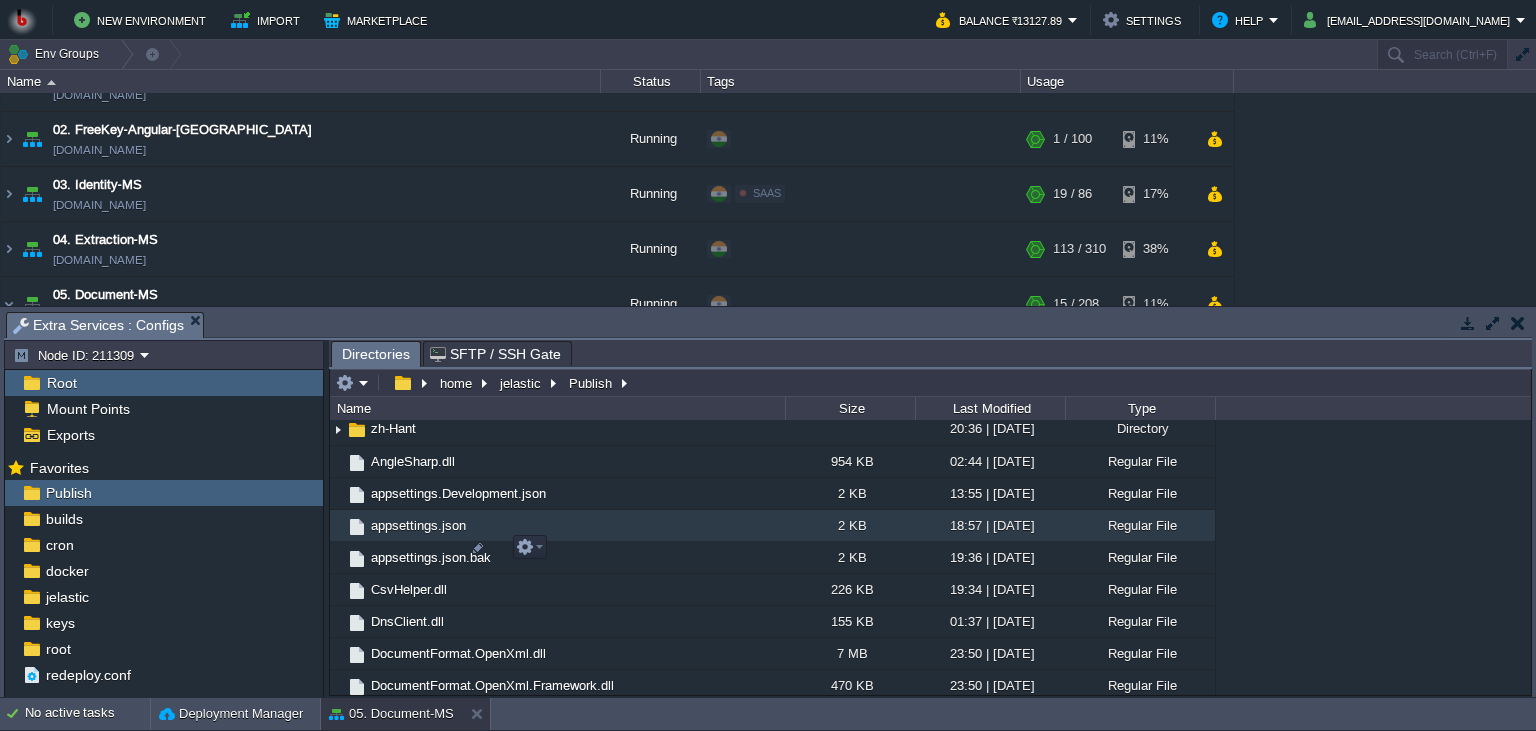 click on "appsettings.json" at bounding box center [557, 526] 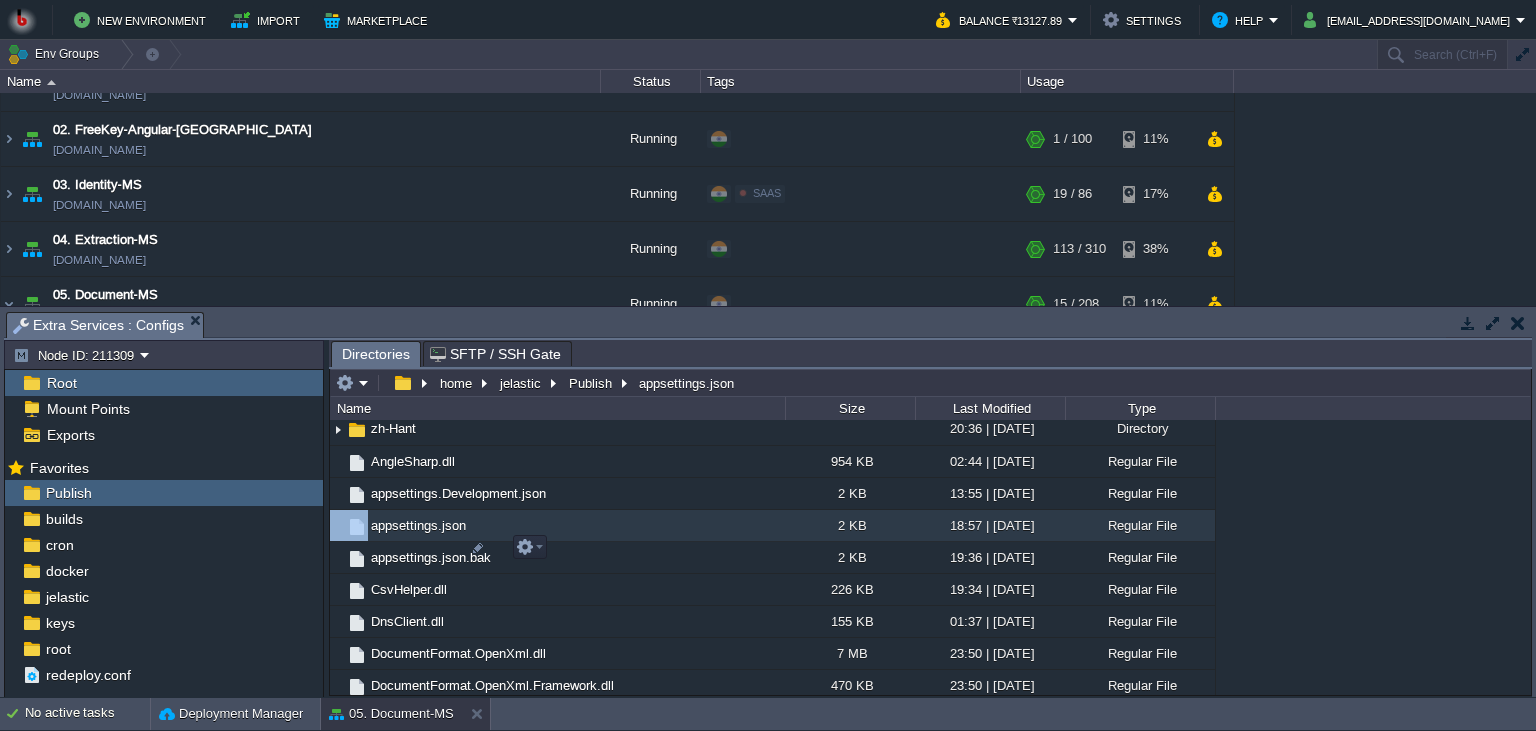 click on "appsettings.json" at bounding box center [557, 526] 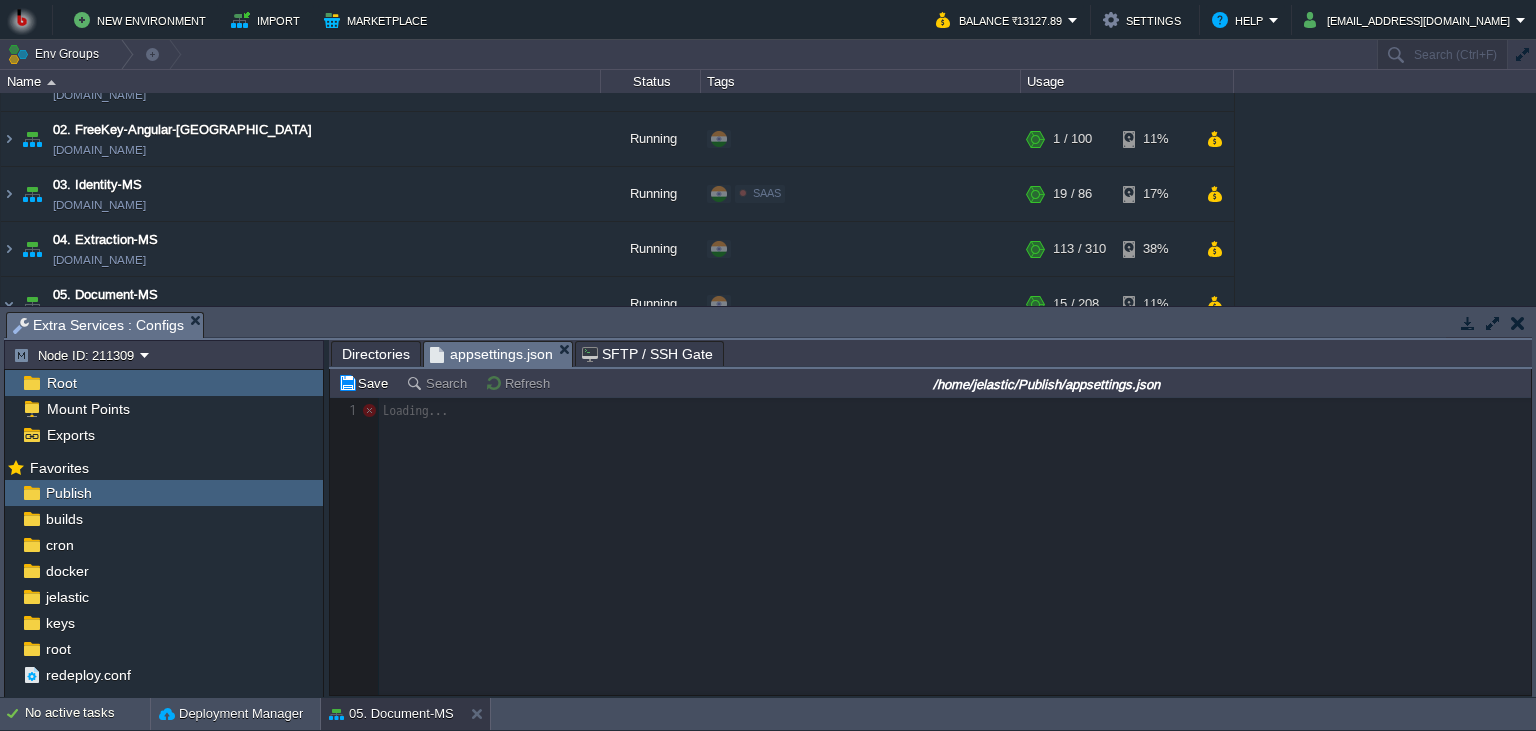 click at bounding box center [930, 546] 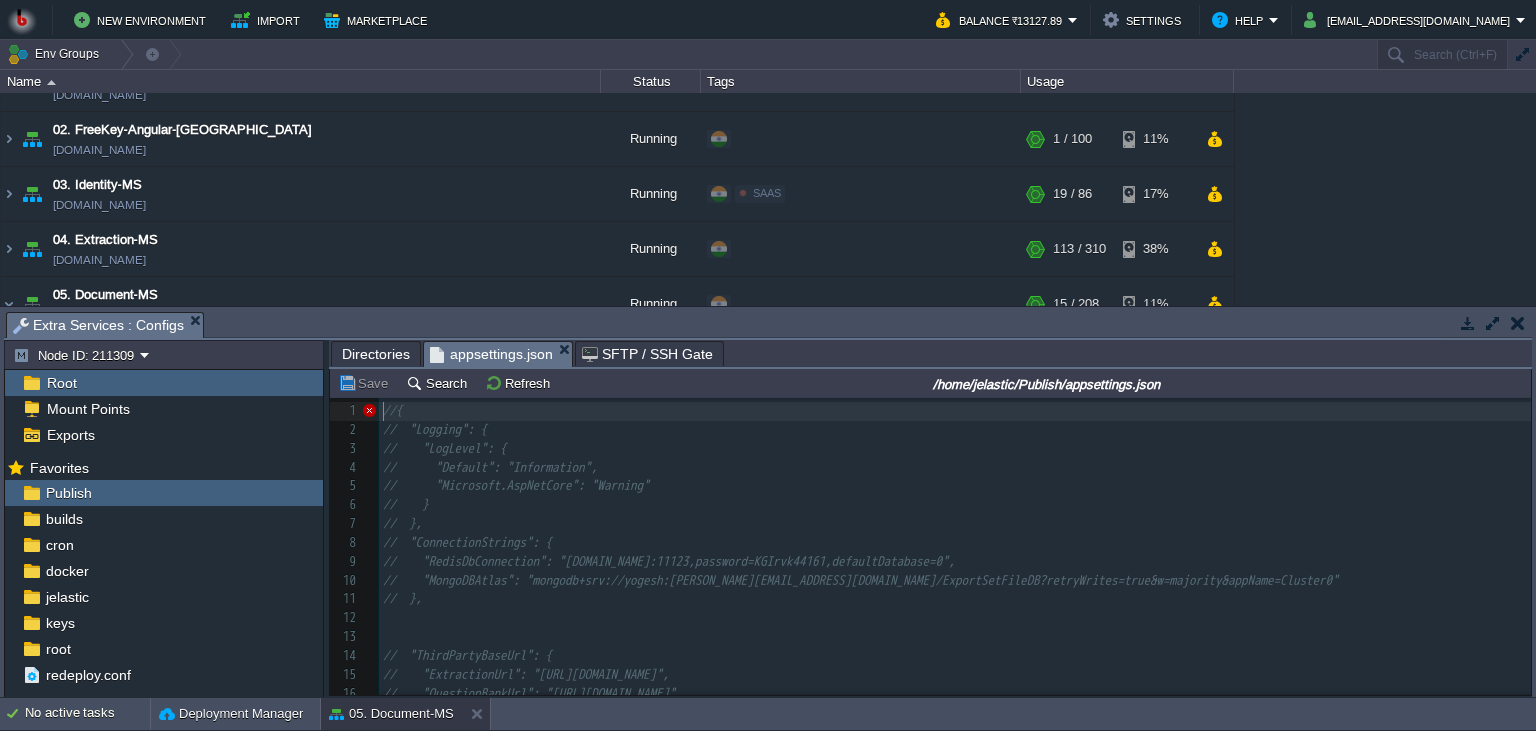 scroll, scrollTop: 8, scrollLeft: 0, axis: vertical 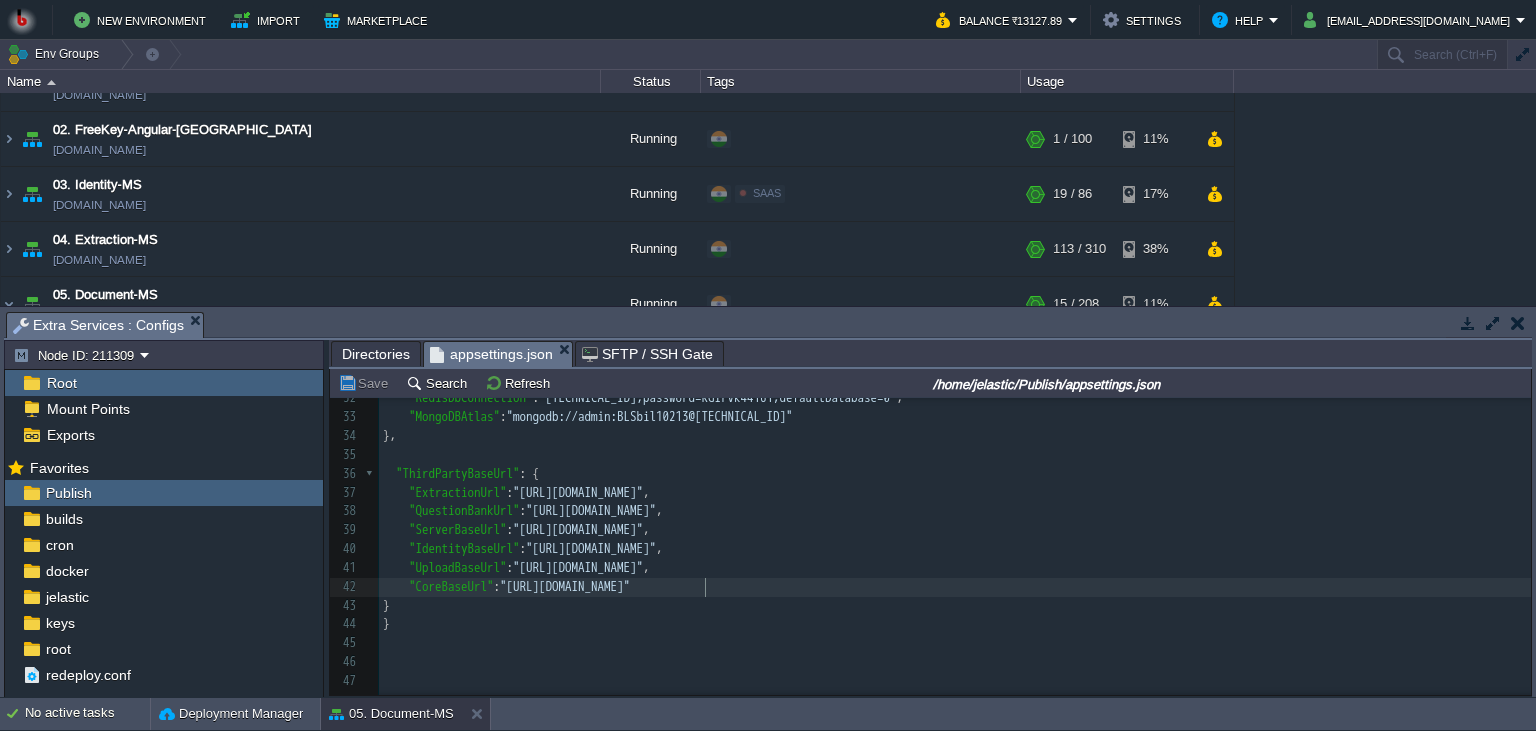 click on ""CoreBaseUrl" :  "[URL][DOMAIN_NAME]"" at bounding box center [955, 587] 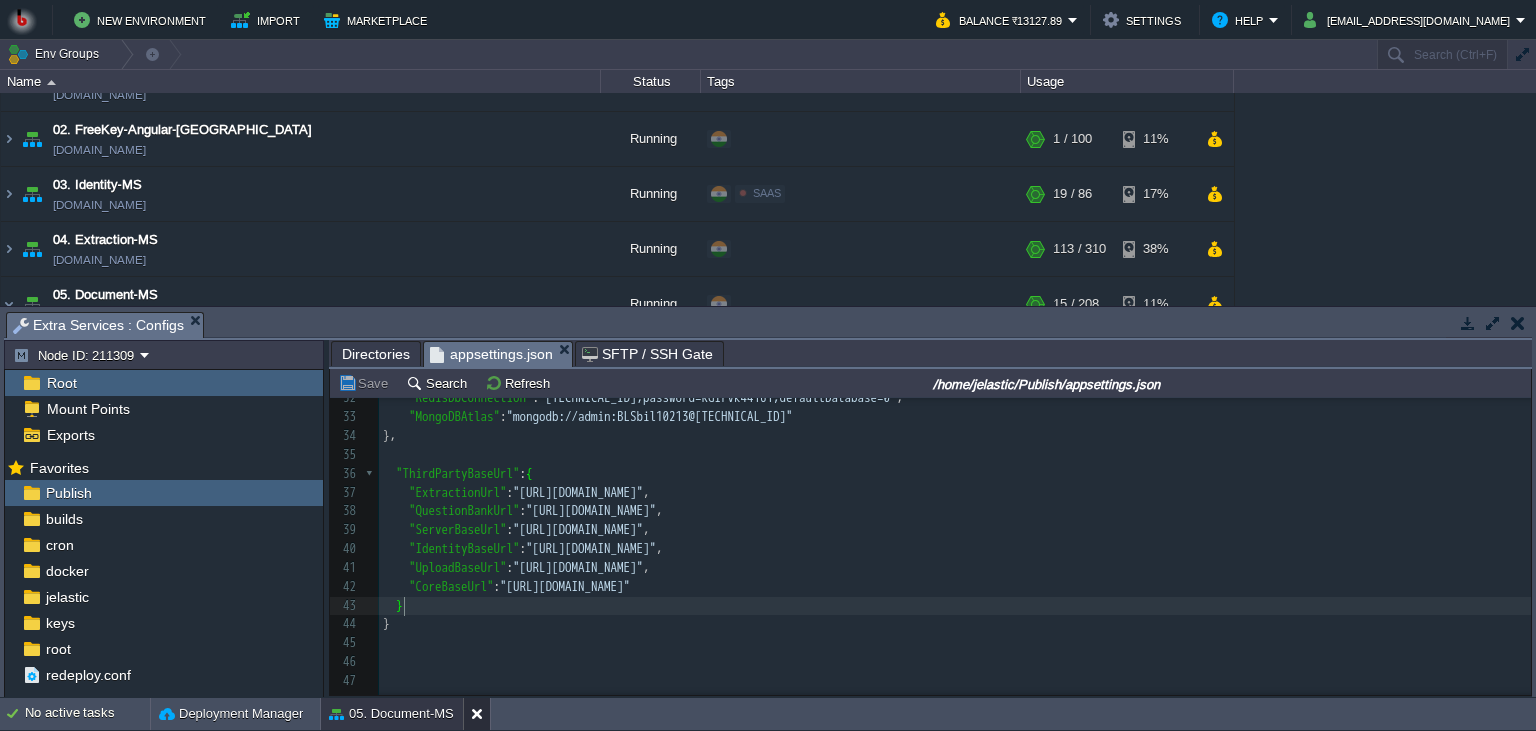 click at bounding box center [481, 714] 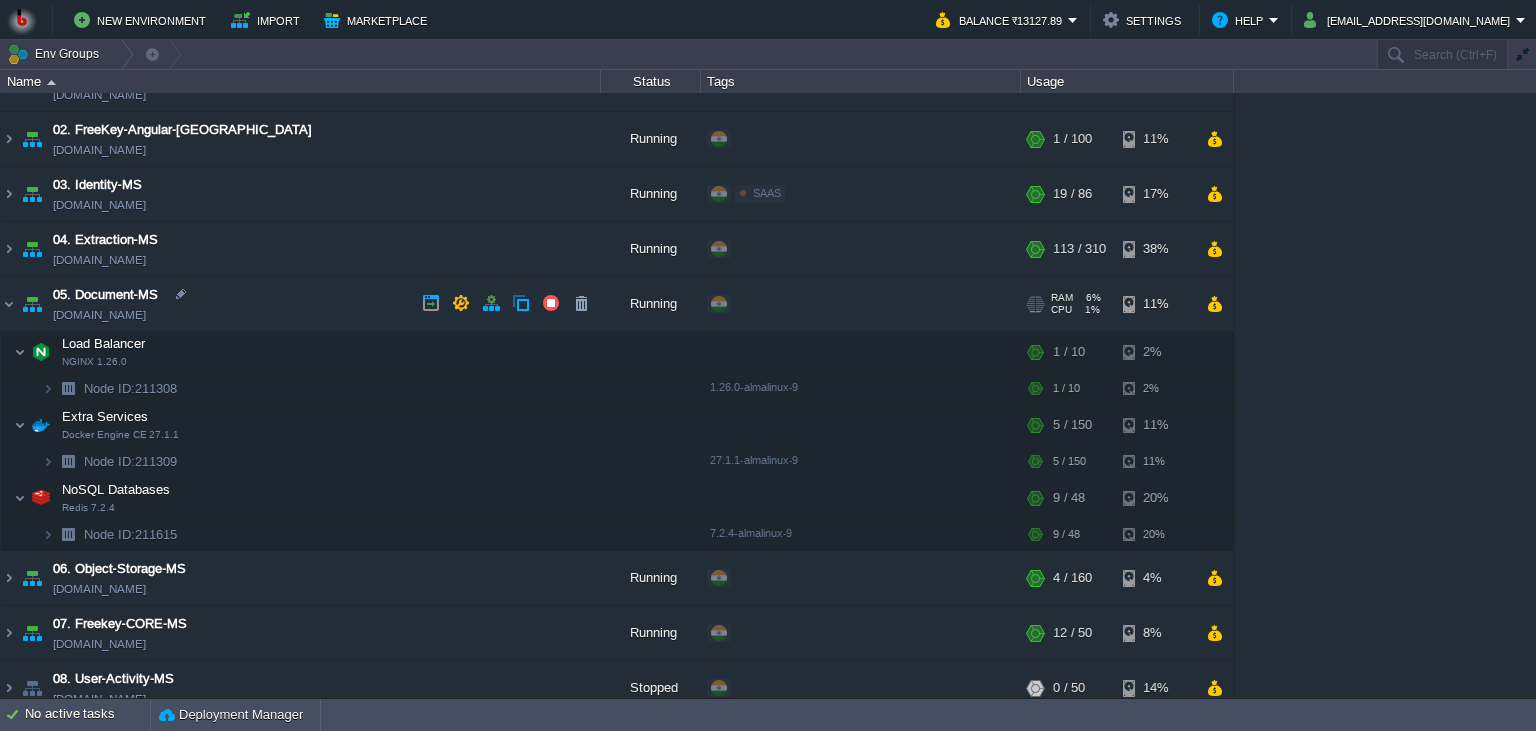 click on "05. Document-MS [DOMAIN_NAME]" at bounding box center [301, 304] 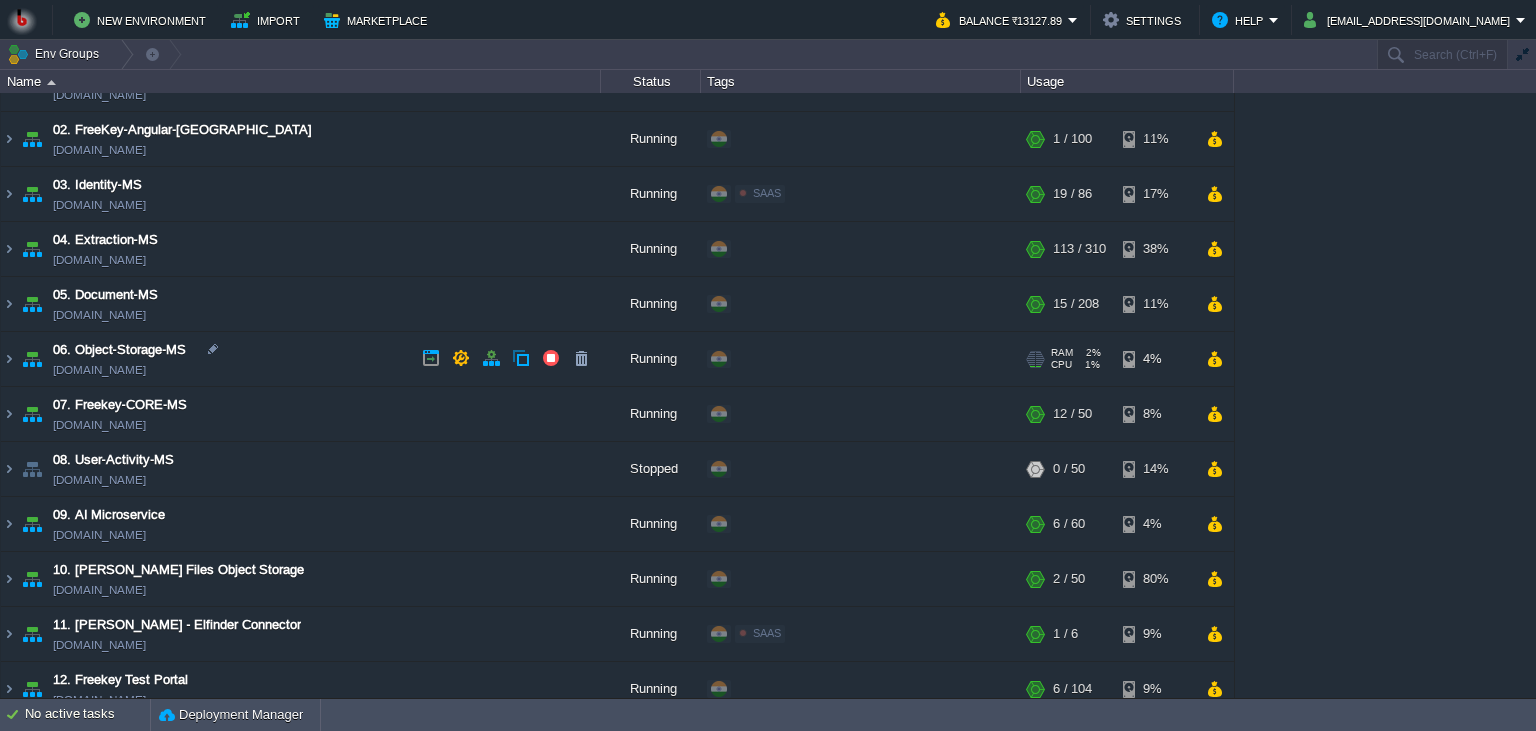 click on "06. Object-Storage-MS [DOMAIN_NAME]" at bounding box center [301, 359] 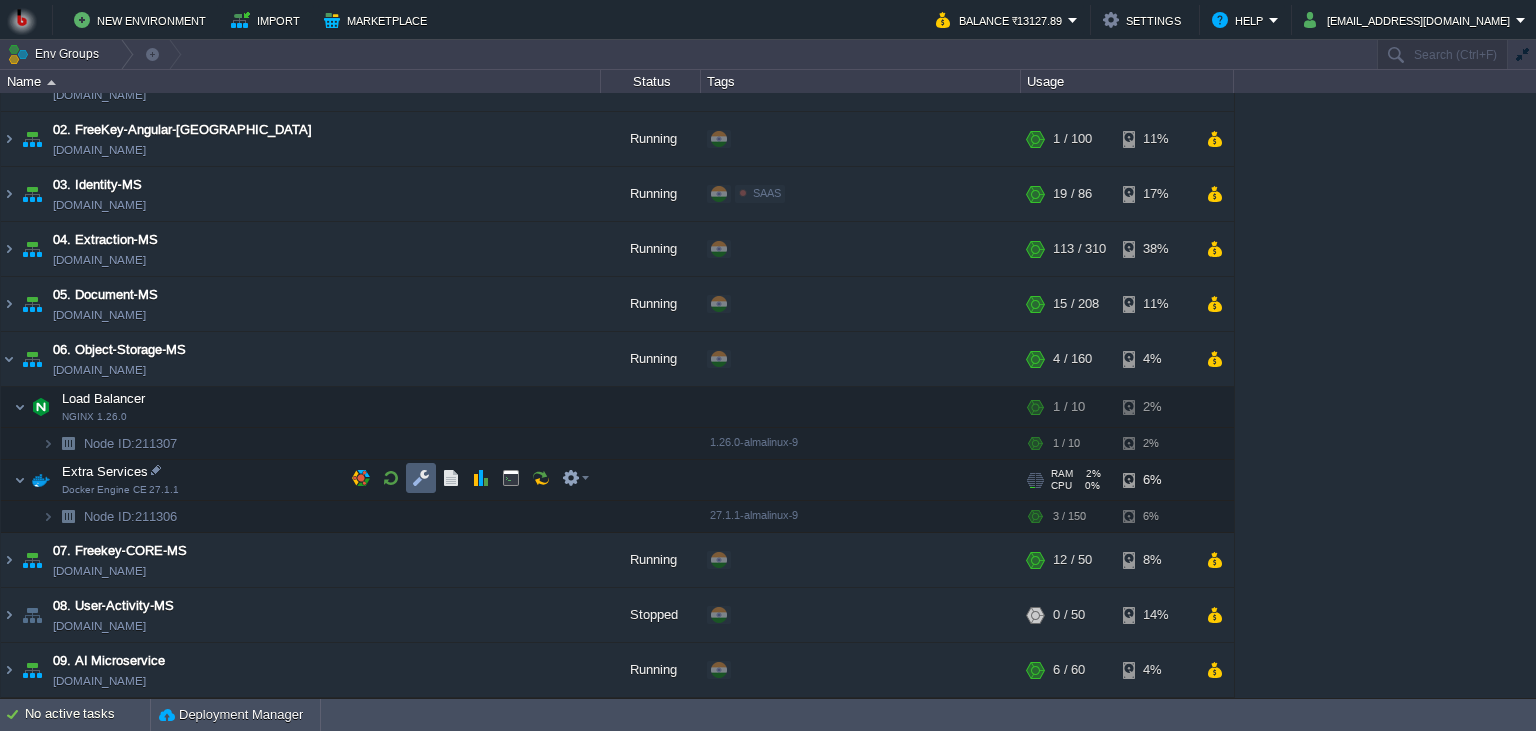 click at bounding box center [421, 478] 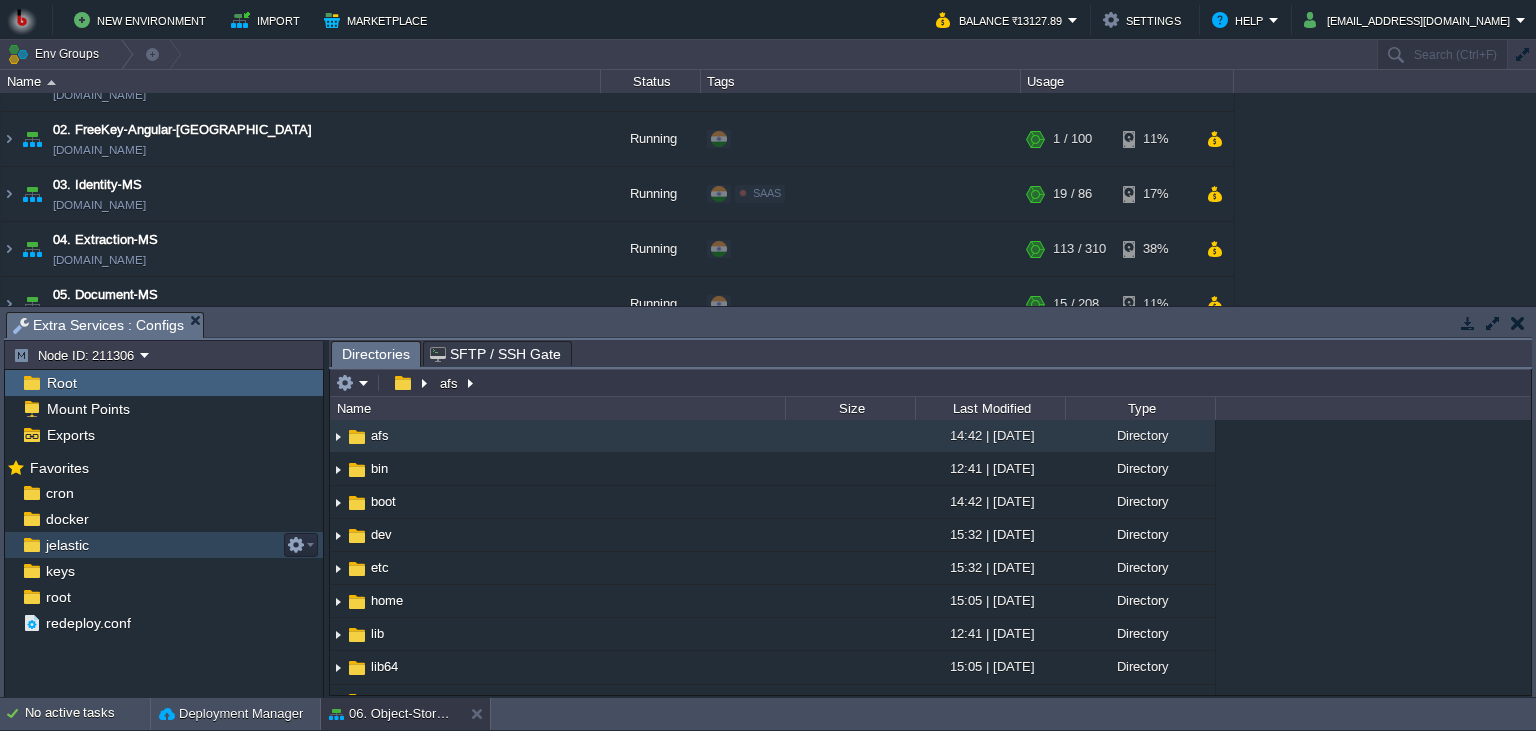 click on "jelastic" at bounding box center [164, 545] 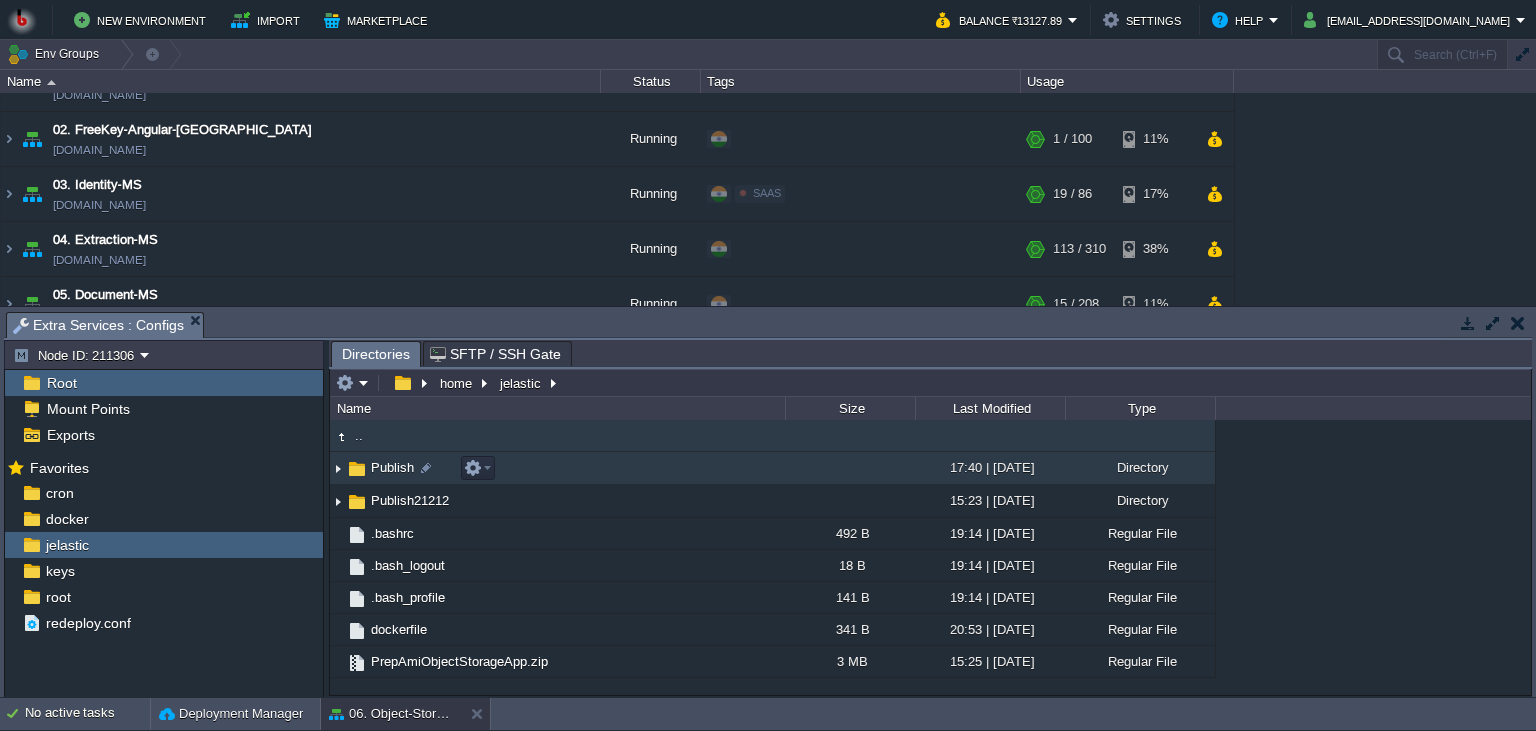 click on "Publish" at bounding box center [557, 468] 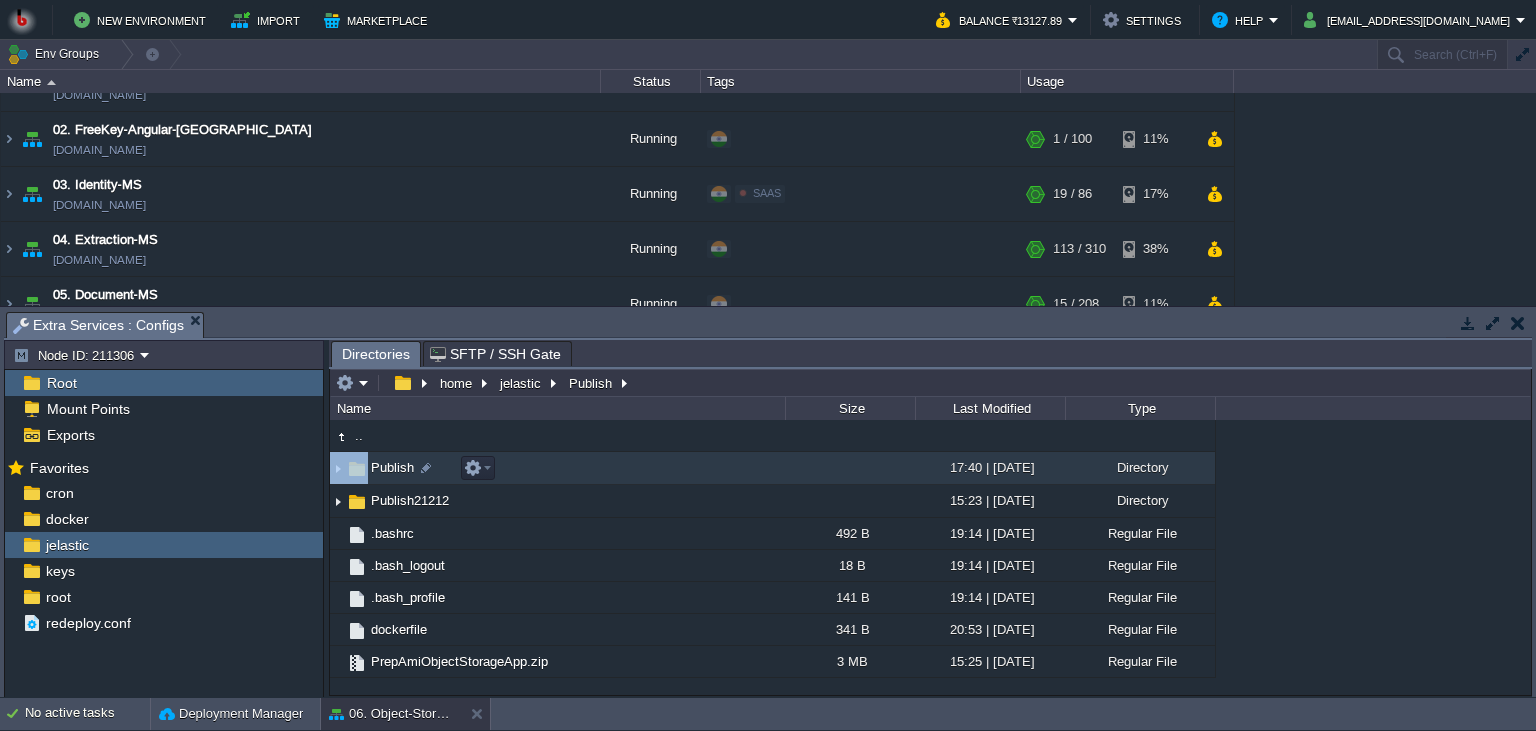 click on "Publish" at bounding box center [557, 468] 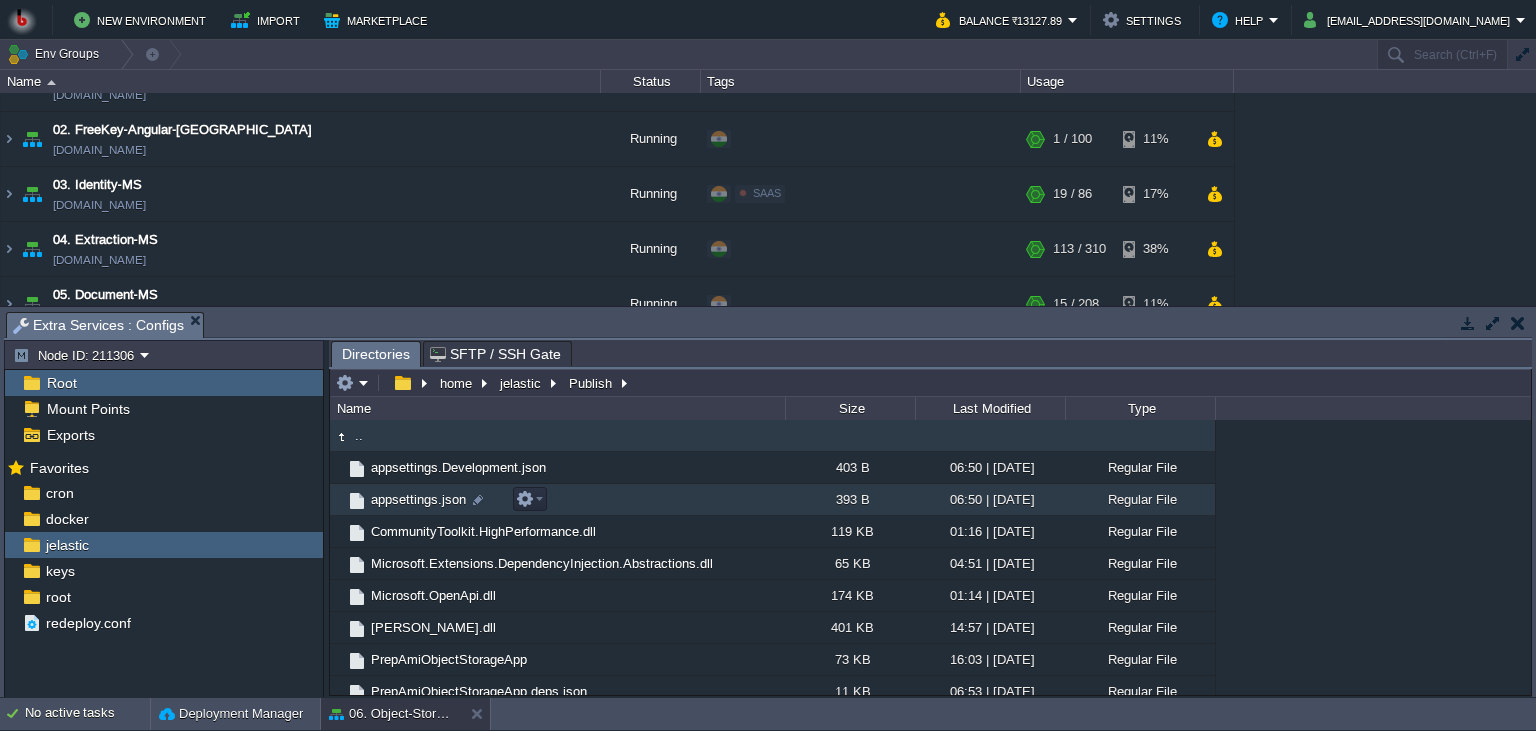 click on "393 B" at bounding box center (850, 499) 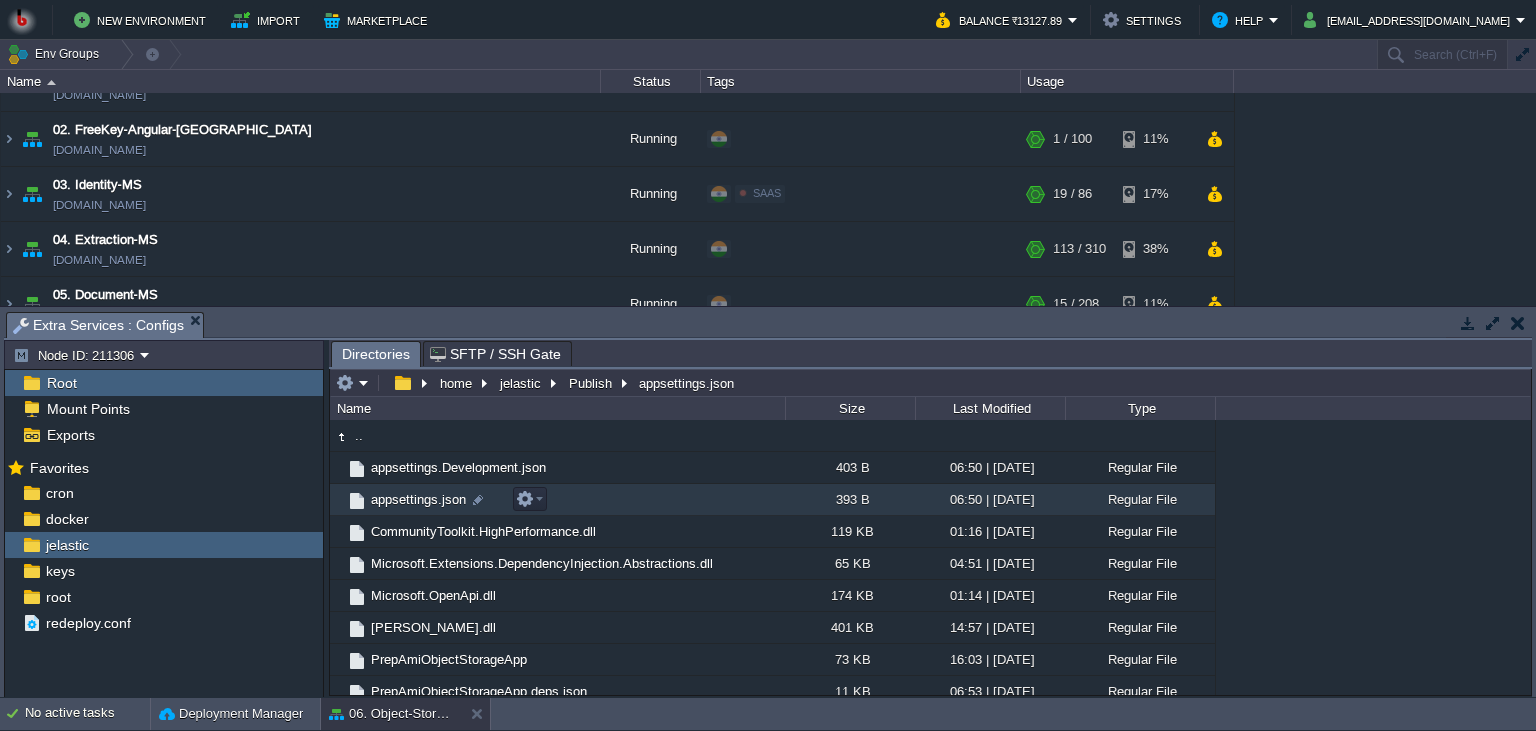 click on "393 B" at bounding box center (850, 499) 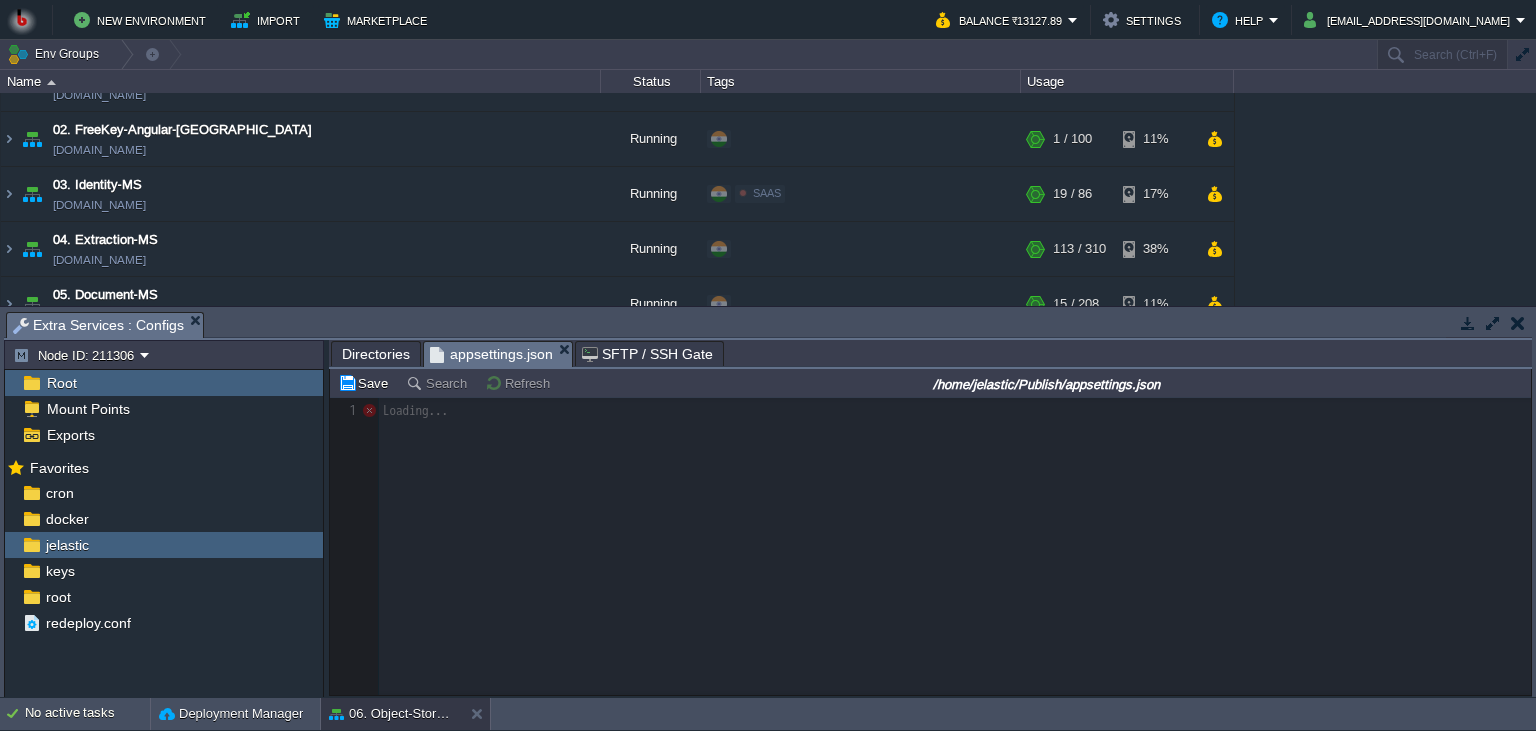 scroll, scrollTop: 8, scrollLeft: 0, axis: vertical 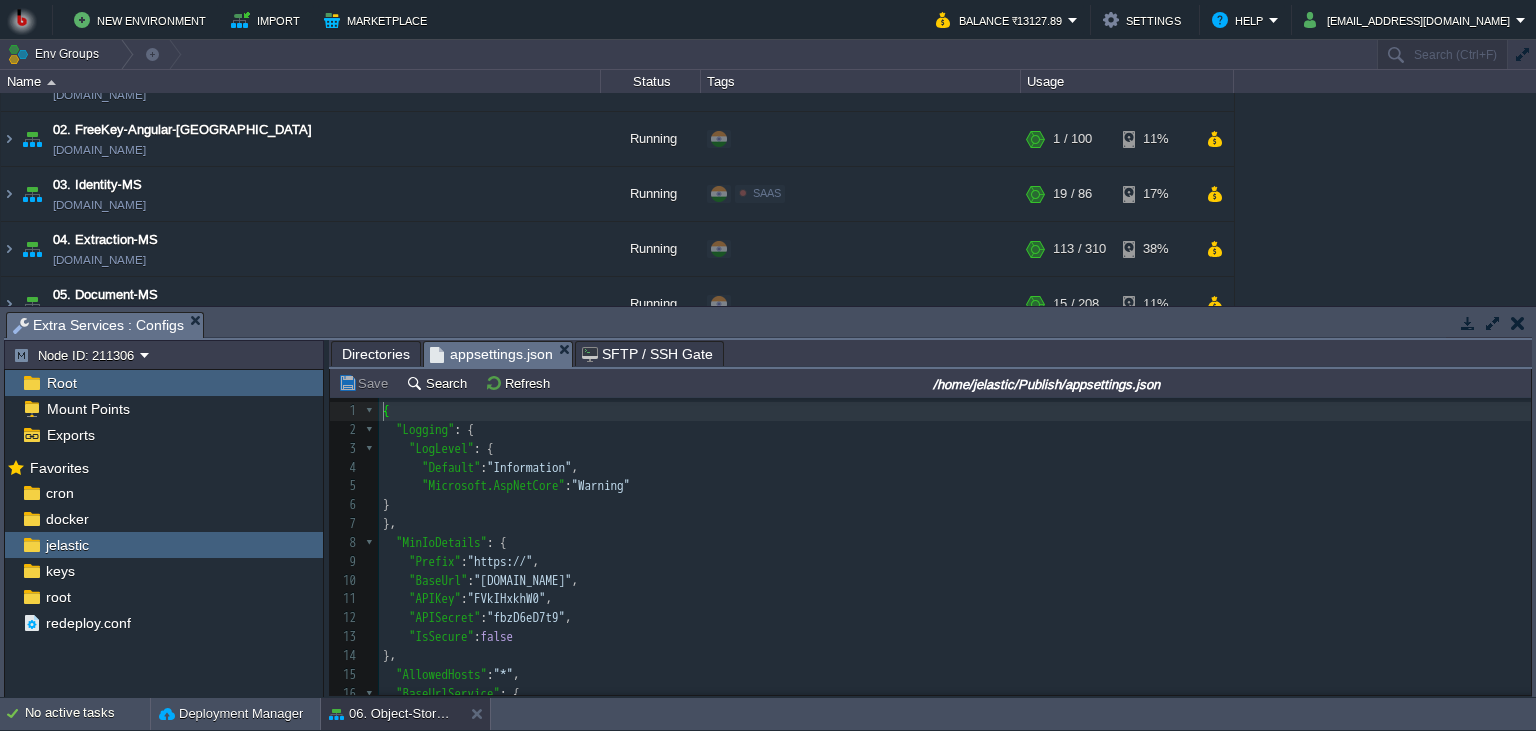 click at bounding box center [1518, 323] 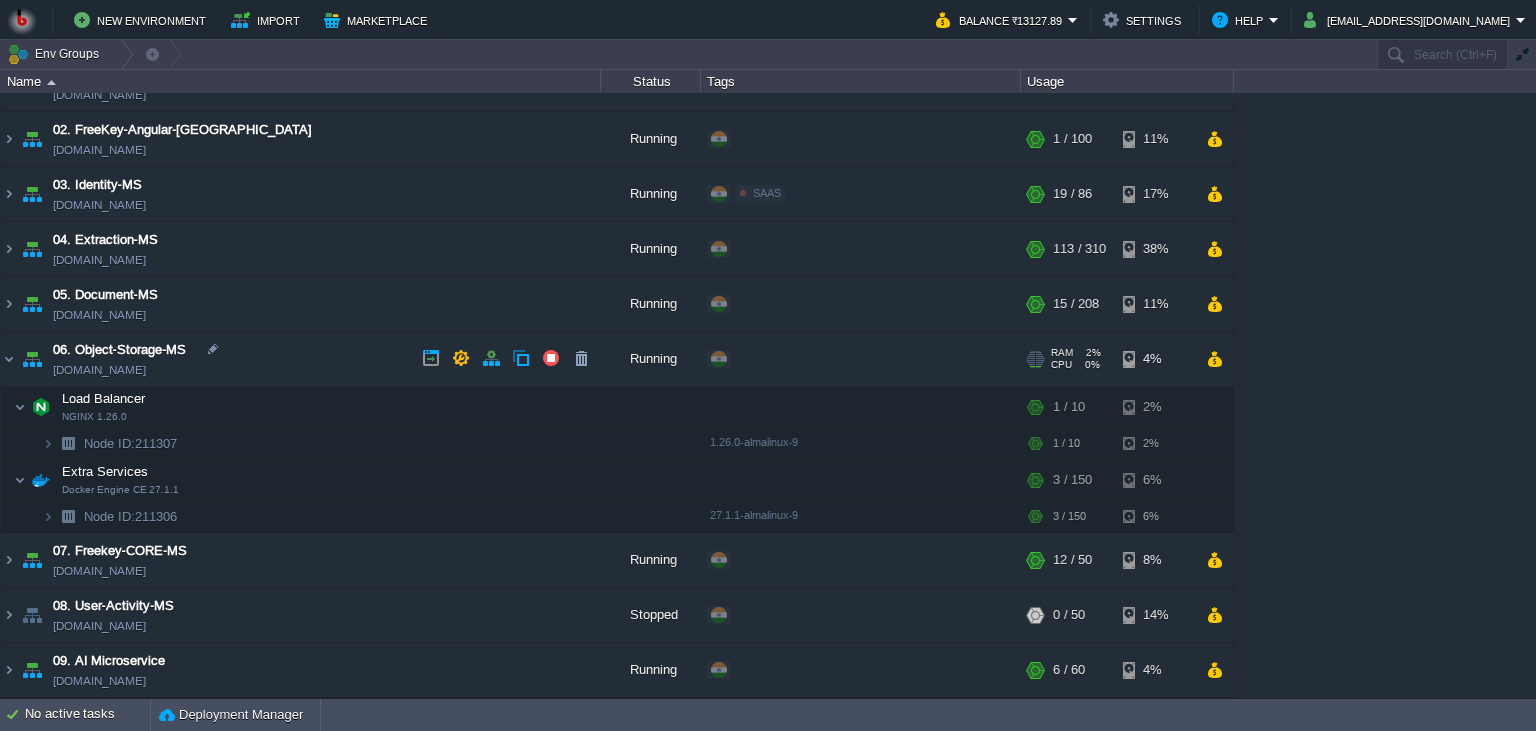 click on "06. Object-Storage-MS [DOMAIN_NAME]" at bounding box center [301, 359] 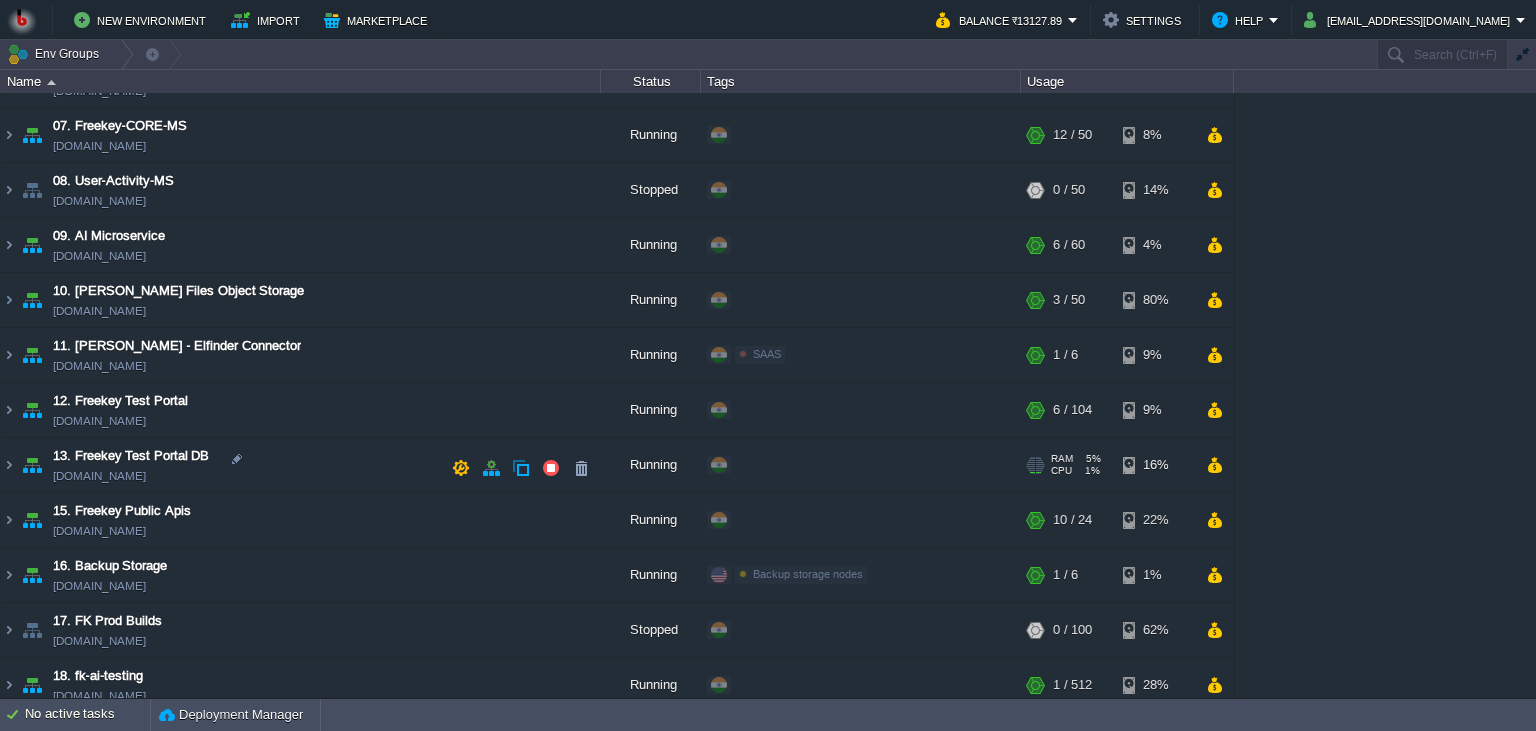 scroll, scrollTop: 0, scrollLeft: 0, axis: both 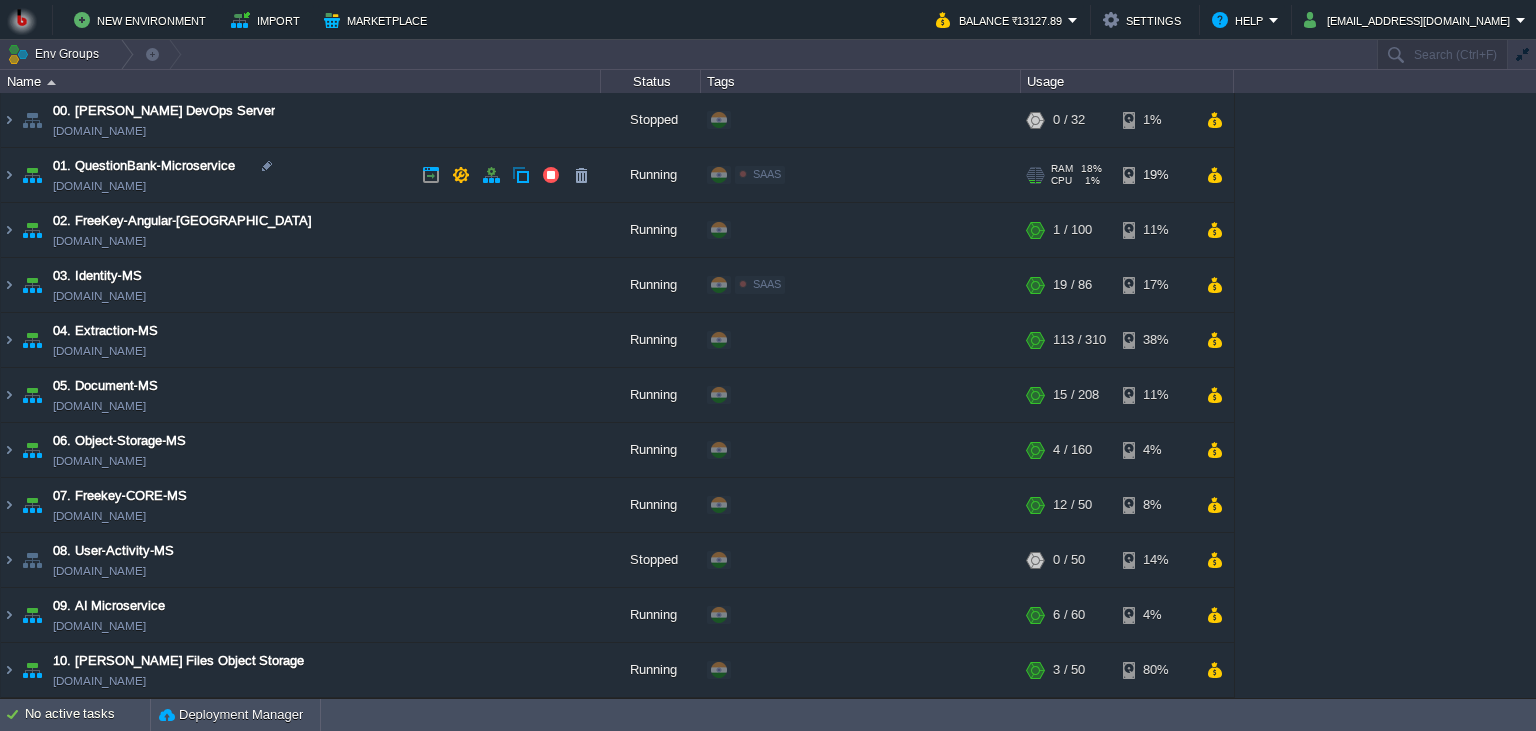 click on "01. QuestionBank-Microservice [DOMAIN_NAME]" at bounding box center [301, 175] 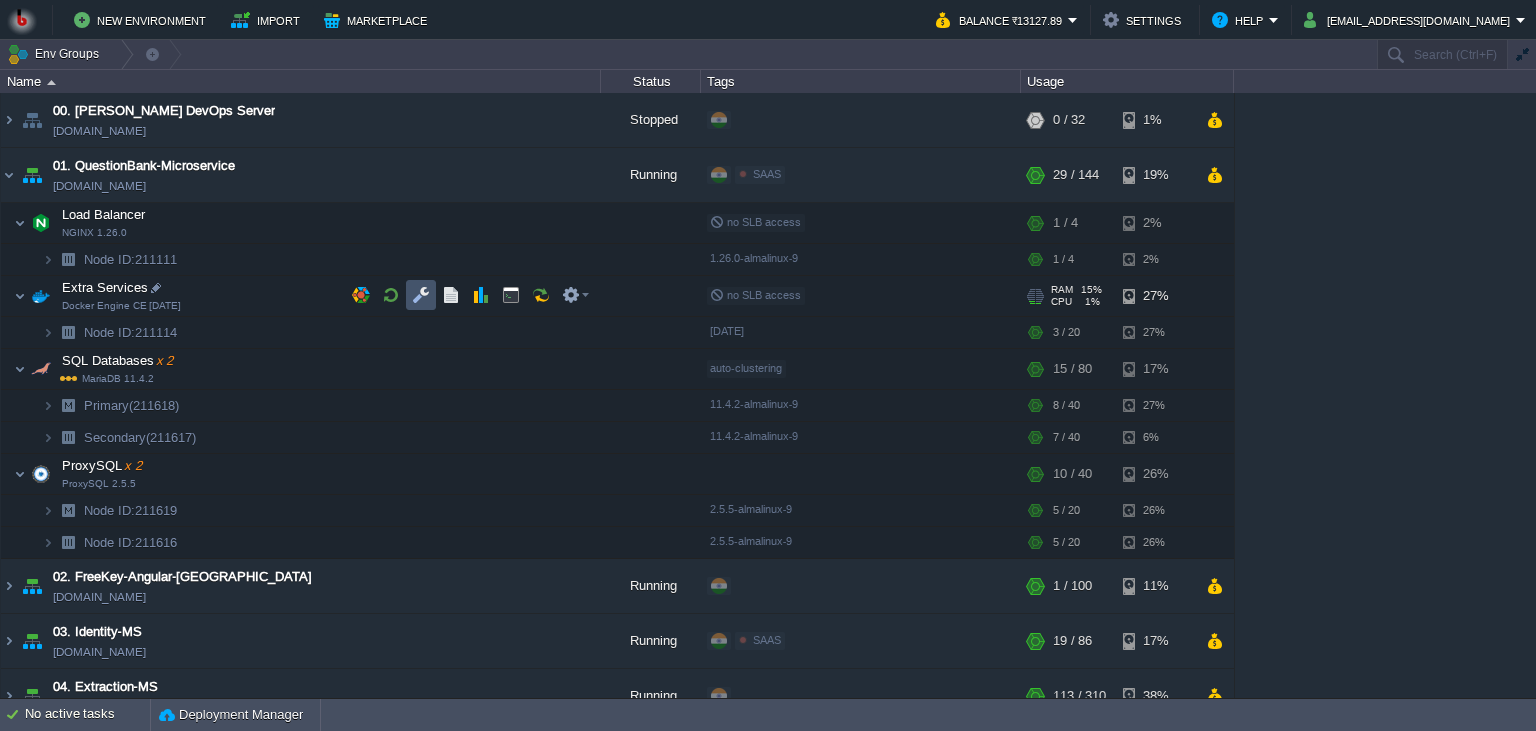 click at bounding box center (421, 295) 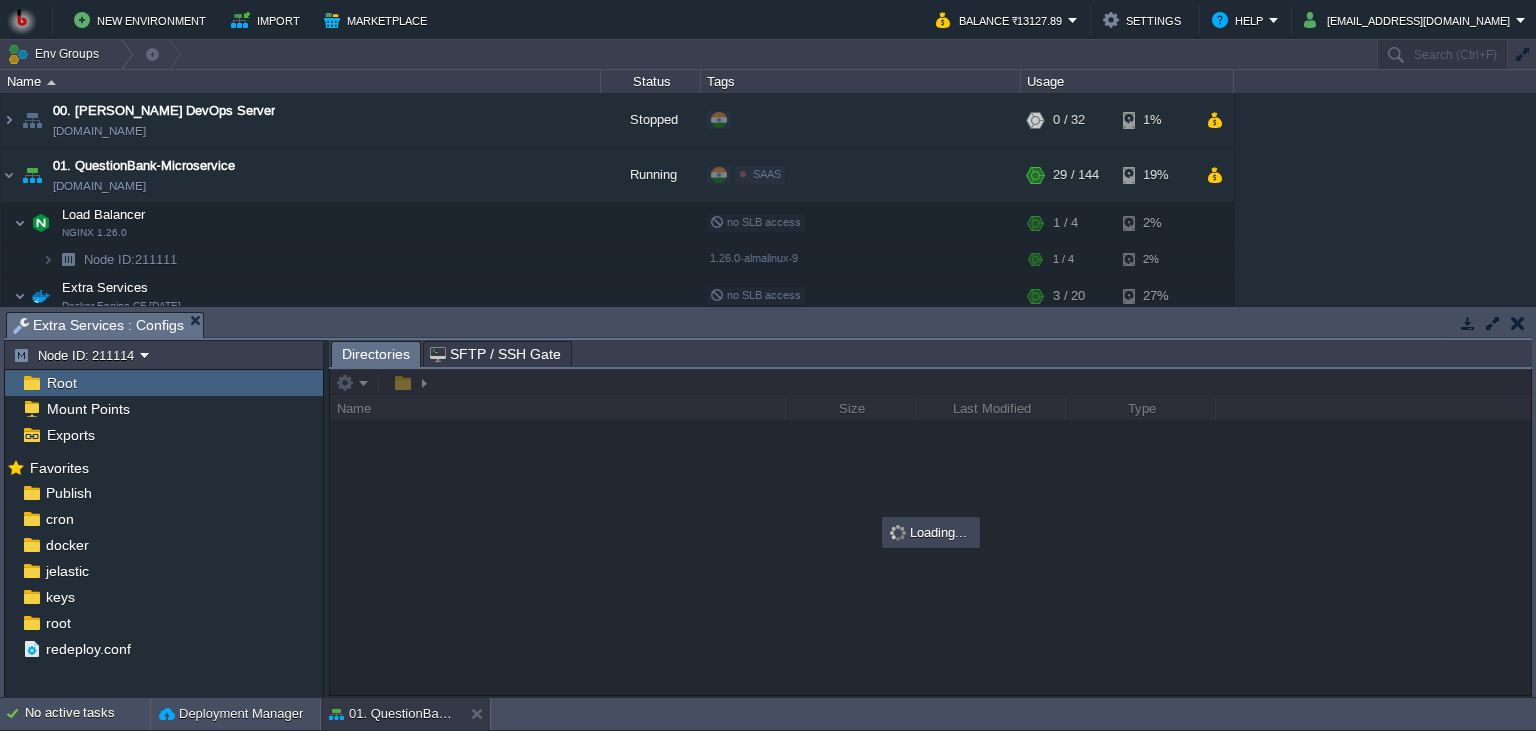 click on "New Environment Import Marketplace Bonus ₹0.00 Upgrade Account Balance ₹13127.89 Settings Help [EMAIL_ADDRESS][DOMAIN_NAME]       Env Groups                     Search (Ctrl+F)         auto-gen Name Status Tags Usage 00. [PERSON_NAME] DevOps Server [DOMAIN_NAME] Stopped                                 + Add to Env Group                                                                                                                                                            RAM                 0%                                         CPU                 0%                             0 / 32                    1%       01. QuestionBank-Microservice [DOMAIN_NAME] Running                                                                                                                                 SAAS                           Edit                                                                                                                        RAM" at bounding box center [768, 365] 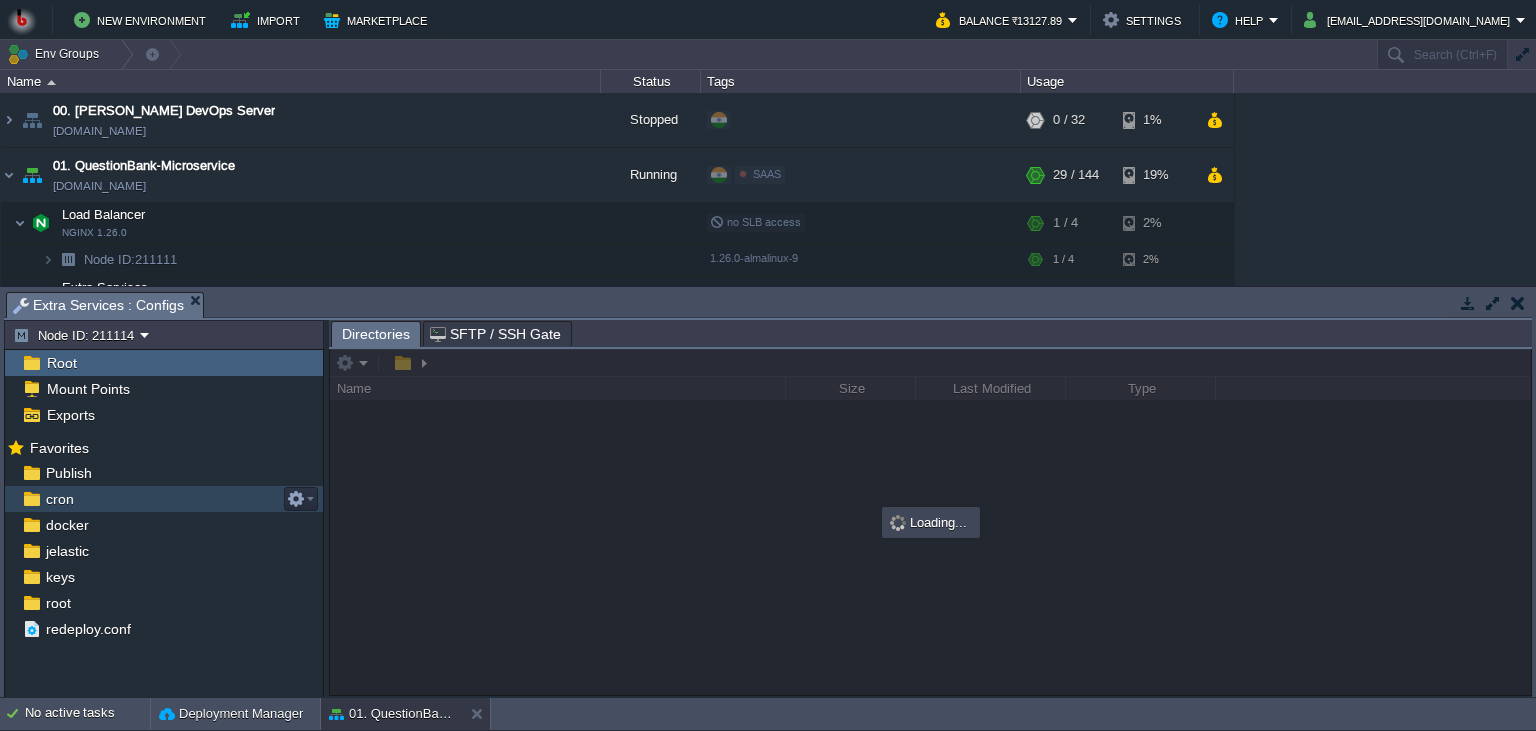 click on "Publish" at bounding box center (164, 473) 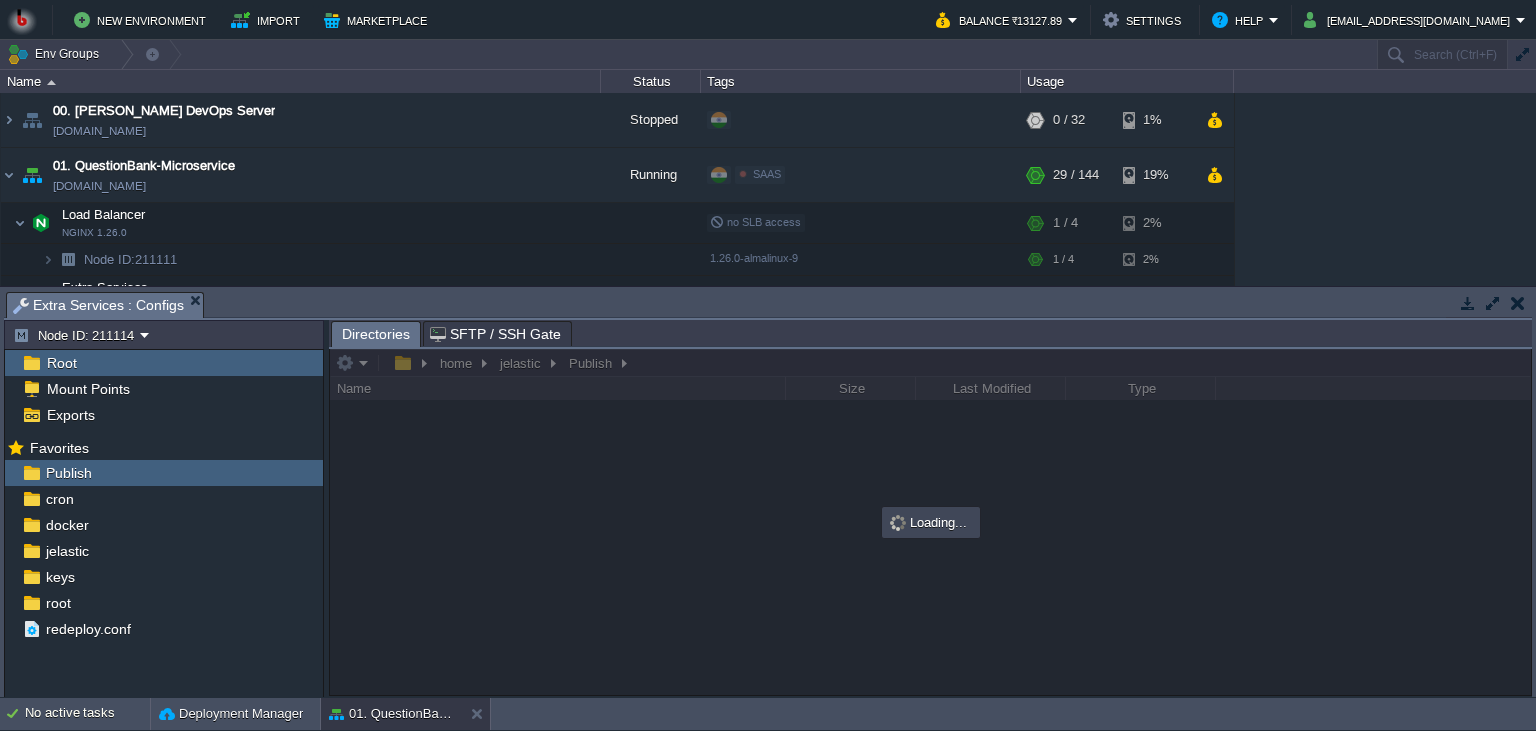 click at bounding box center [930, 522] 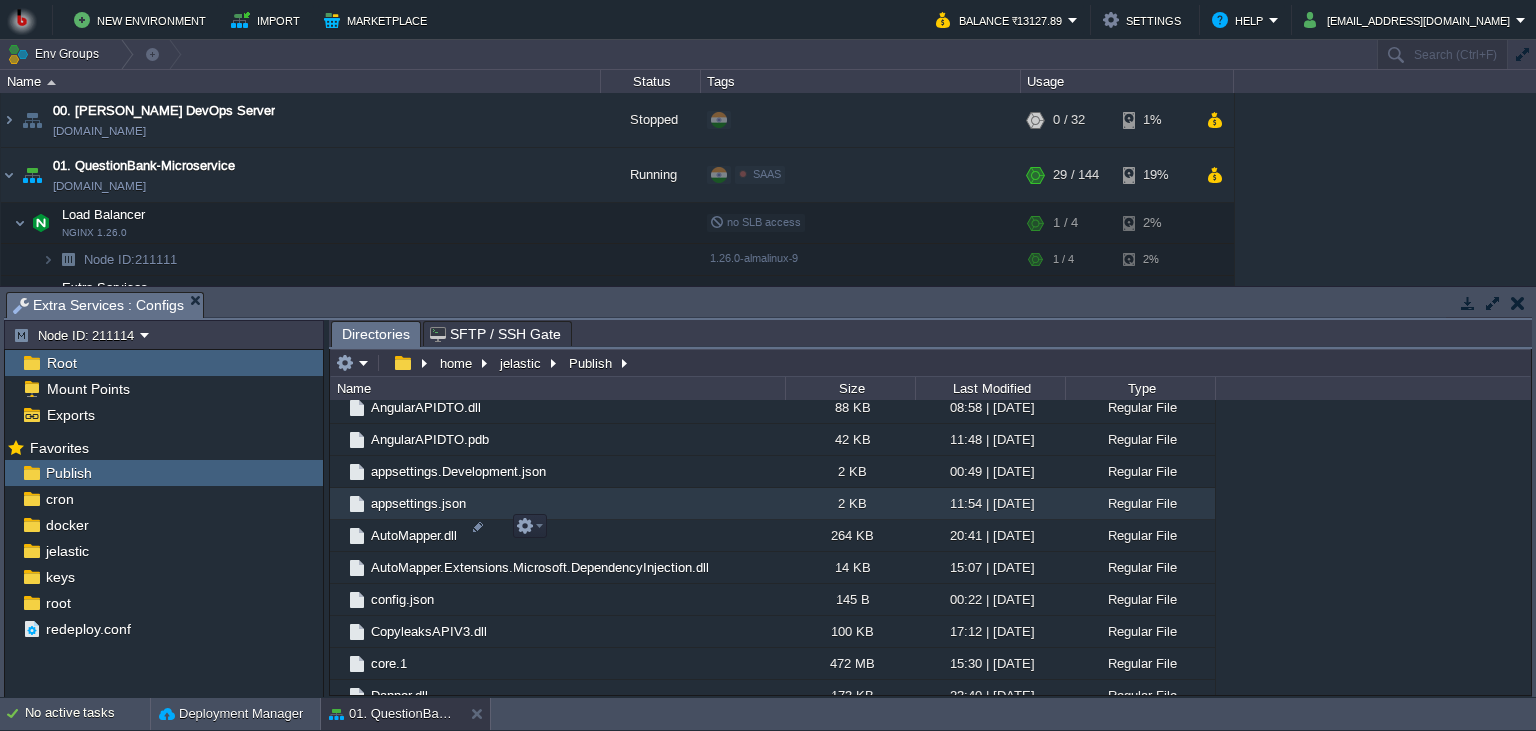 scroll, scrollTop: 2006, scrollLeft: 0, axis: vertical 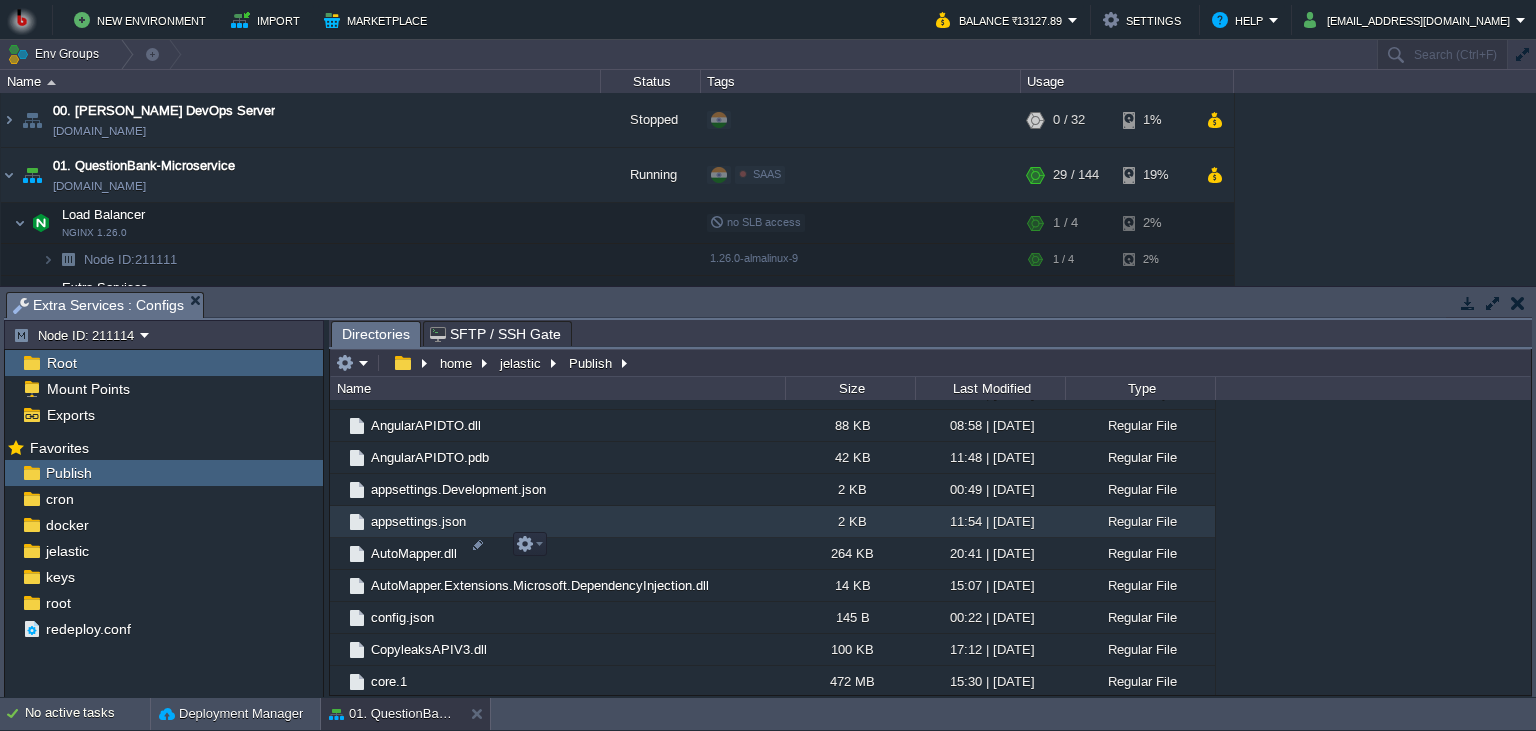 click on "appsettings.json" at bounding box center (557, 522) 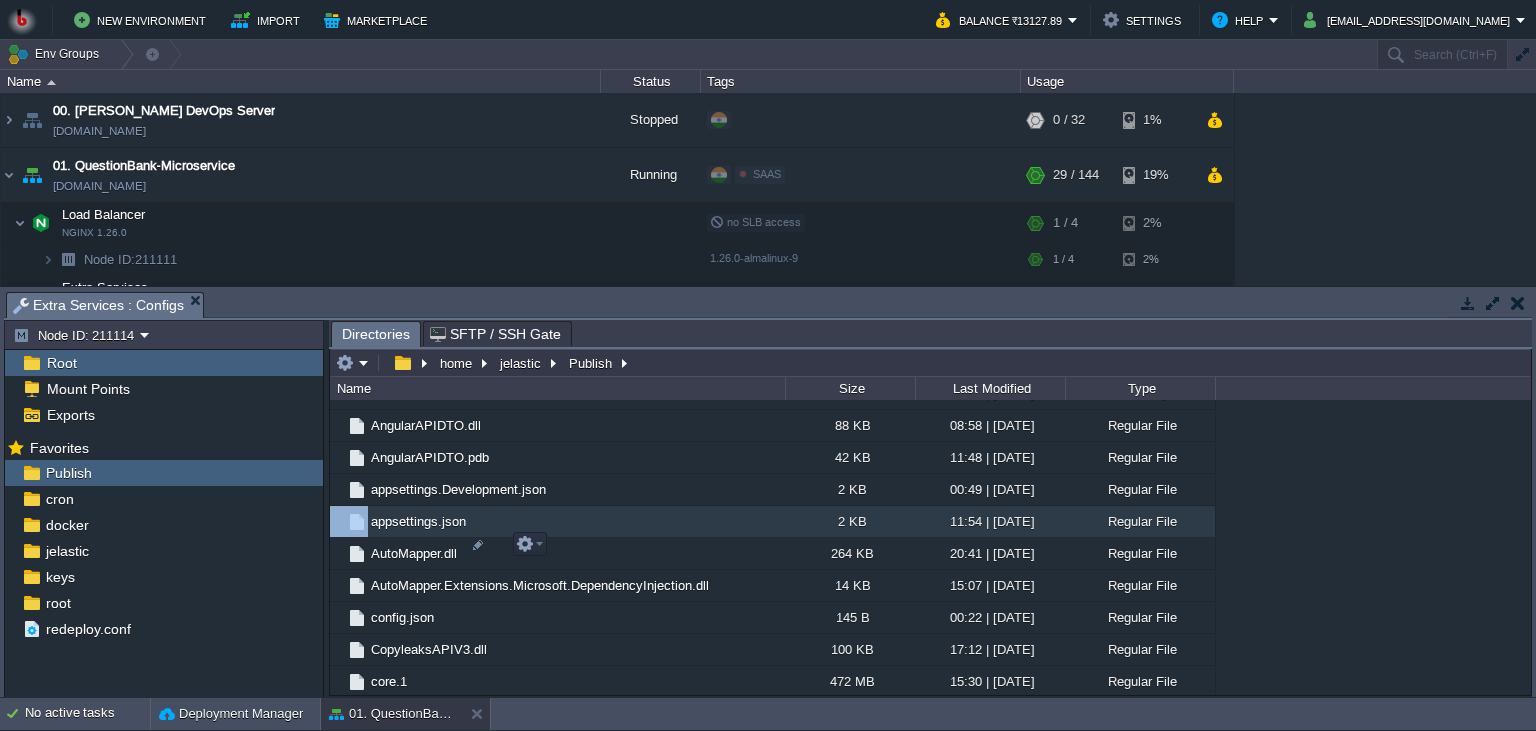 click on "appsettings.json" at bounding box center (557, 522) 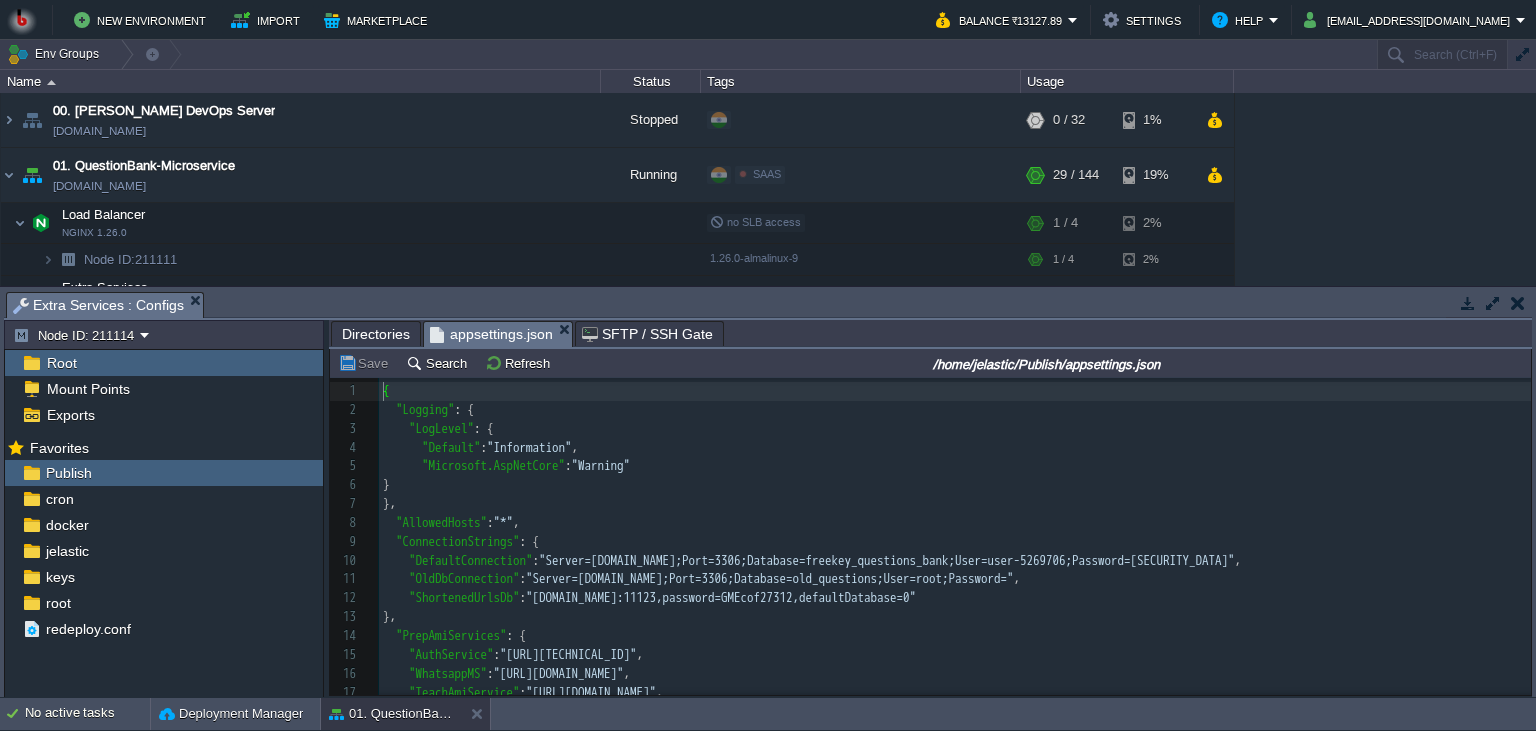 scroll, scrollTop: 8, scrollLeft: 0, axis: vertical 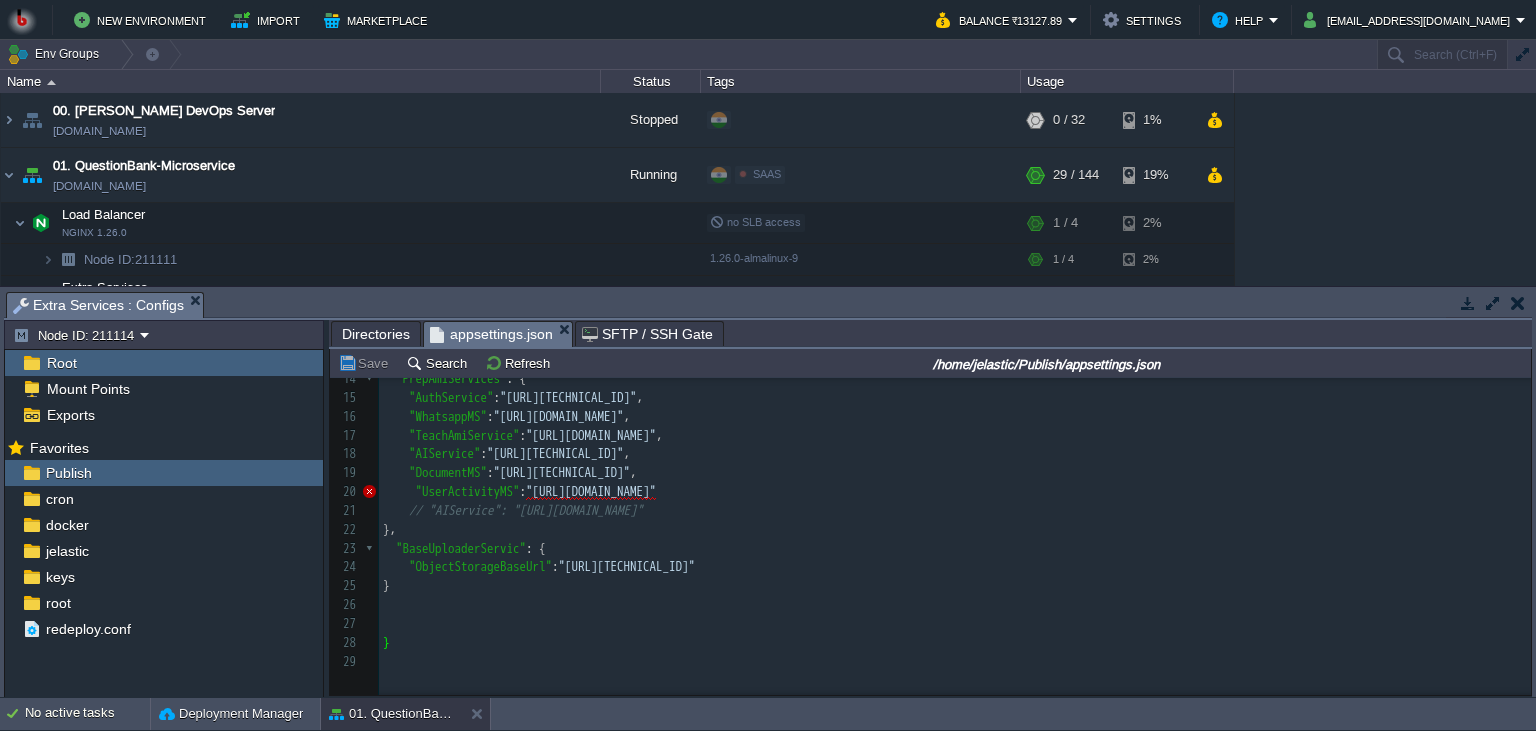 click at bounding box center [1518, 303] 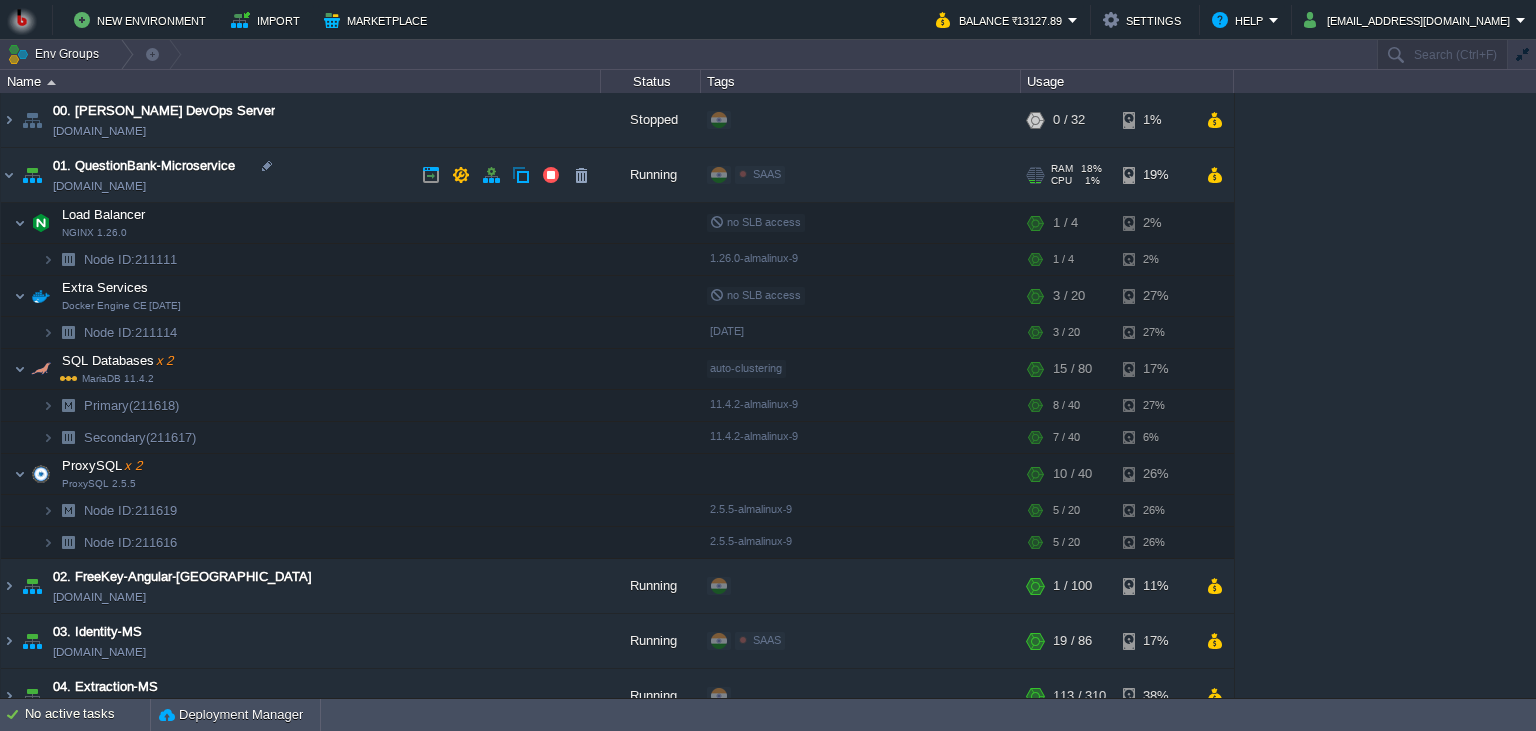 click on "01. QuestionBank-Microservice [DOMAIN_NAME]" at bounding box center (301, 175) 